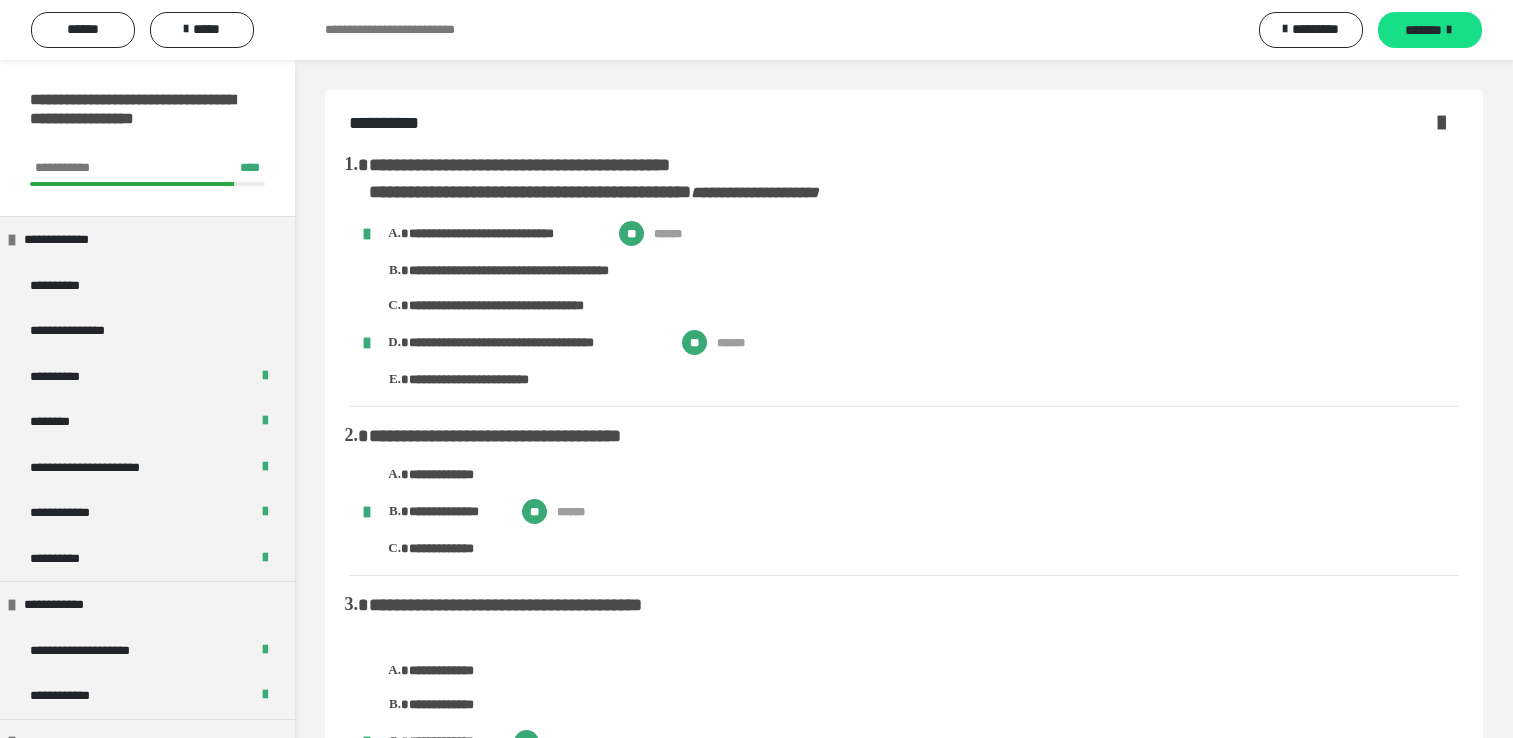 scroll, scrollTop: 15653, scrollLeft: 0, axis: vertical 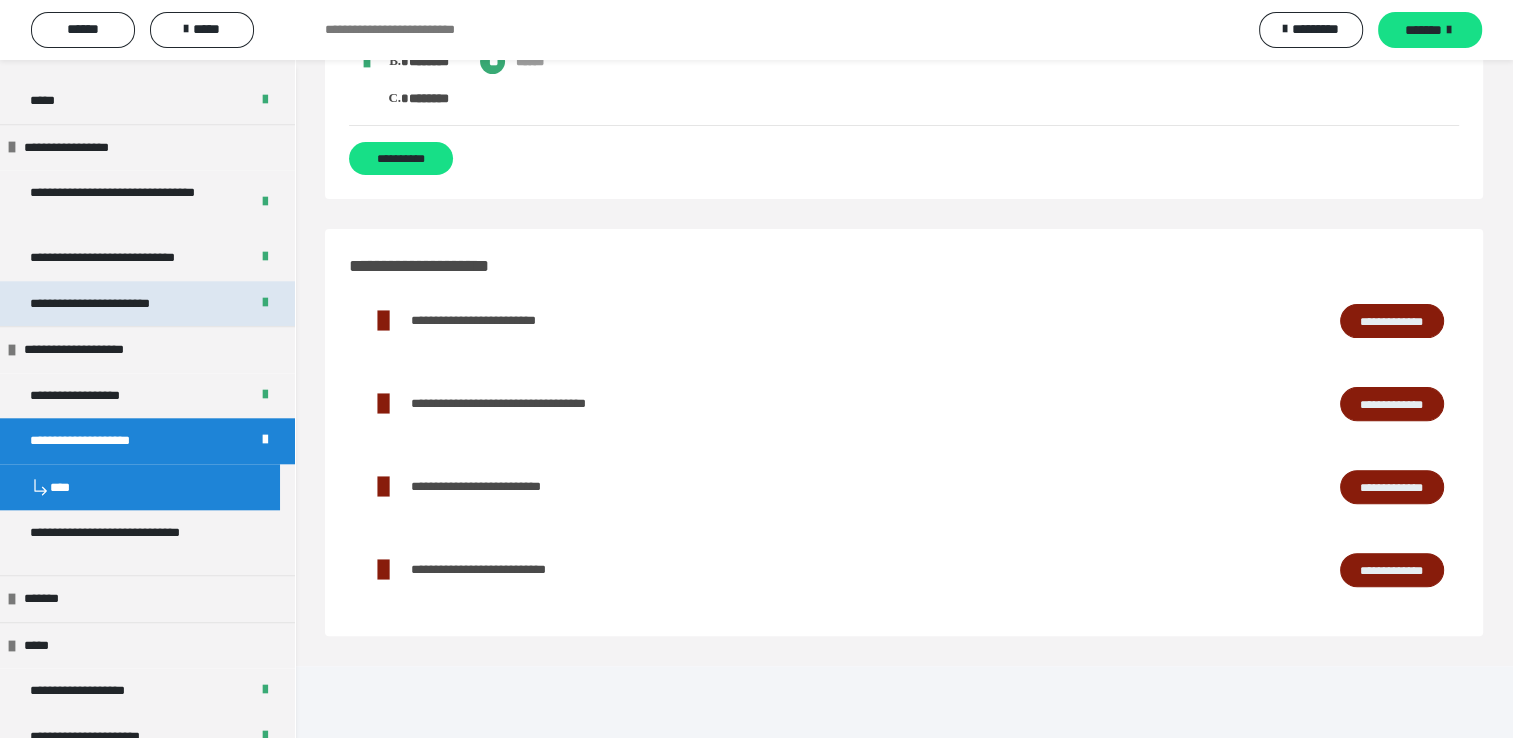 click on "**********" at bounding box center [117, 304] 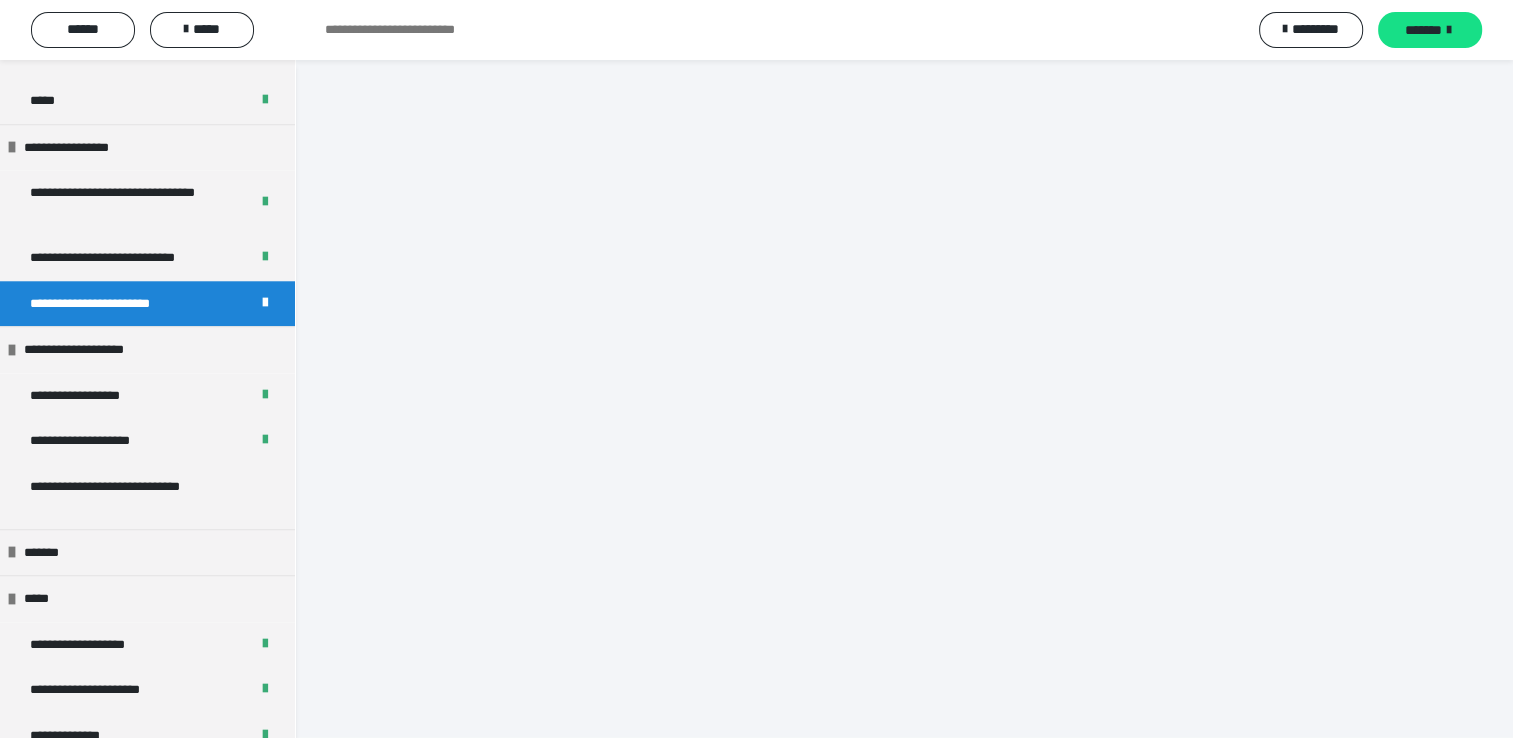 scroll, scrollTop: 0, scrollLeft: 0, axis: both 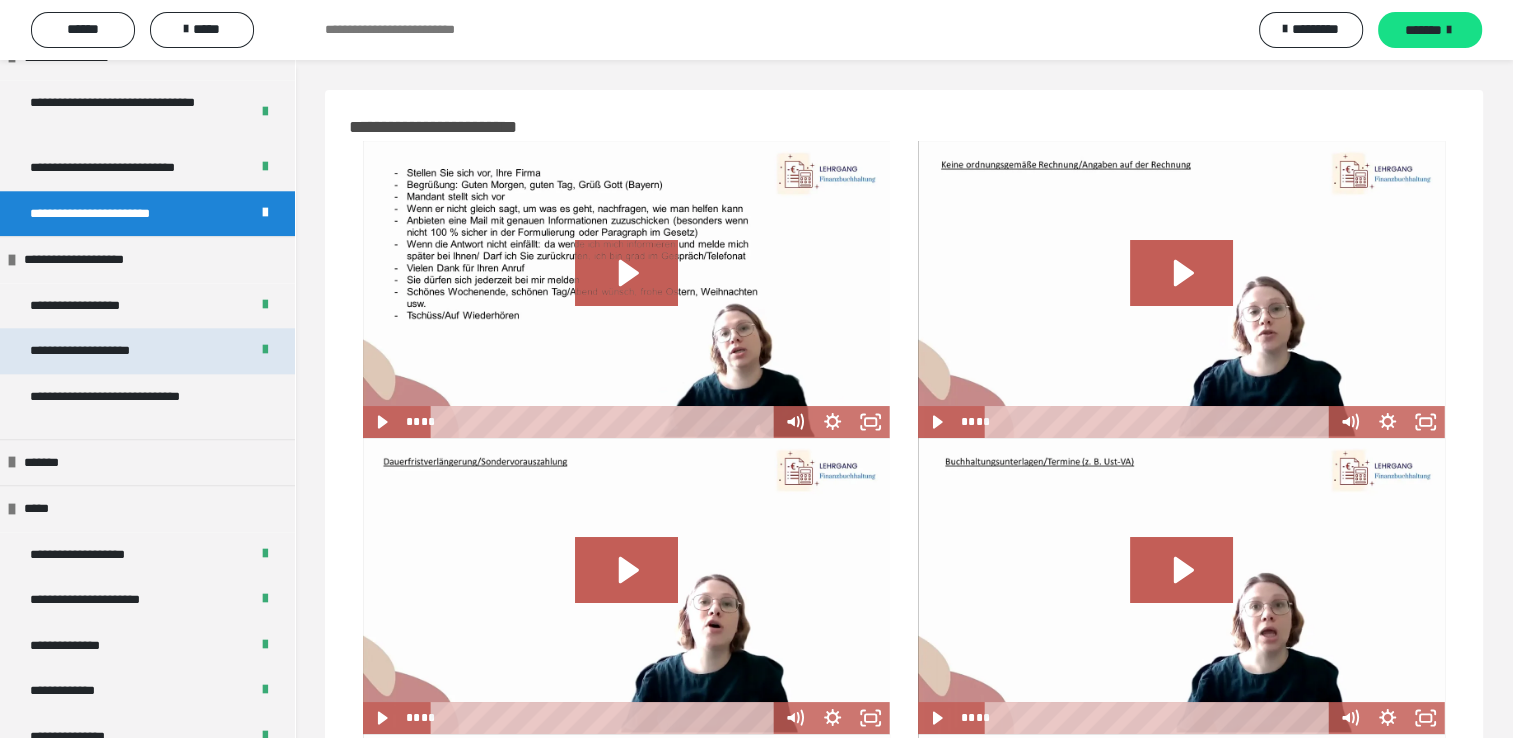 click on "**********" at bounding box center (102, 351) 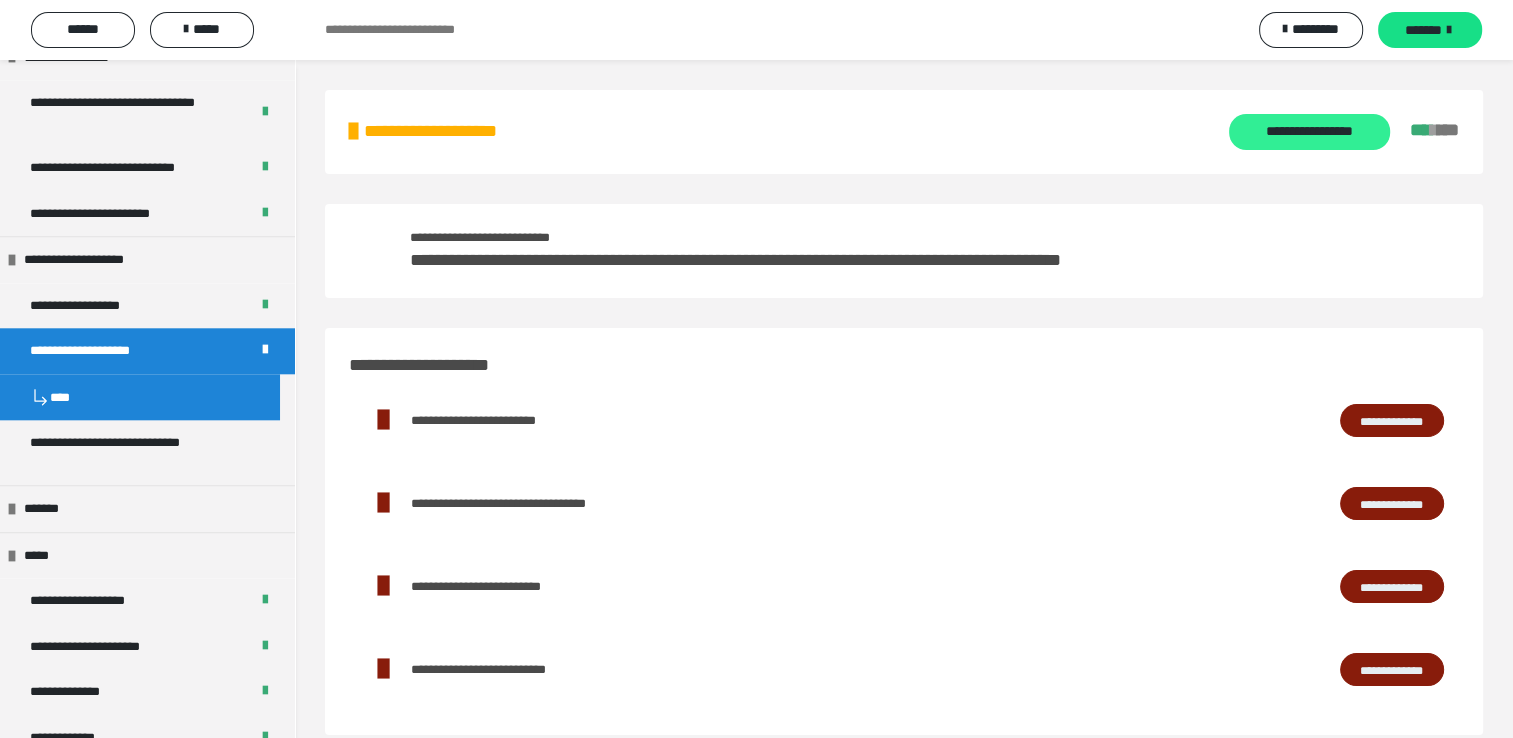 click on "**********" at bounding box center (1309, 132) 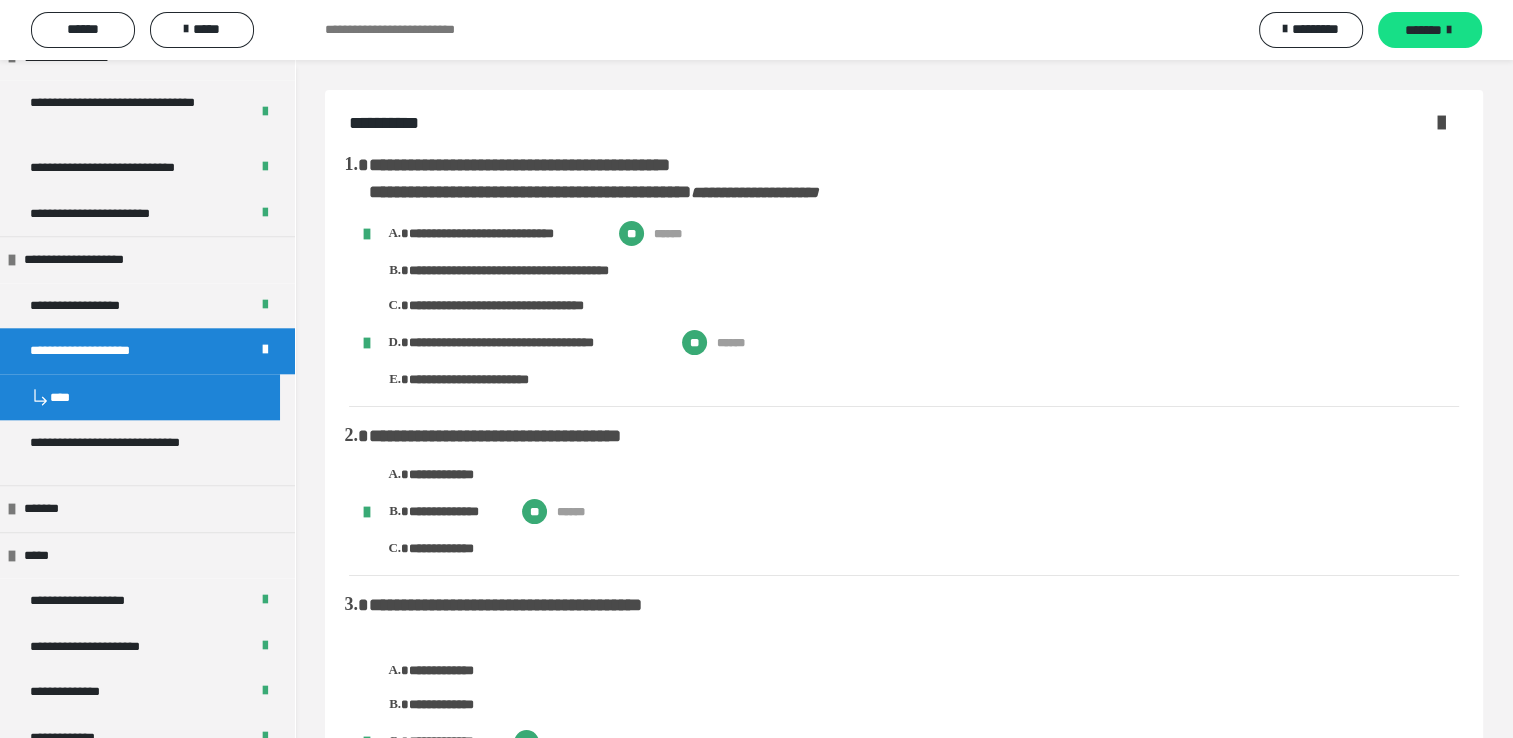 click at bounding box center (1441, 122) 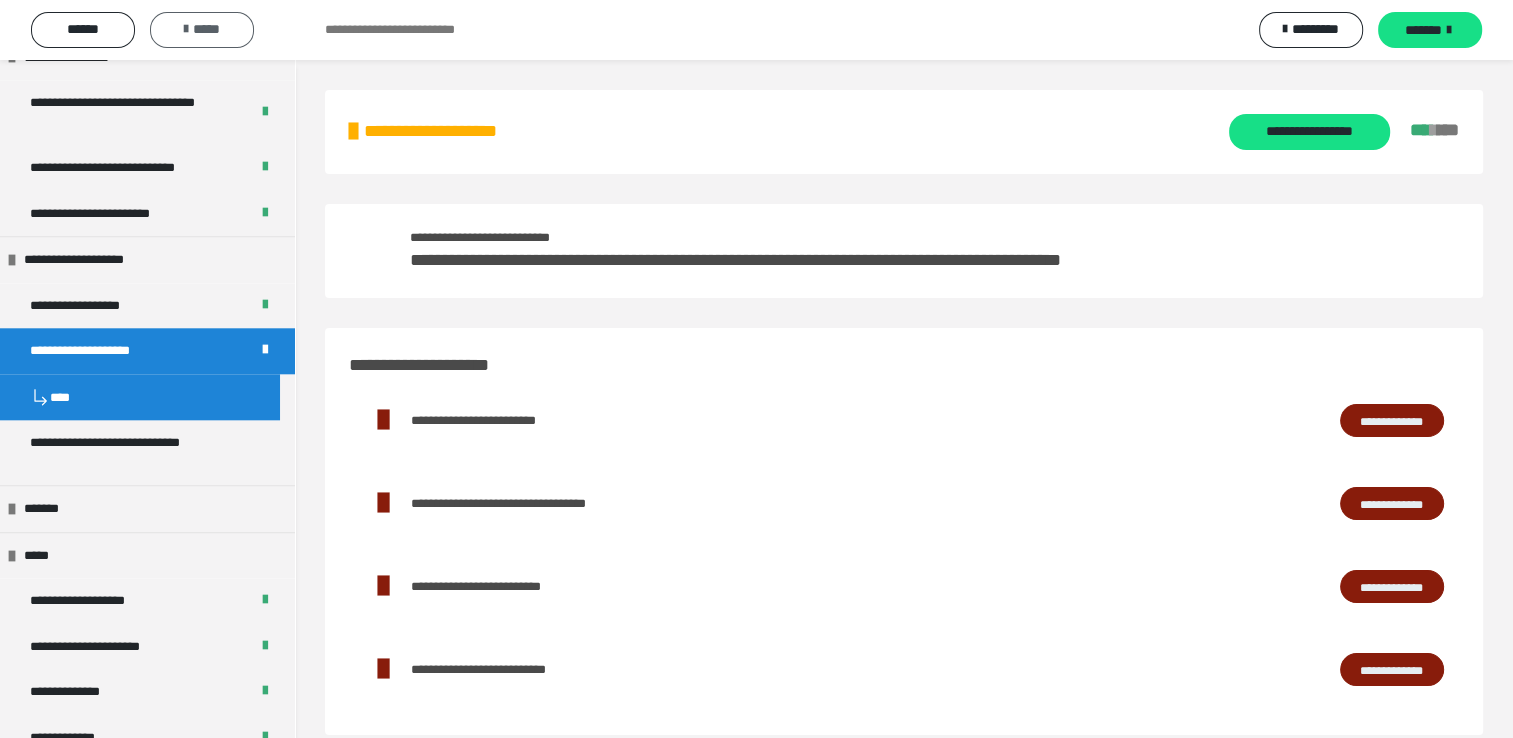 click on "*****" at bounding box center (202, 29) 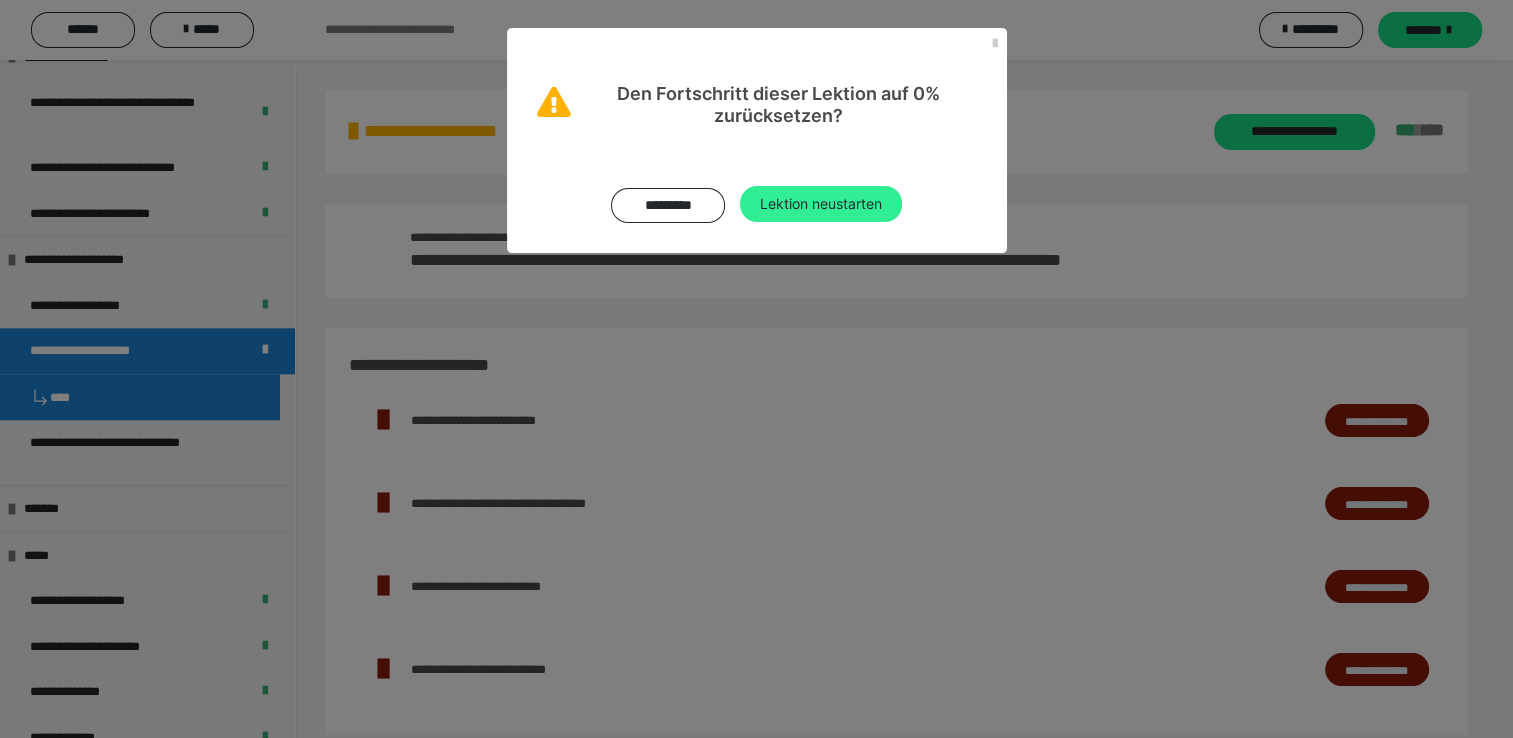 click on "Lektion neustarten" at bounding box center (821, 204) 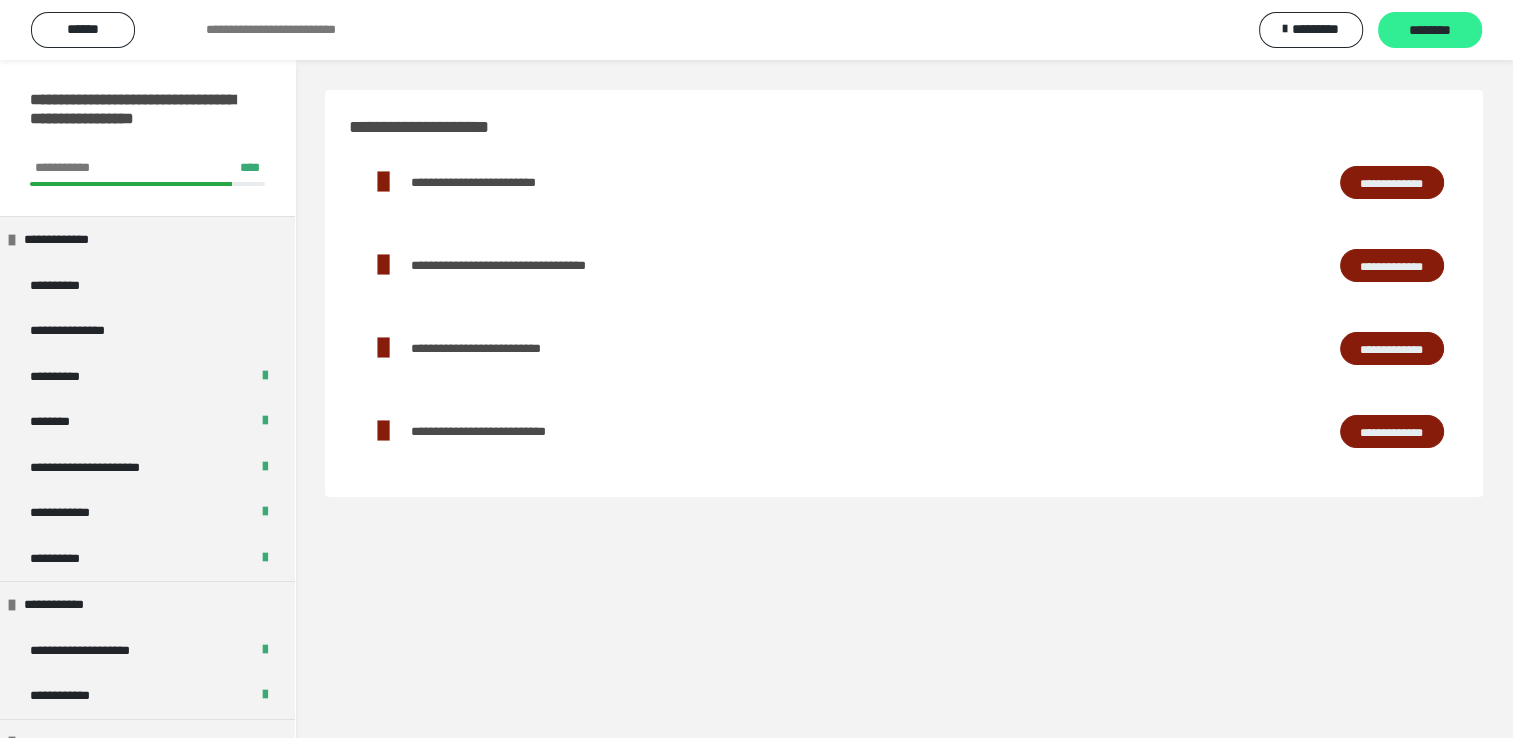 click on "********" at bounding box center [1430, 31] 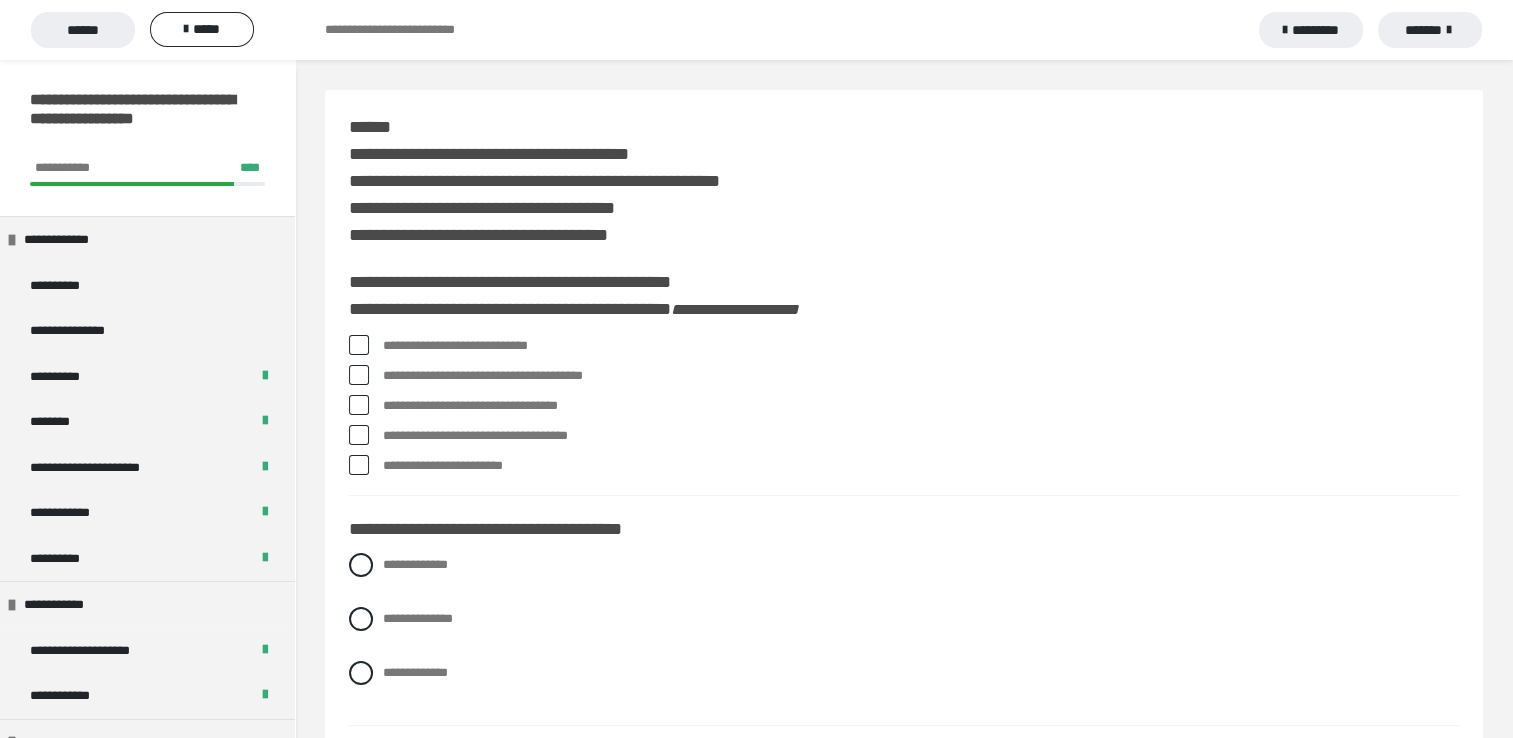 click at bounding box center [359, 345] 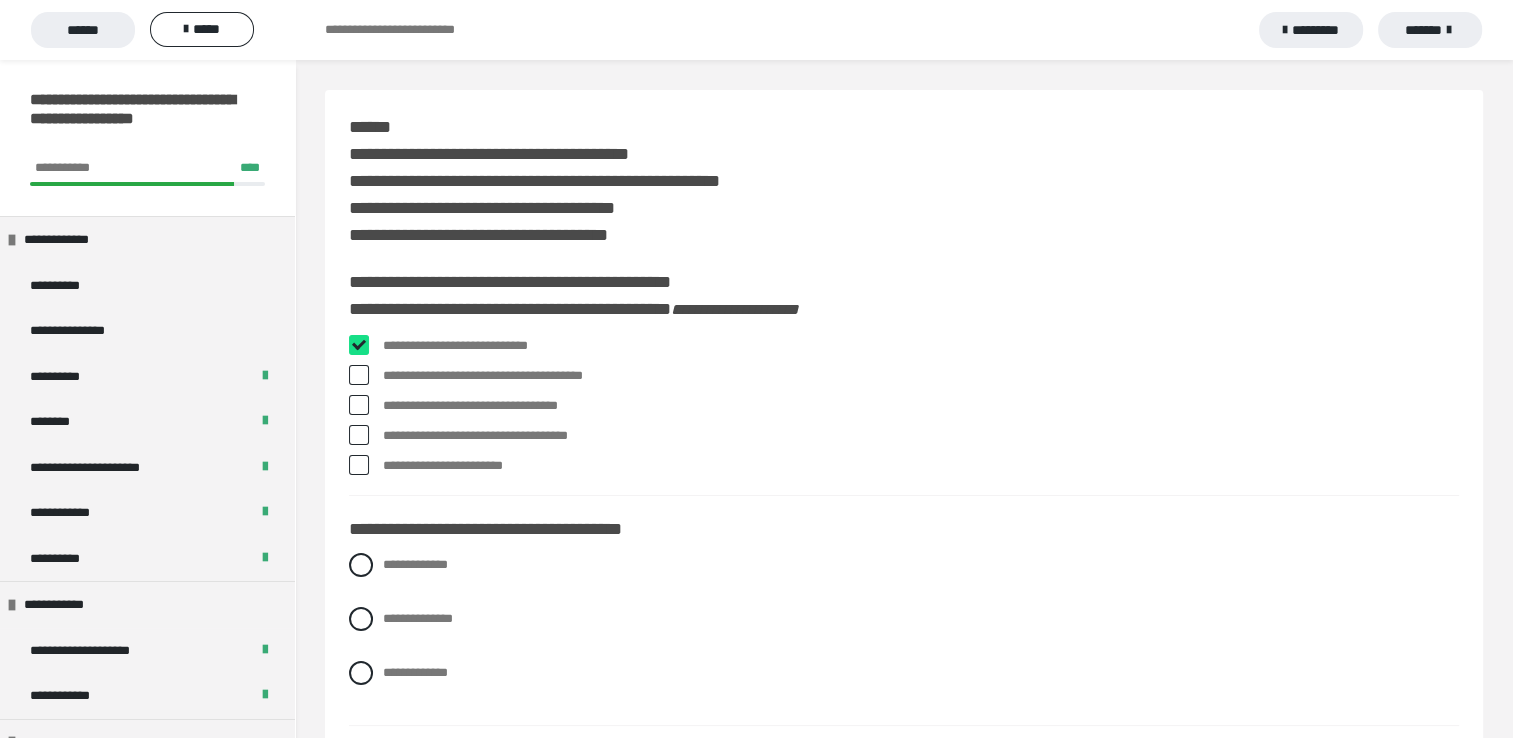 checkbox on "****" 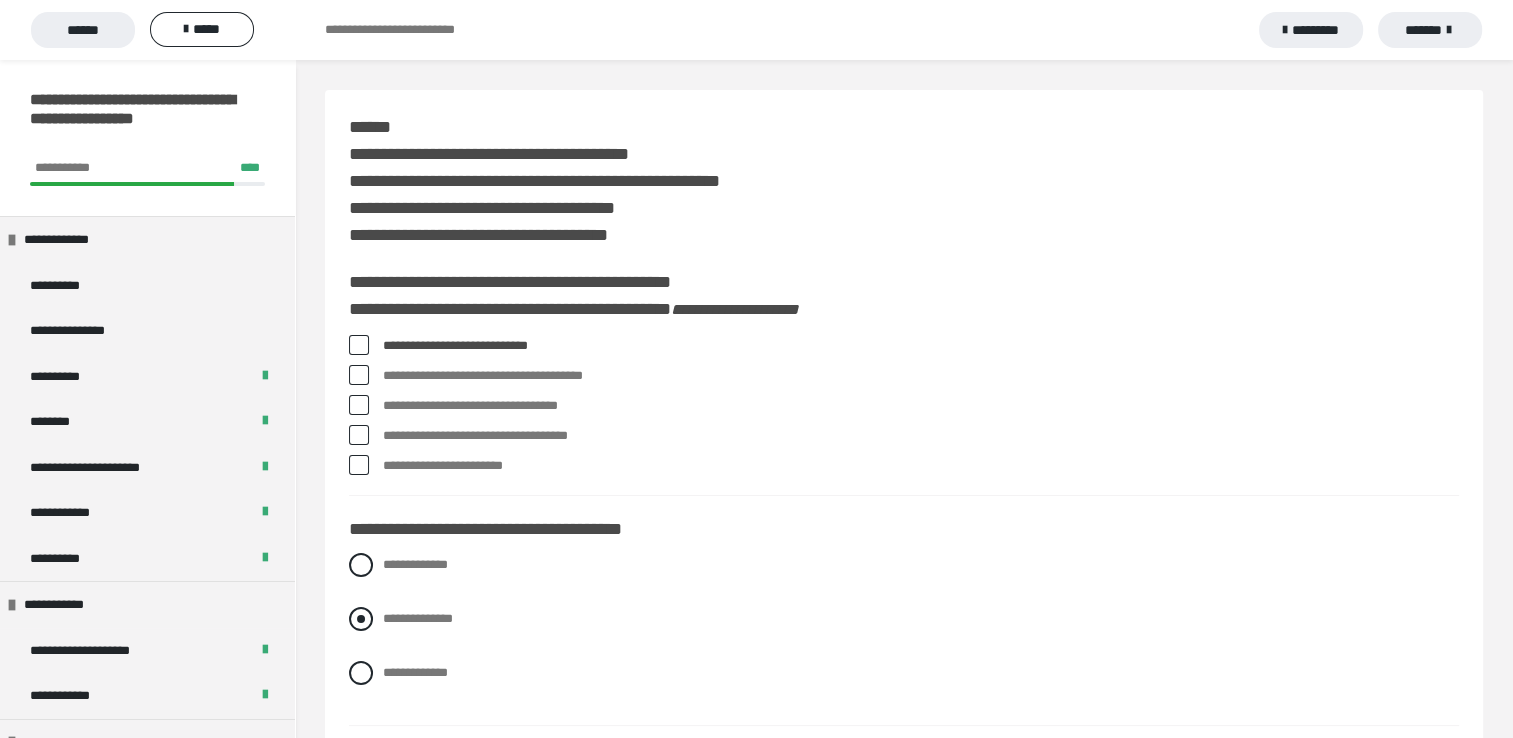 click at bounding box center [361, 619] 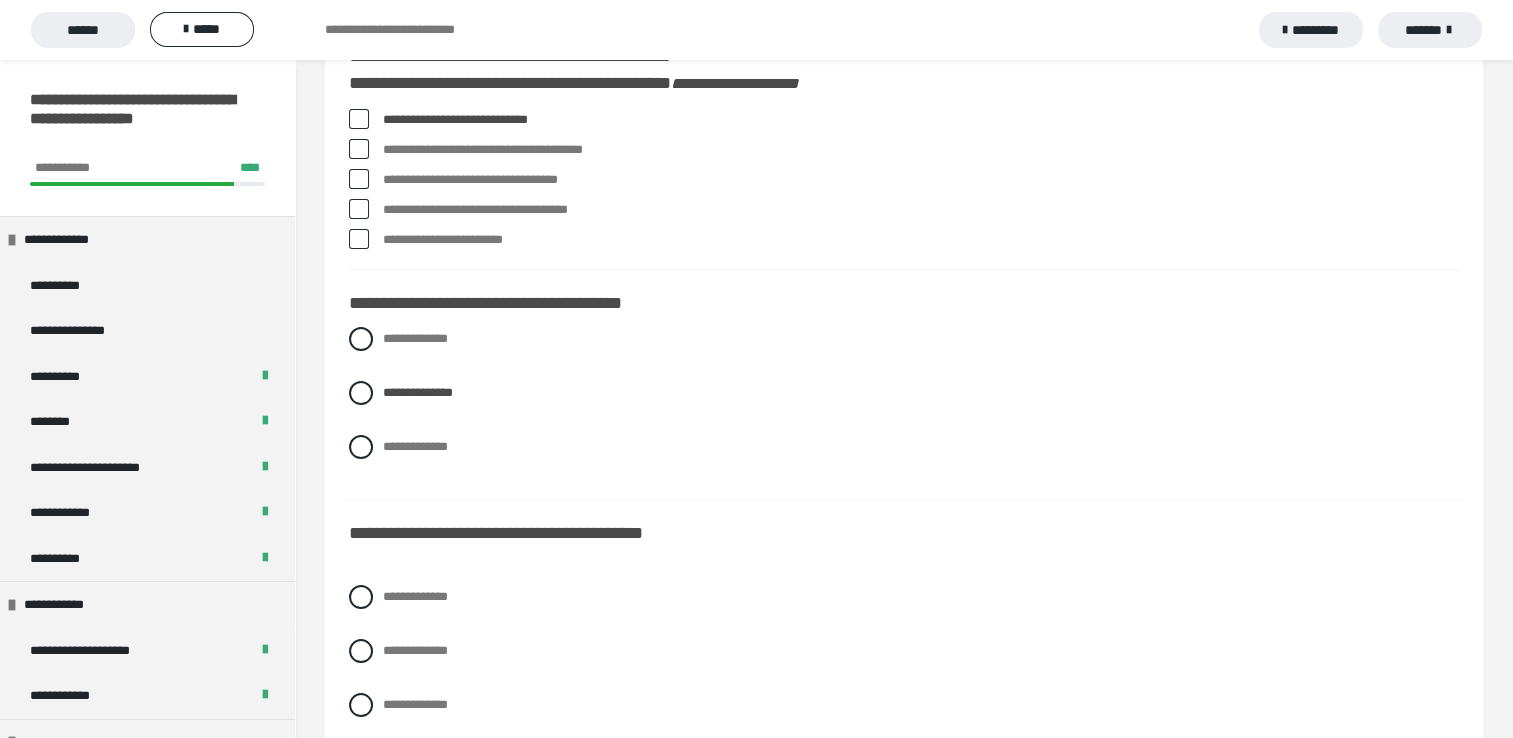 scroll, scrollTop: 306, scrollLeft: 0, axis: vertical 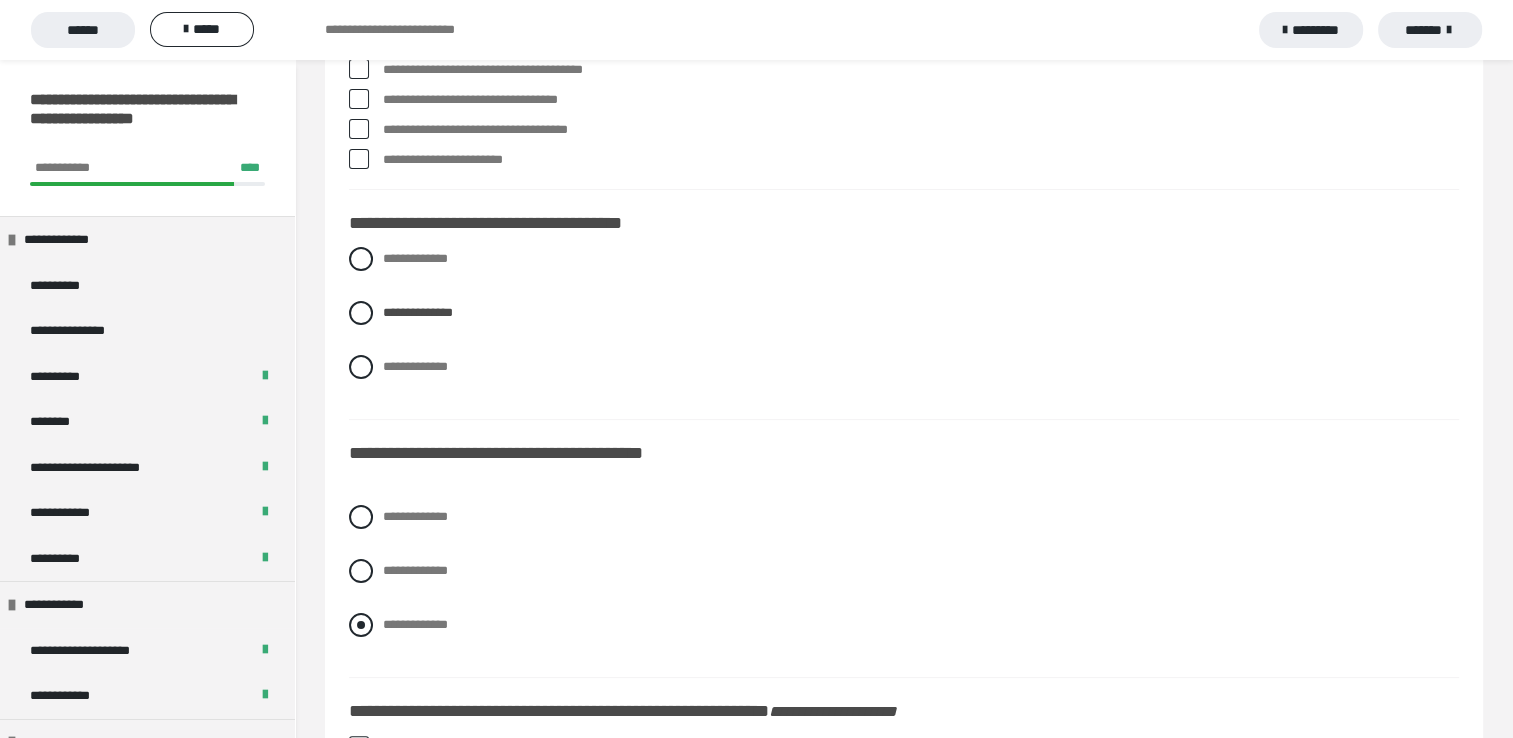 click on "**********" at bounding box center (415, 624) 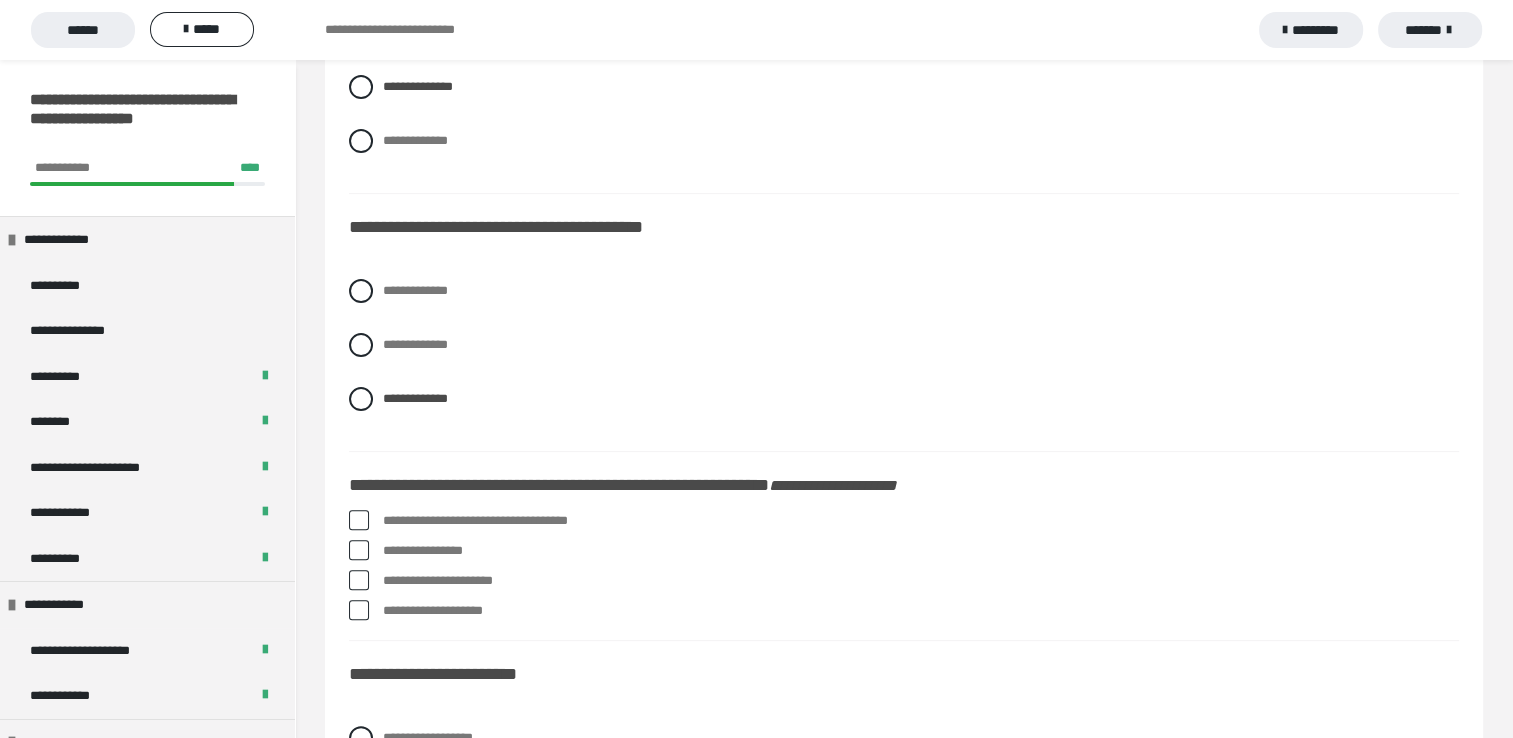 scroll, scrollTop: 600, scrollLeft: 0, axis: vertical 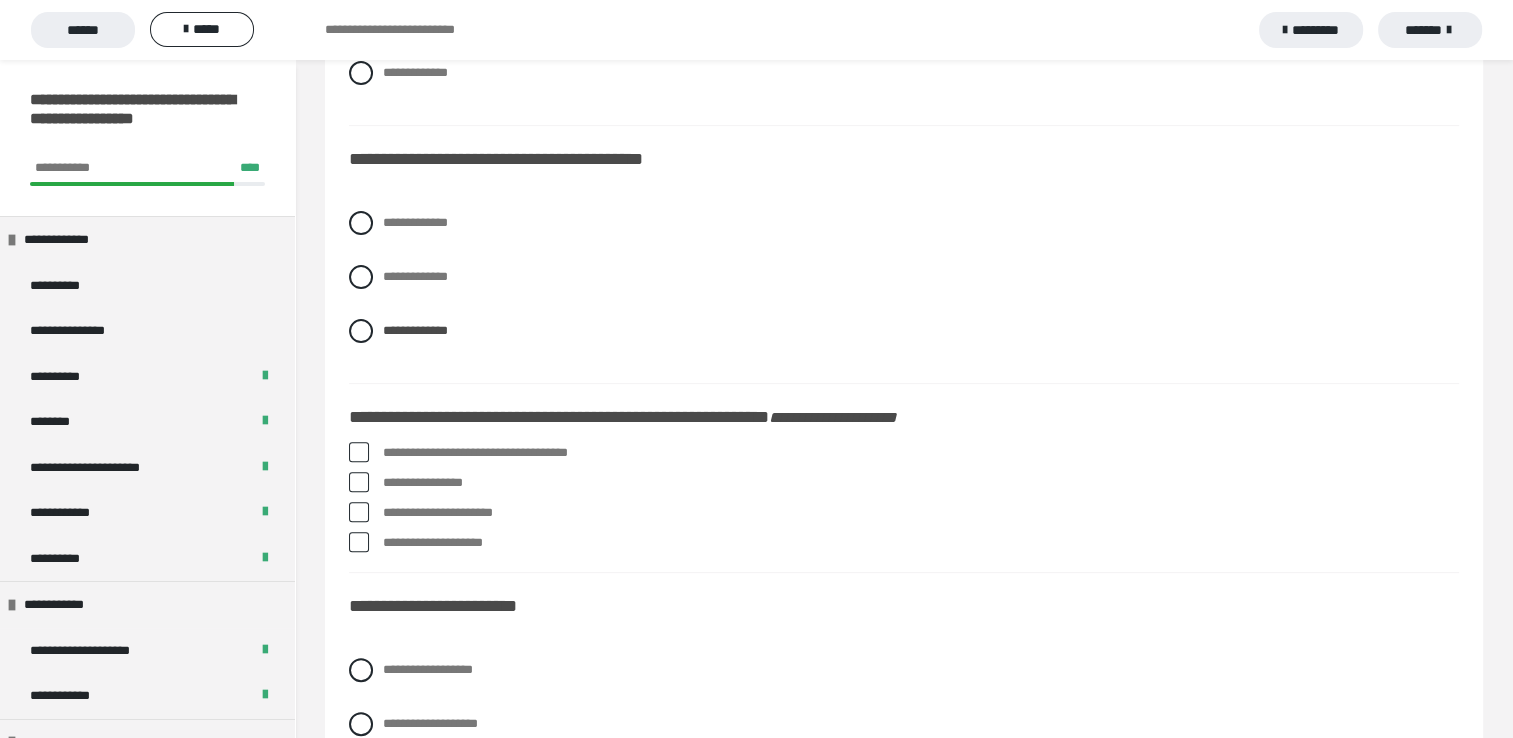 click on "**********" at bounding box center (921, 483) 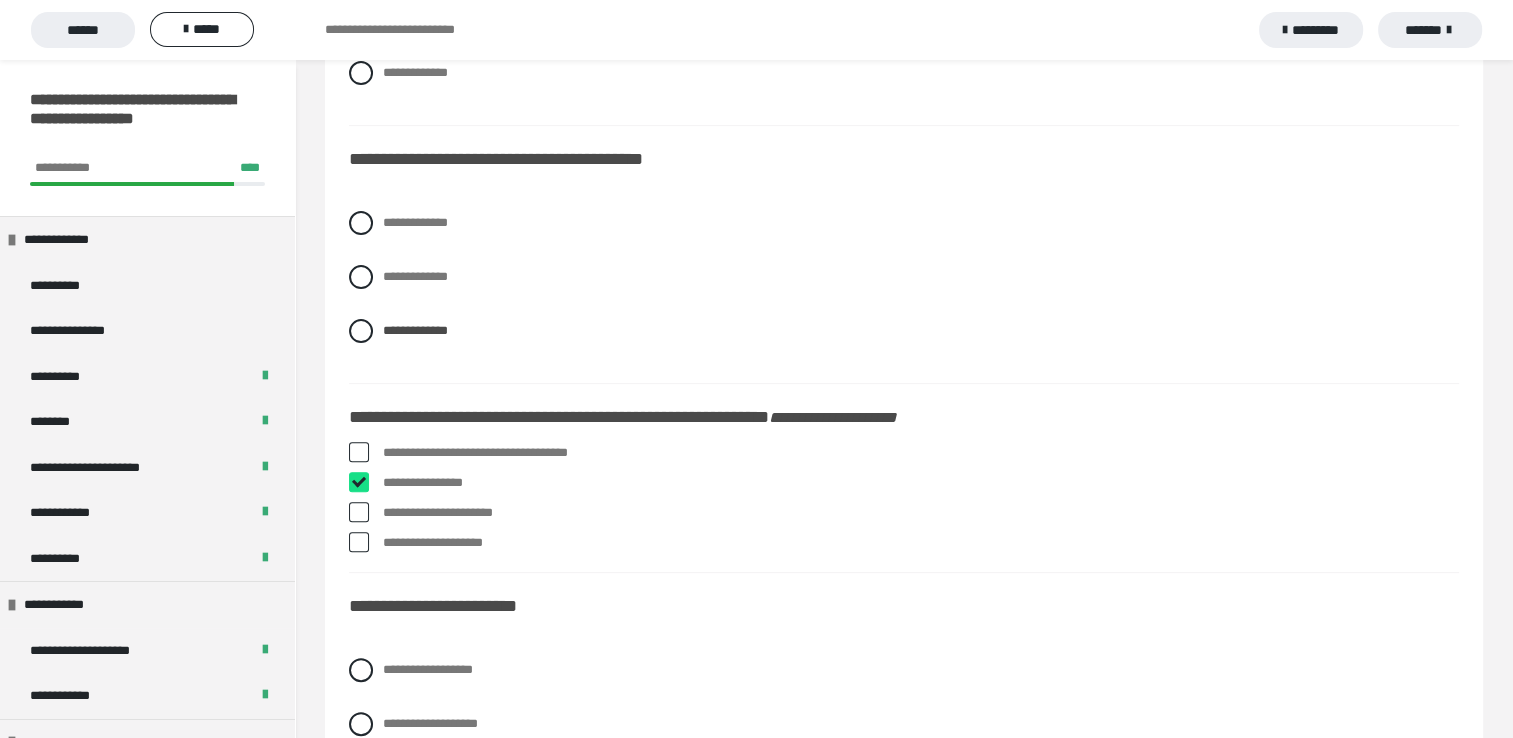 checkbox on "****" 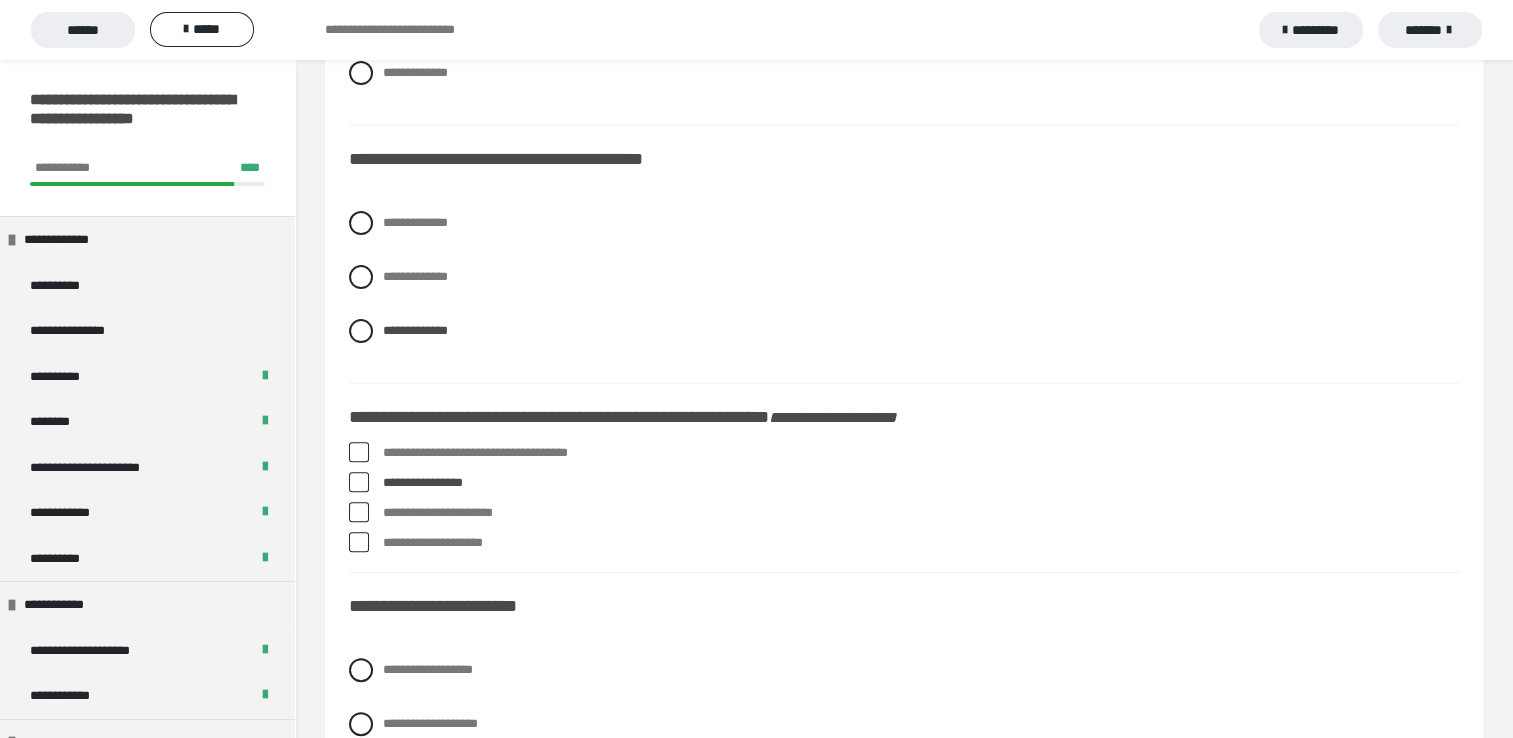 click on "**********" at bounding box center (921, 543) 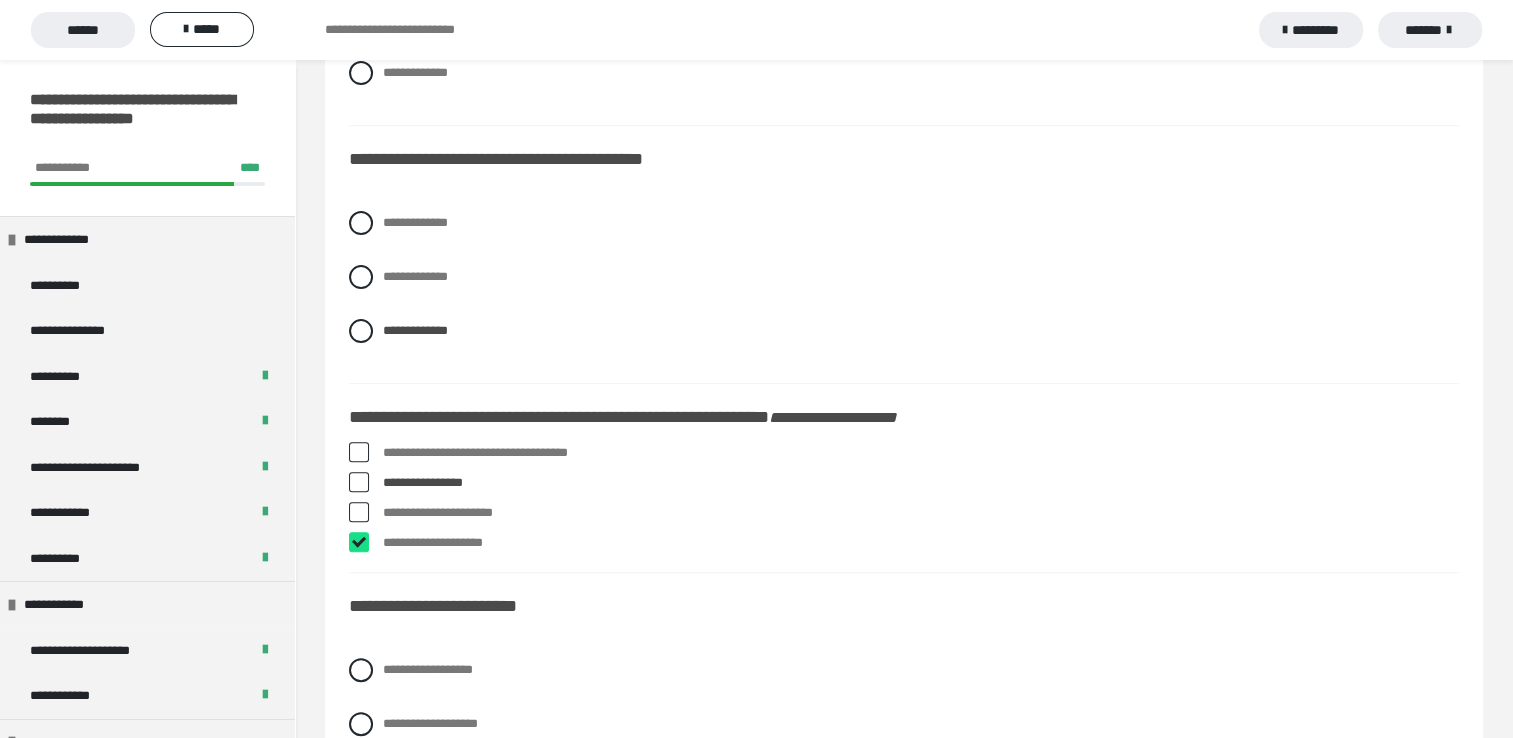 checkbox on "****" 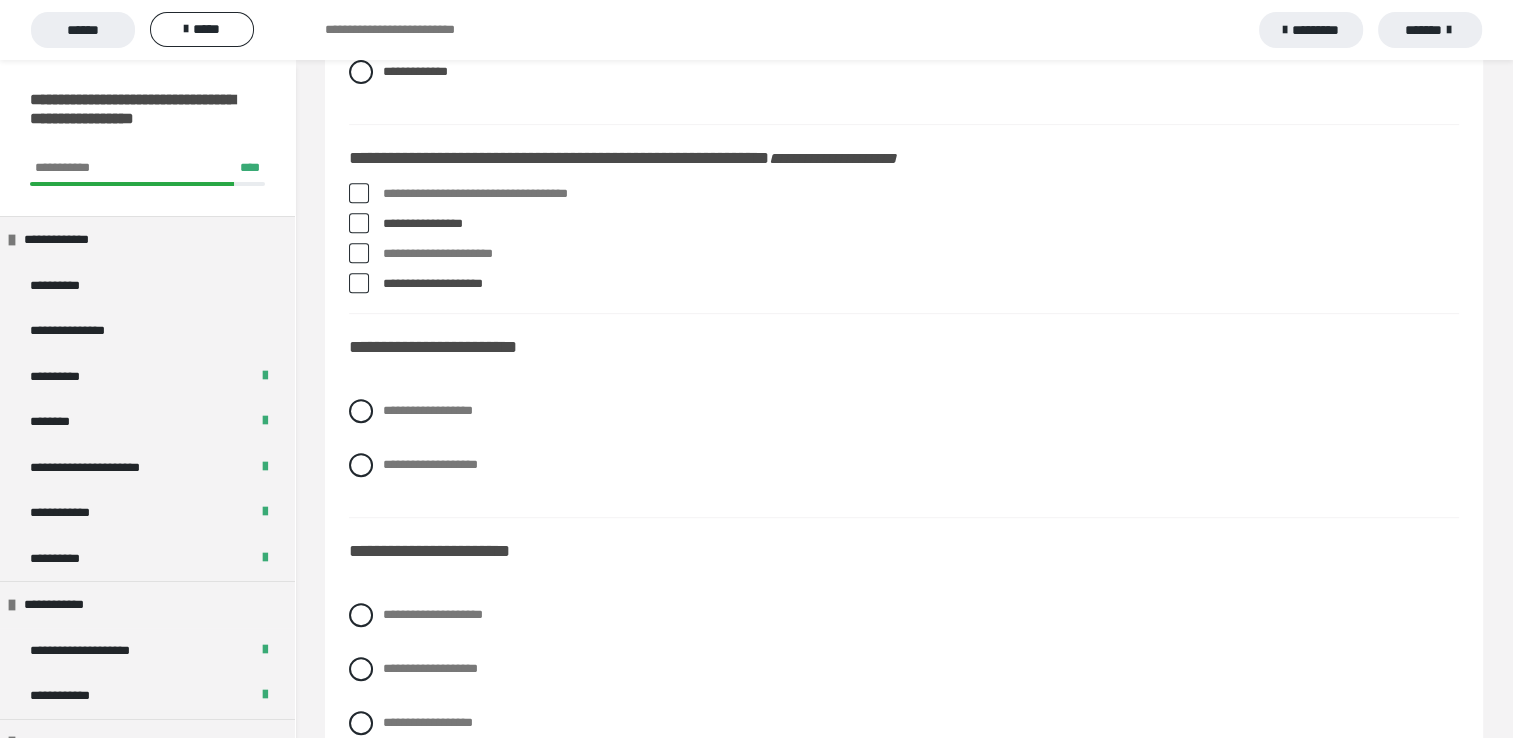 scroll, scrollTop: 960, scrollLeft: 0, axis: vertical 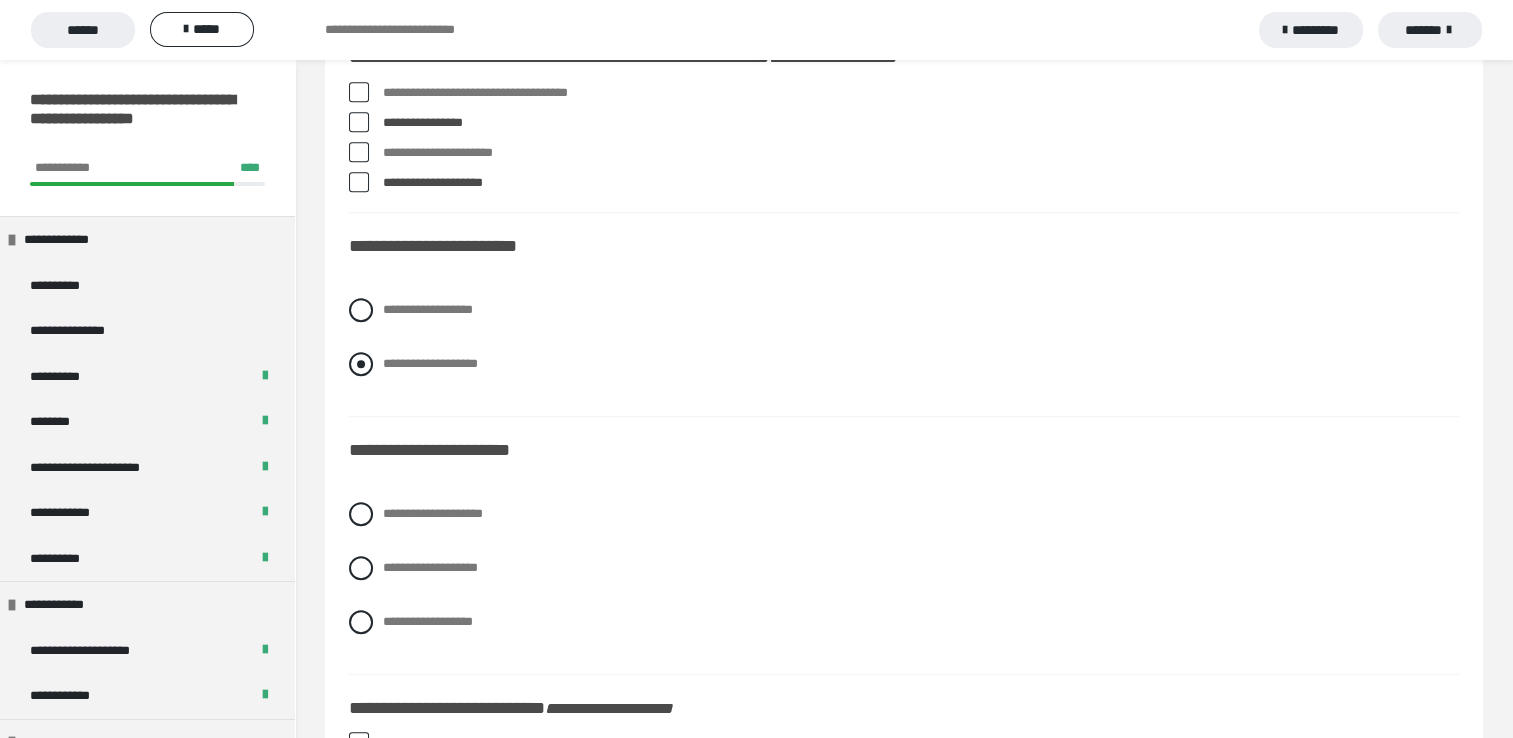 click at bounding box center (361, 364) 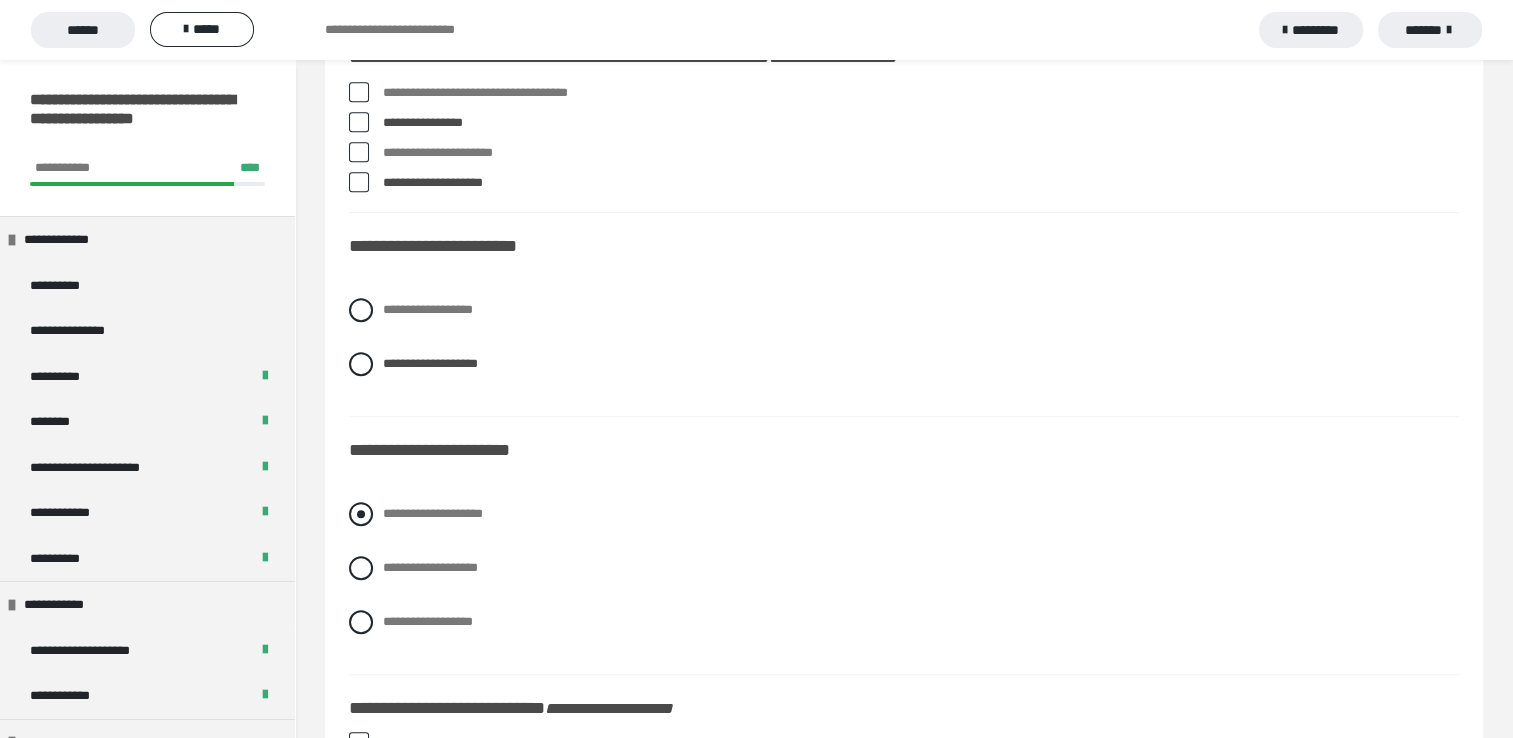 click on "**********" at bounding box center [433, 513] 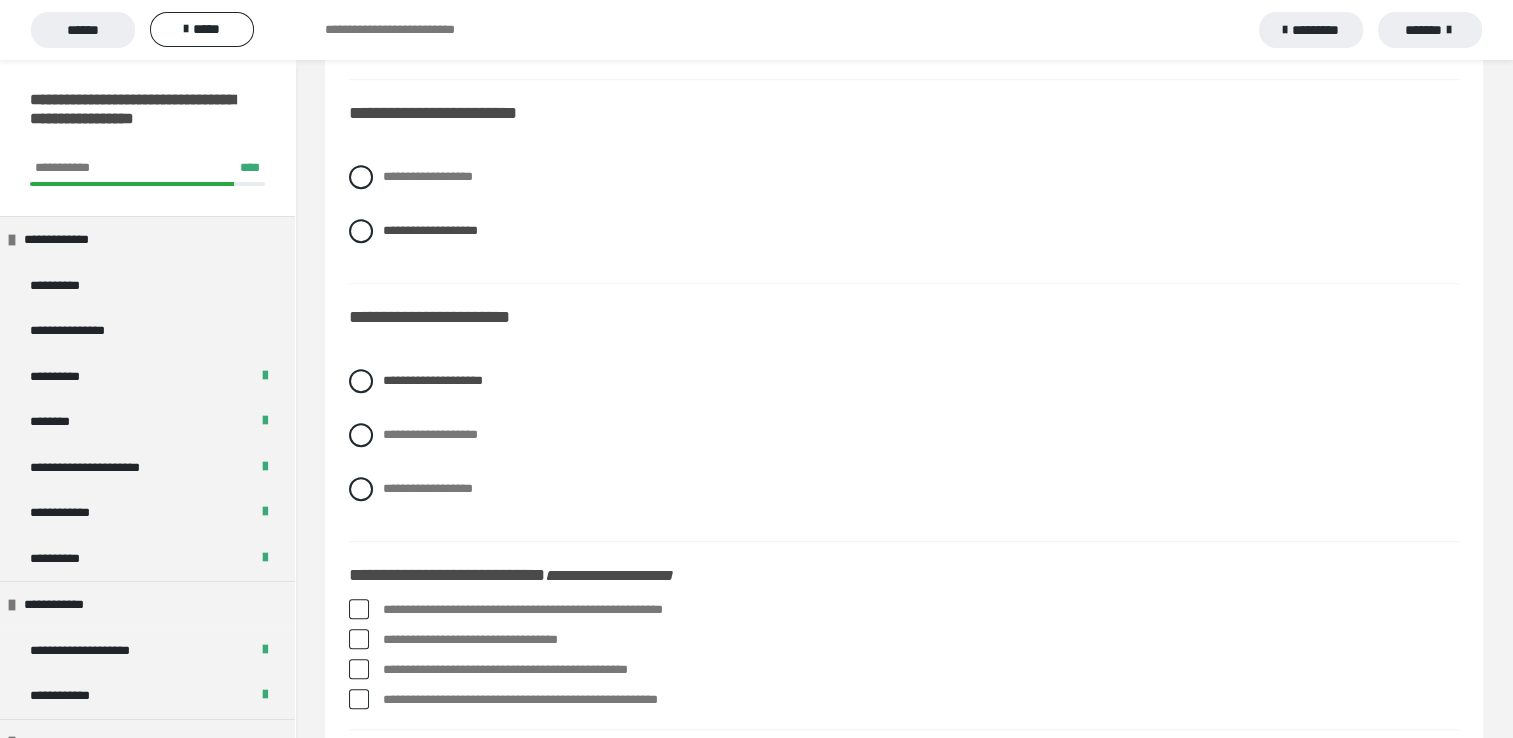 scroll, scrollTop: 1160, scrollLeft: 0, axis: vertical 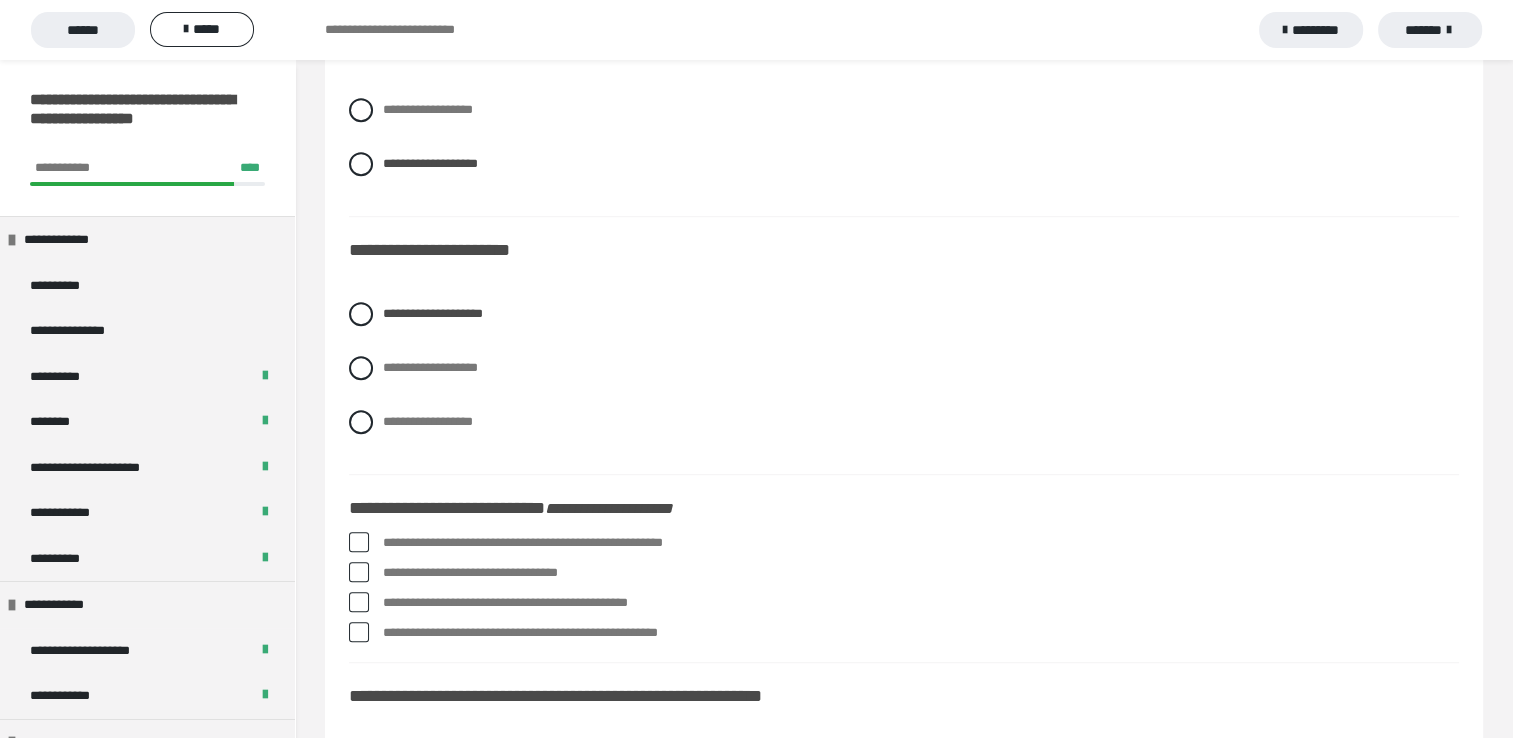 click on "**********" at bounding box center (921, 573) 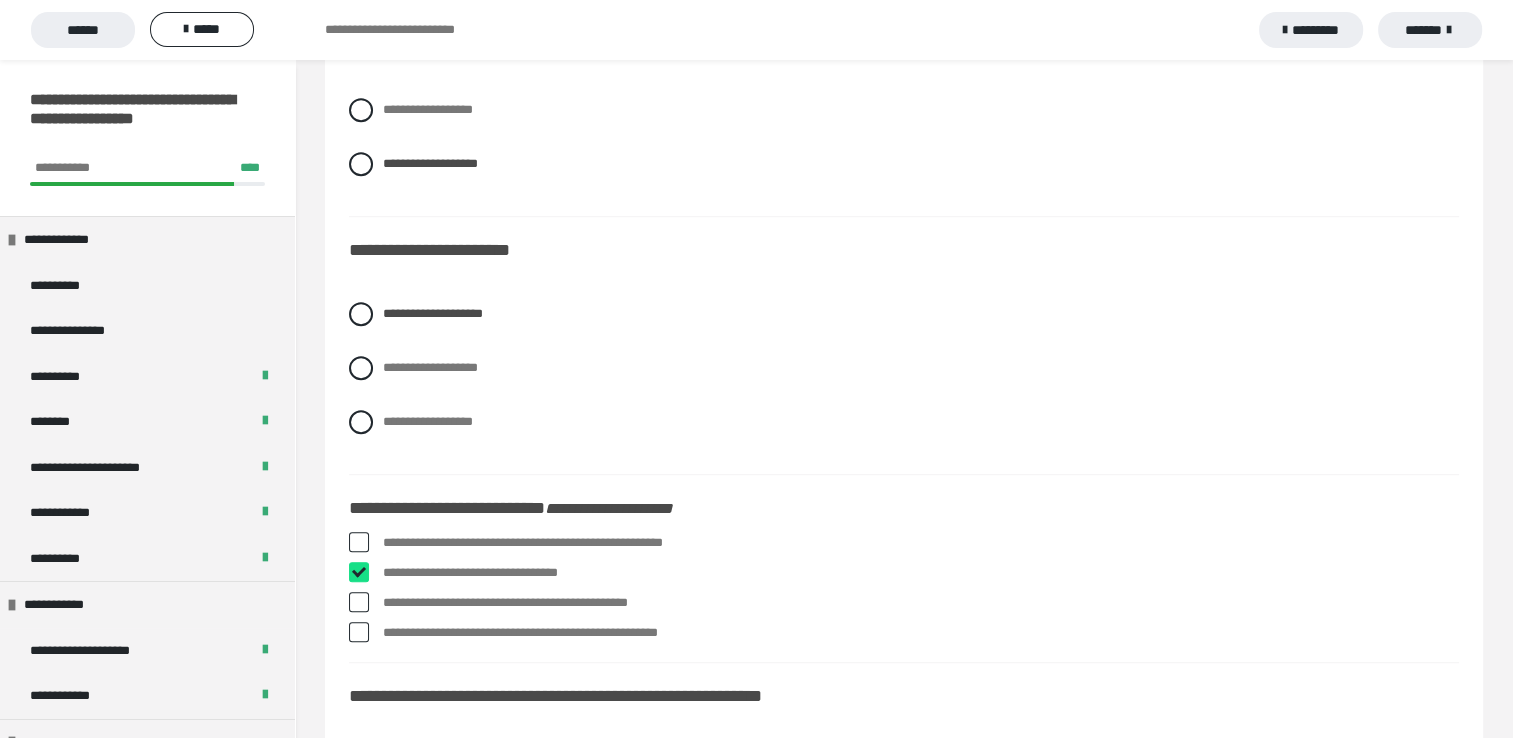 checkbox on "****" 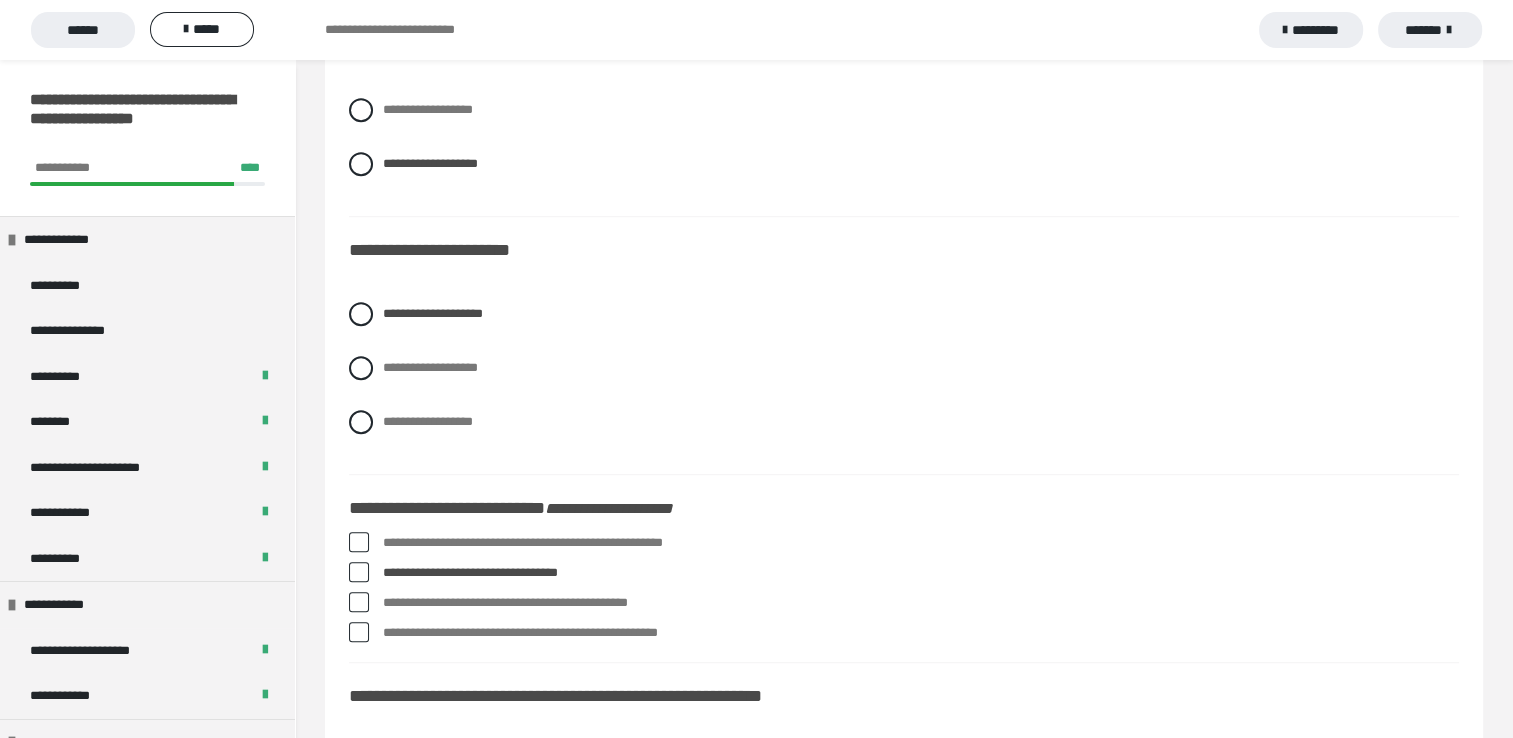 click on "**********" at bounding box center [921, 543] 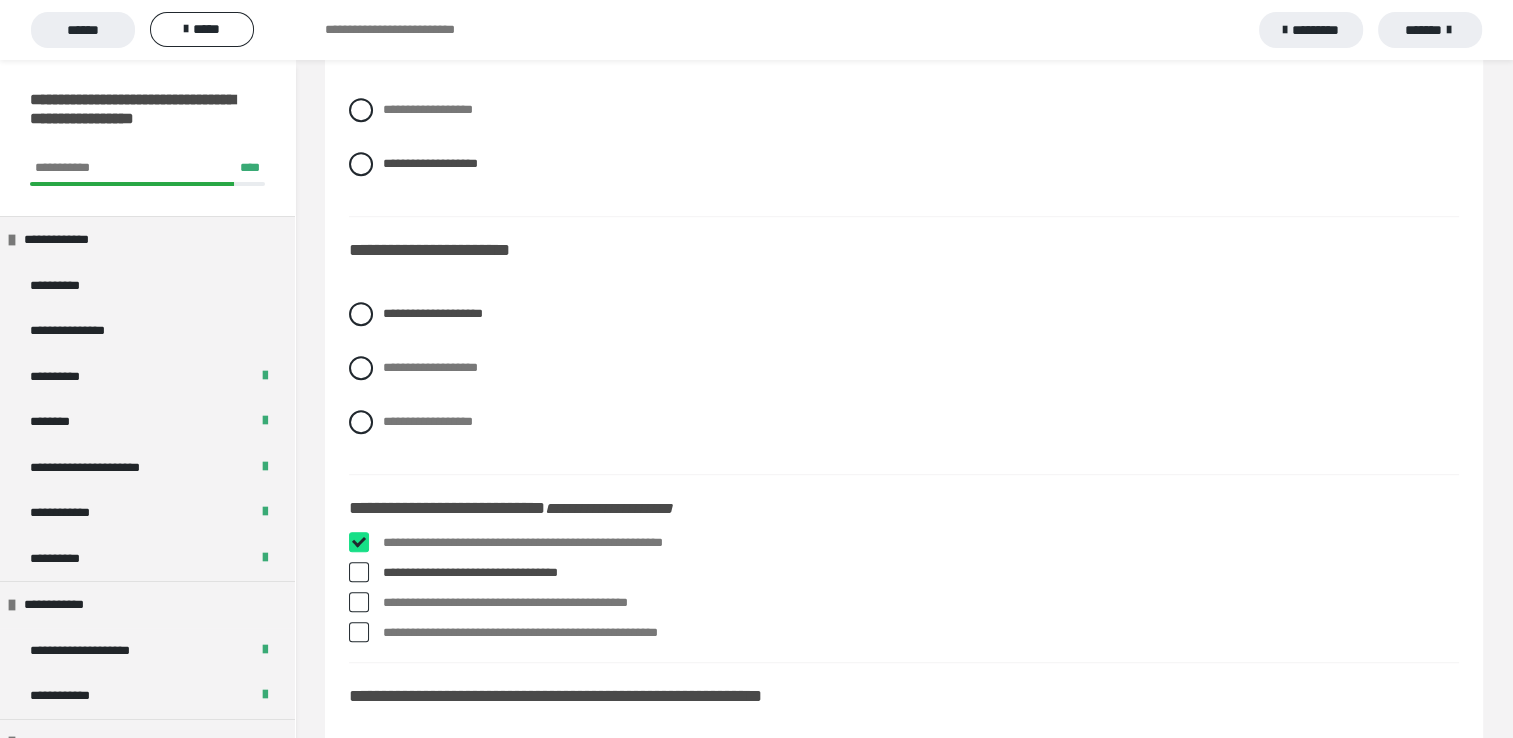 checkbox on "****" 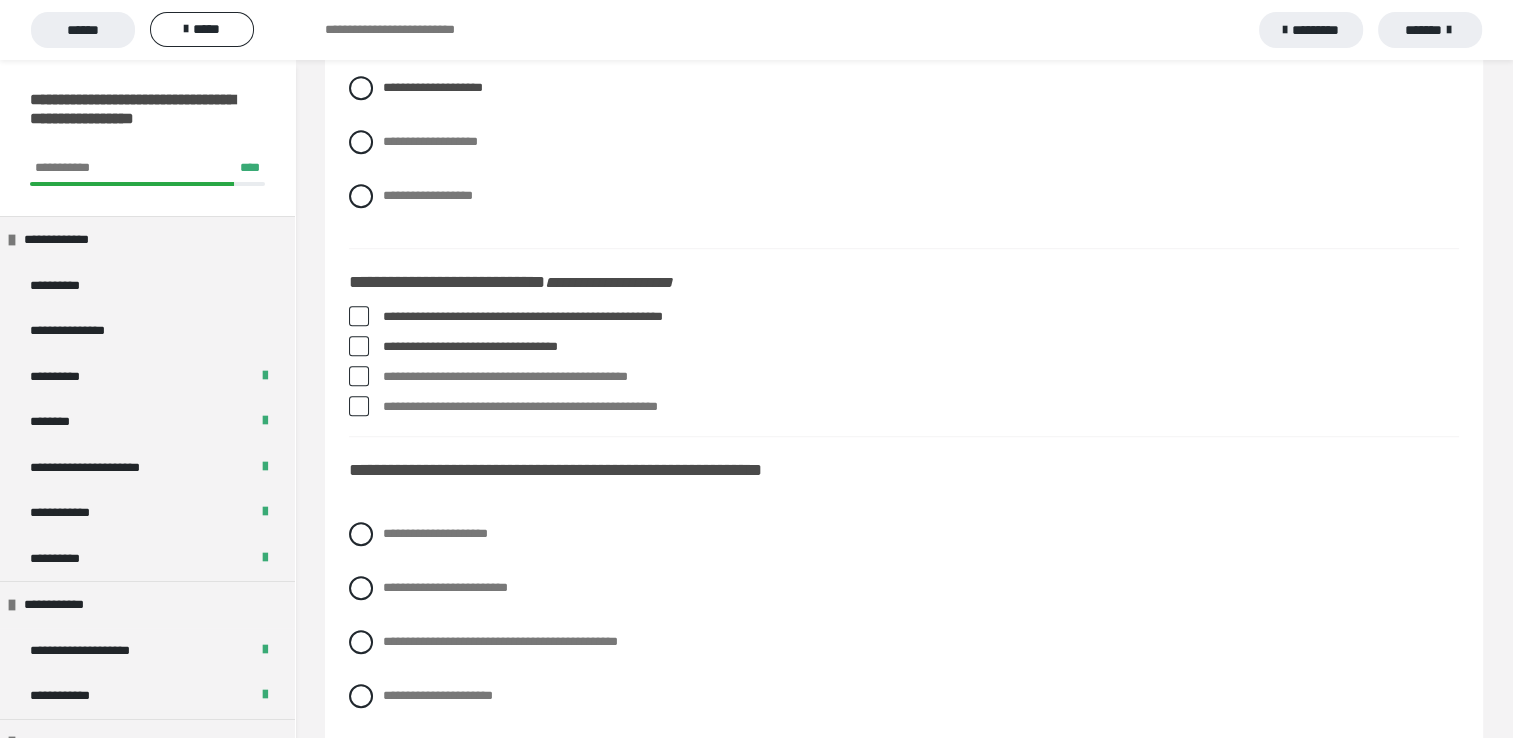 scroll, scrollTop: 1426, scrollLeft: 0, axis: vertical 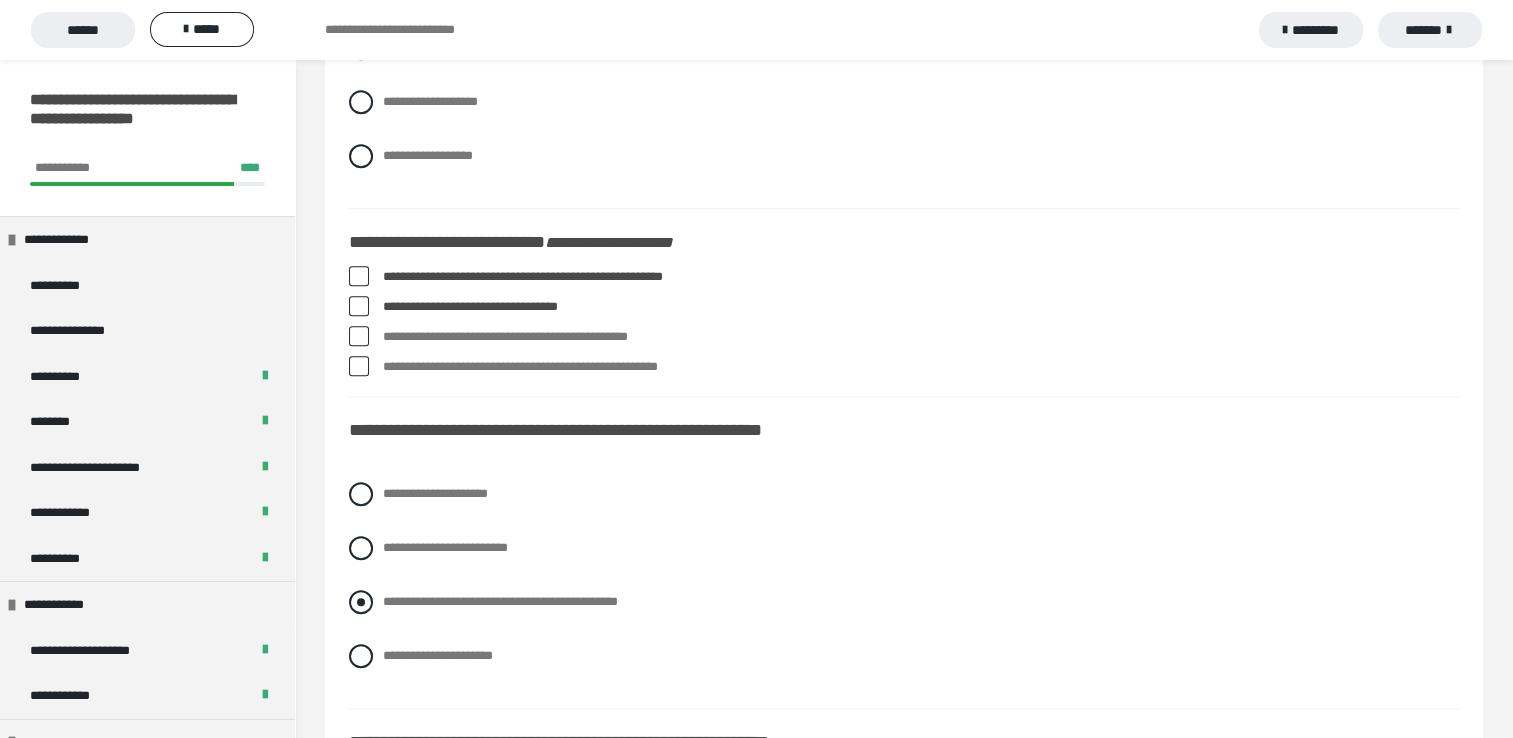 click on "**********" at bounding box center [500, 601] 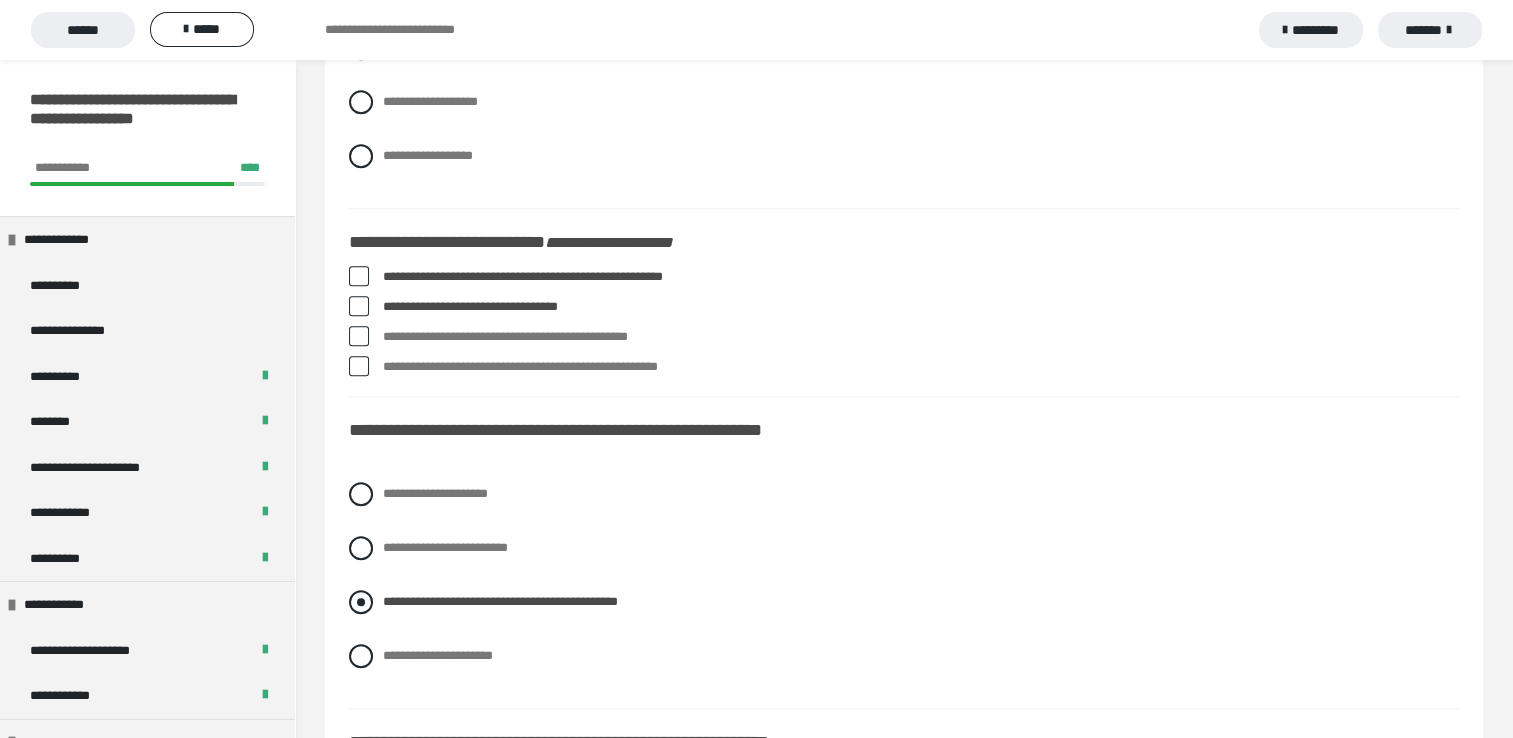 click on "**********" at bounding box center [389, 650] 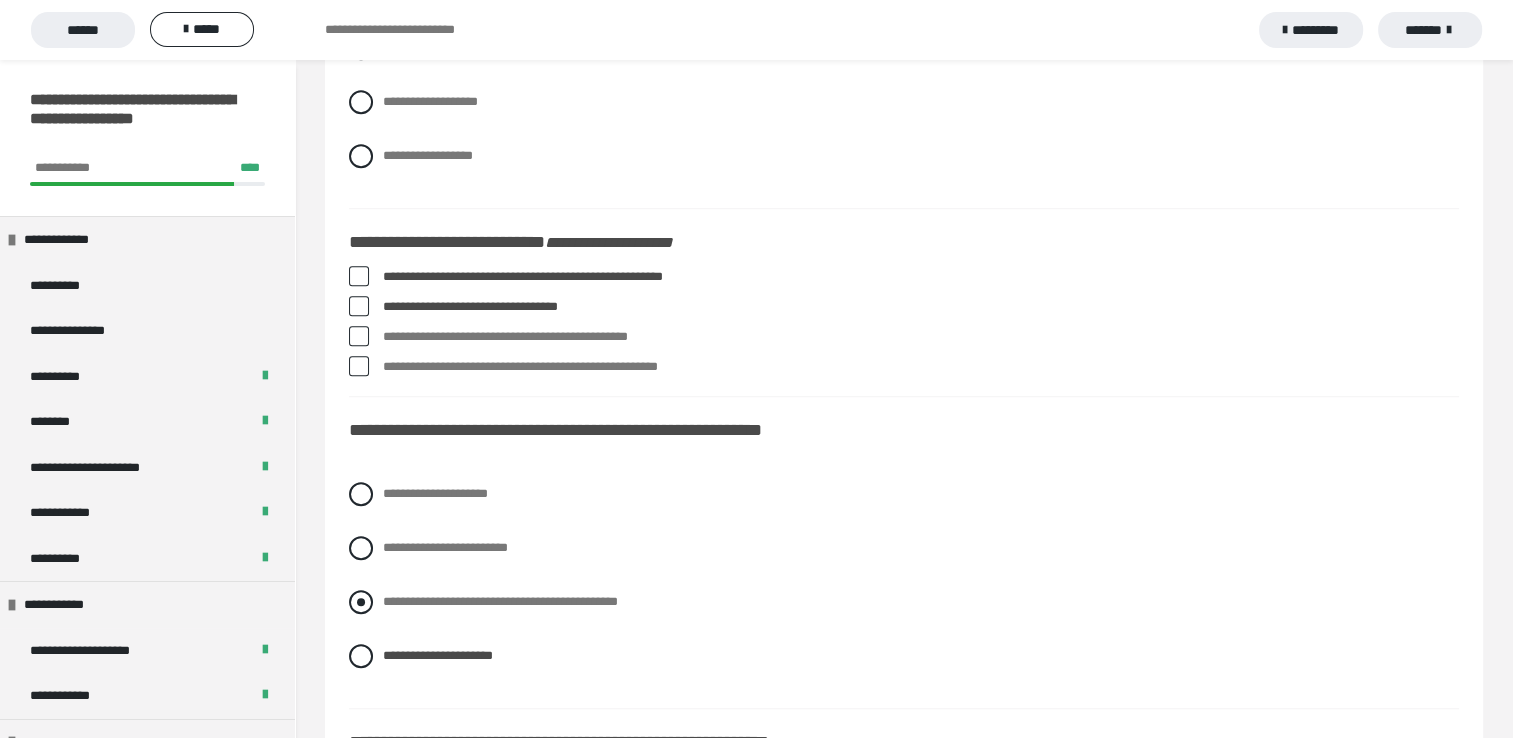 click on "**********" at bounding box center (500, 601) 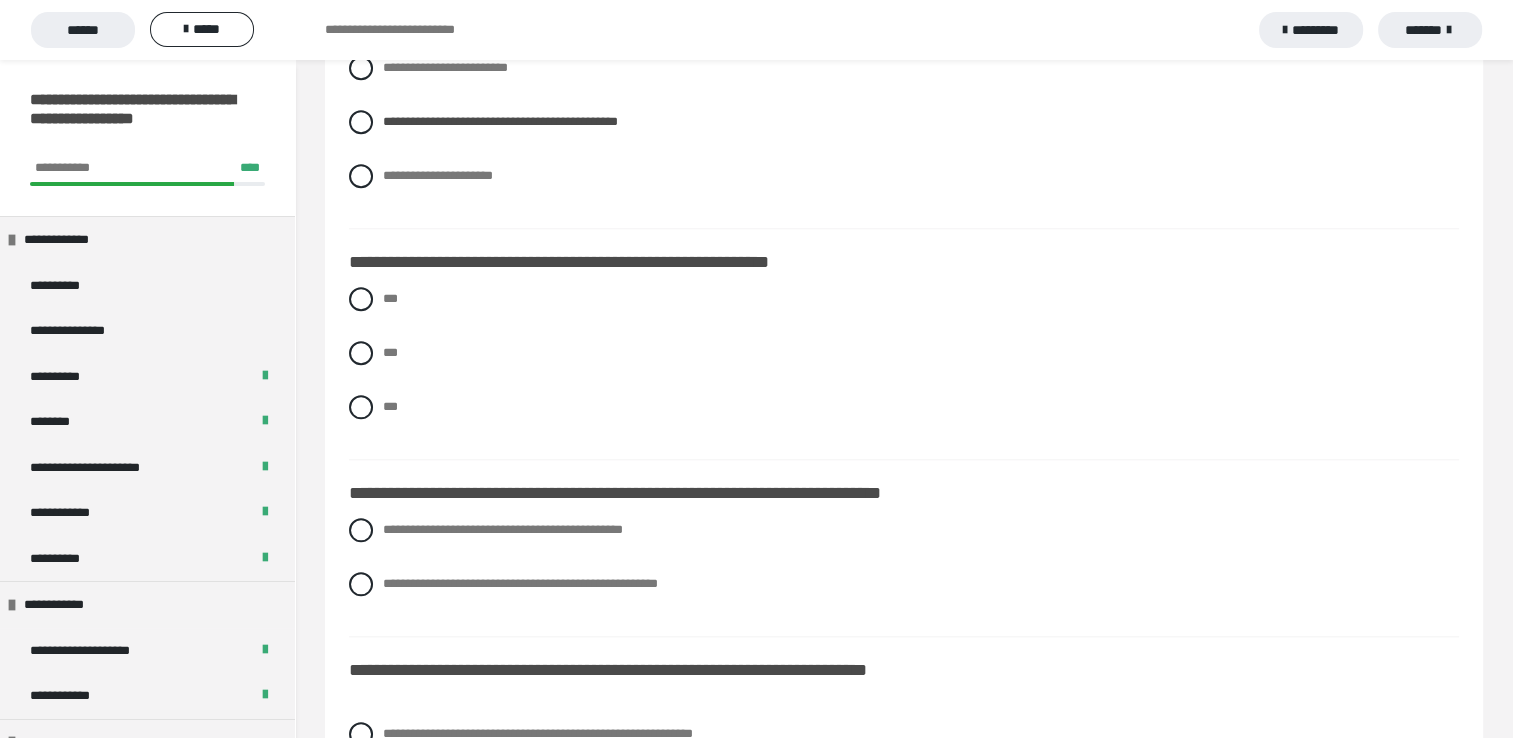 scroll, scrollTop: 1986, scrollLeft: 0, axis: vertical 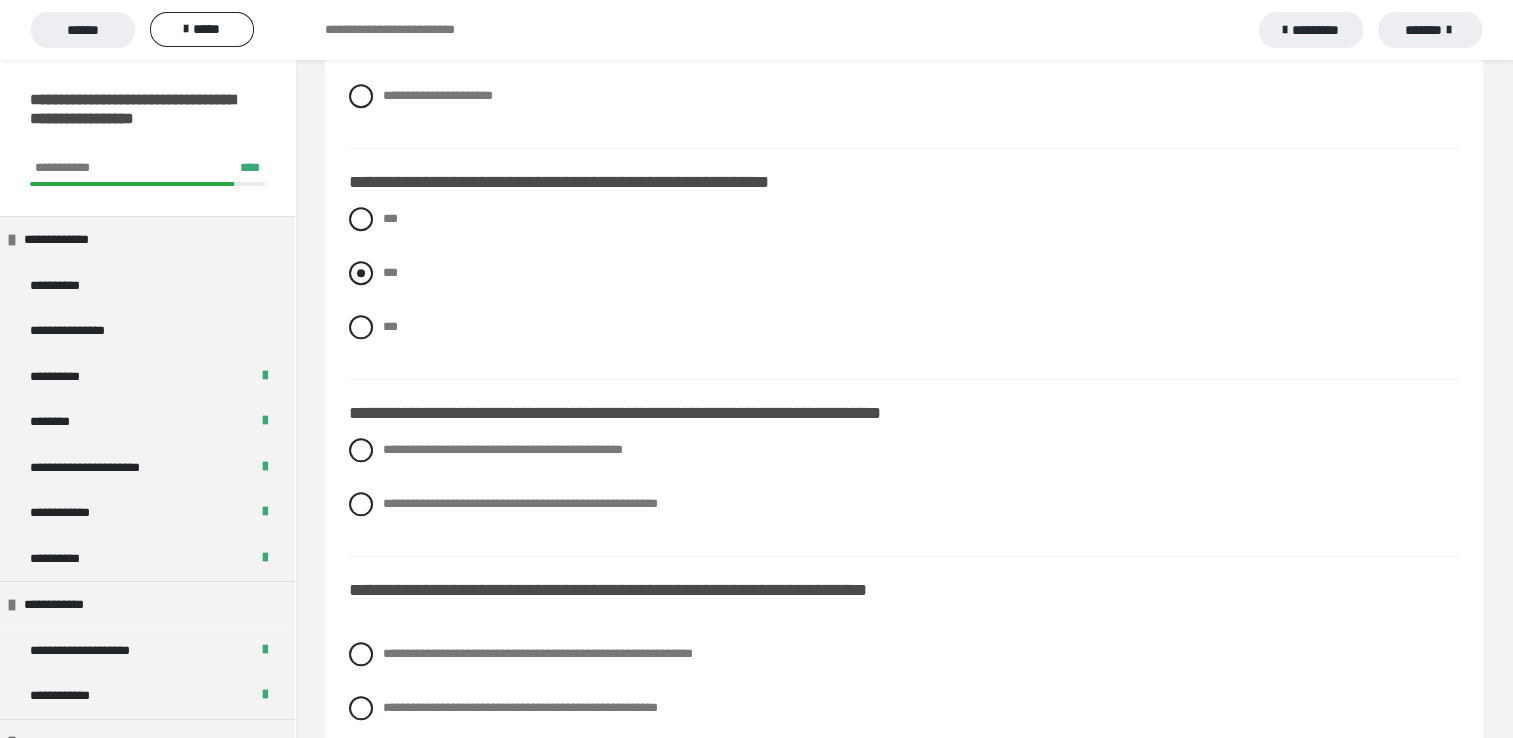 click on "***" at bounding box center (390, 272) 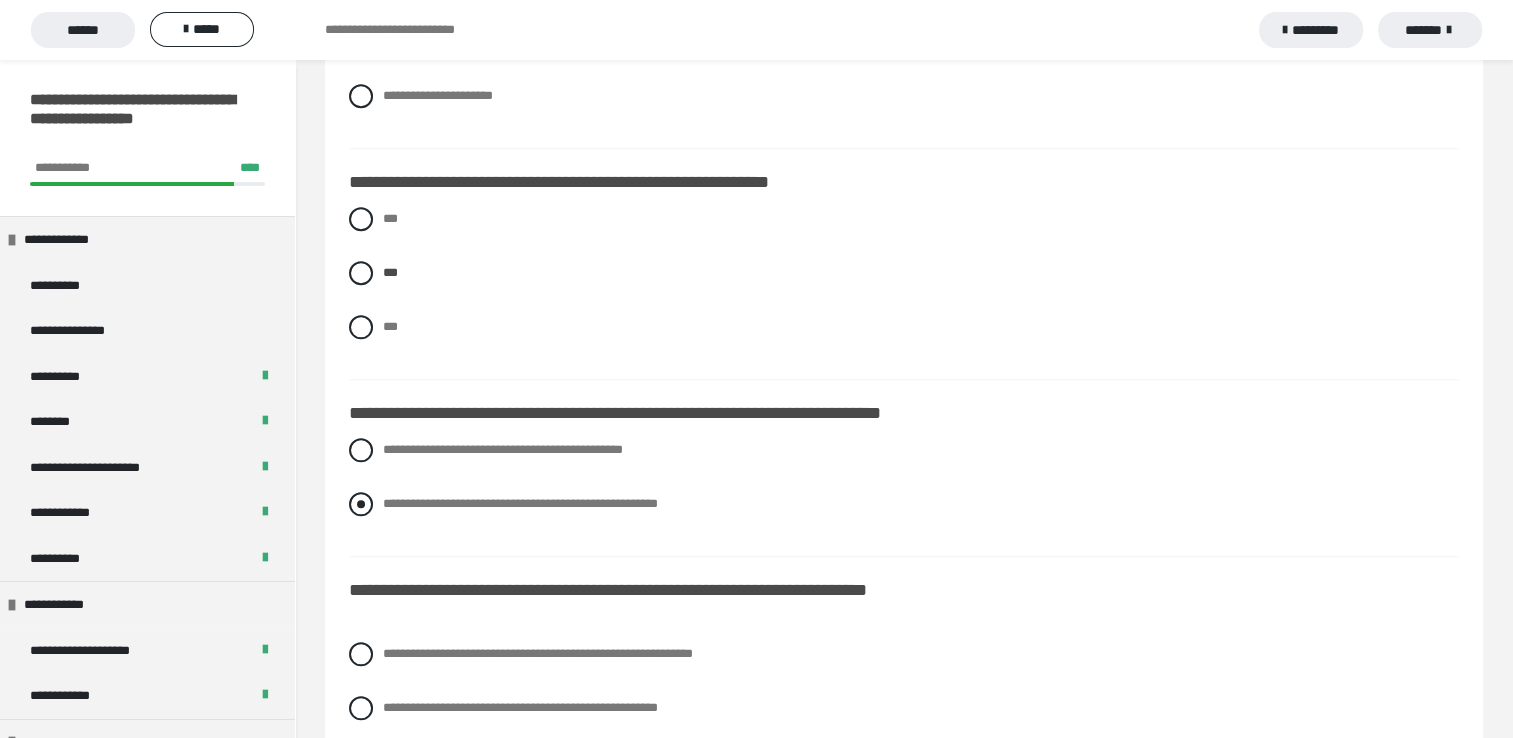 click on "**********" at bounding box center [520, 503] 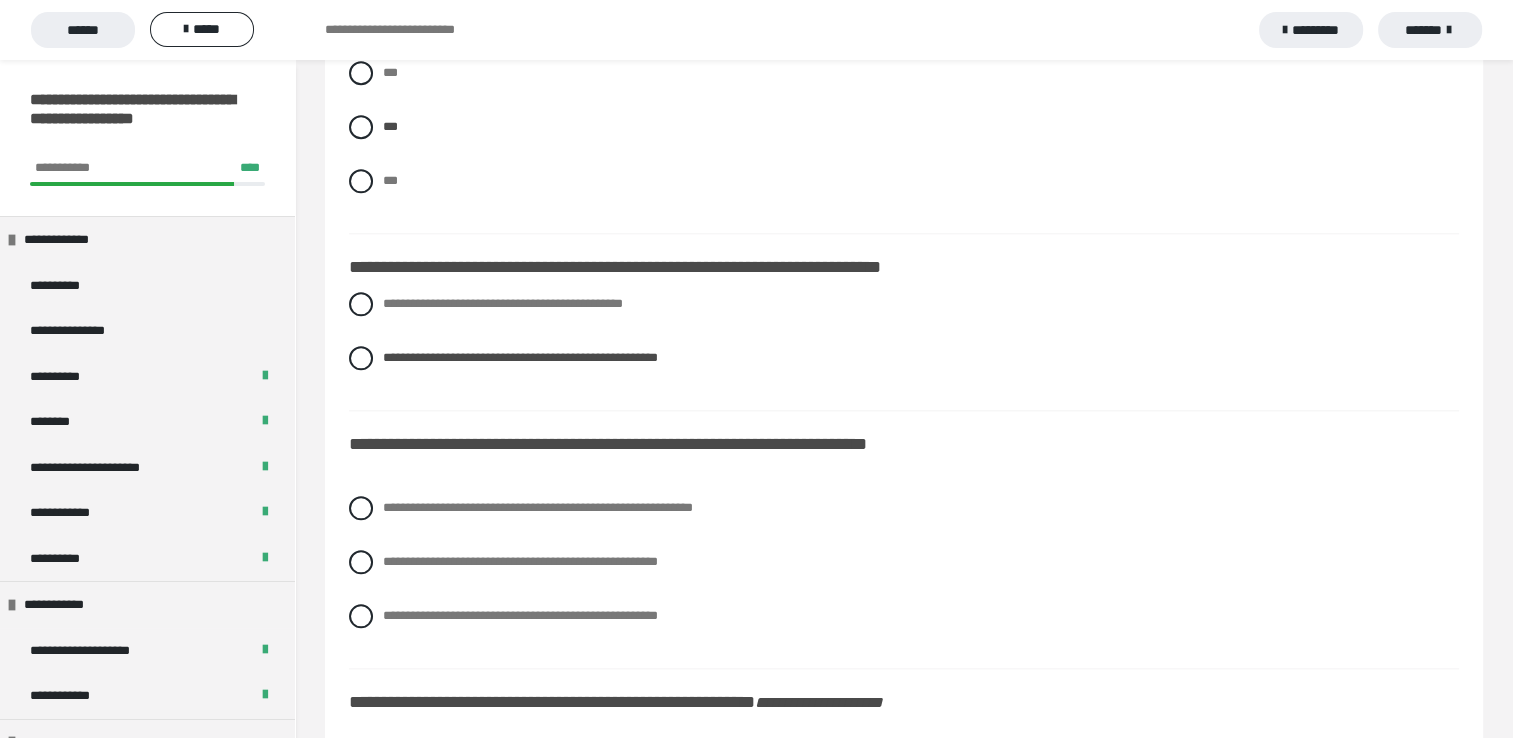 scroll, scrollTop: 2172, scrollLeft: 0, axis: vertical 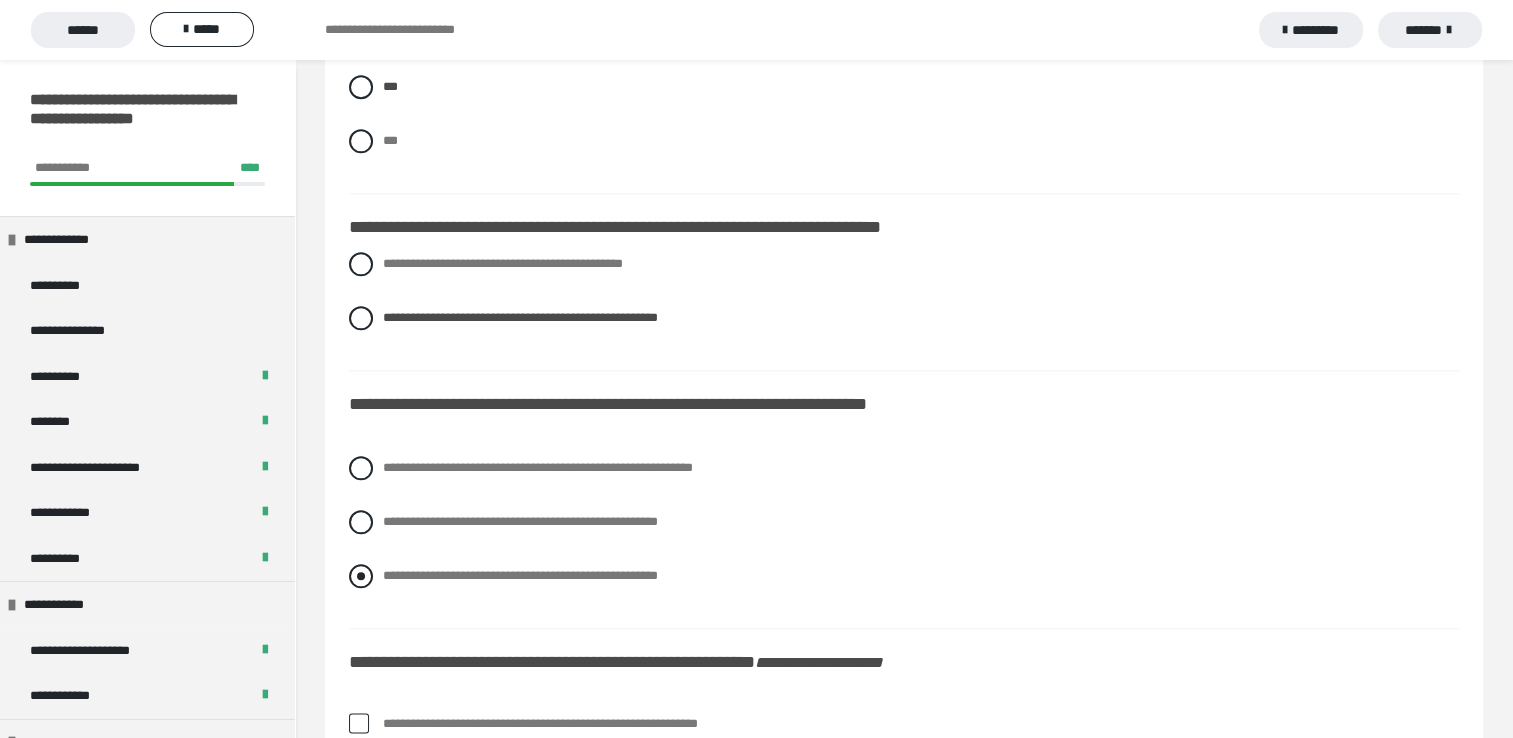 click on "**********" at bounding box center [520, 575] 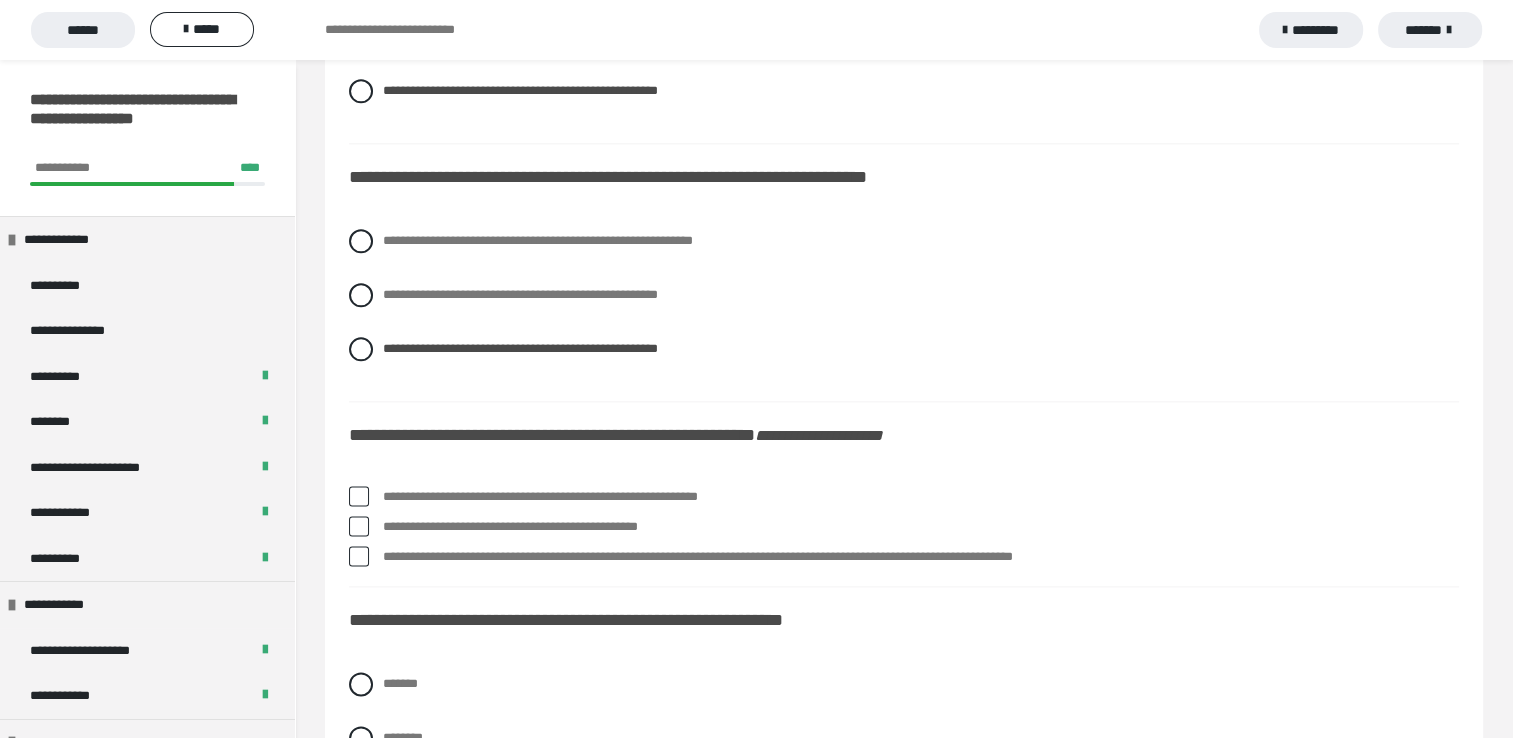 scroll, scrollTop: 2439, scrollLeft: 0, axis: vertical 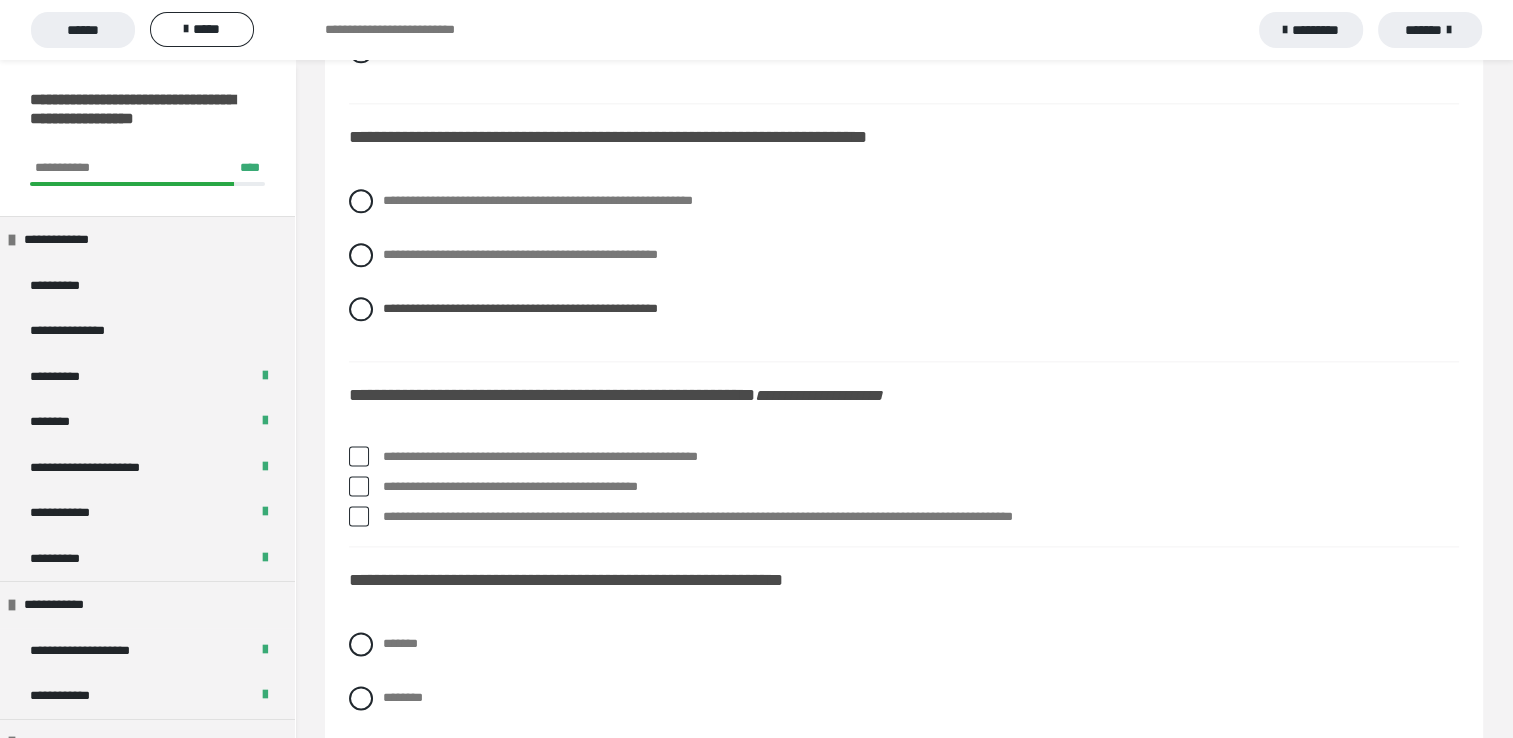 click on "**********" at bounding box center [921, 457] 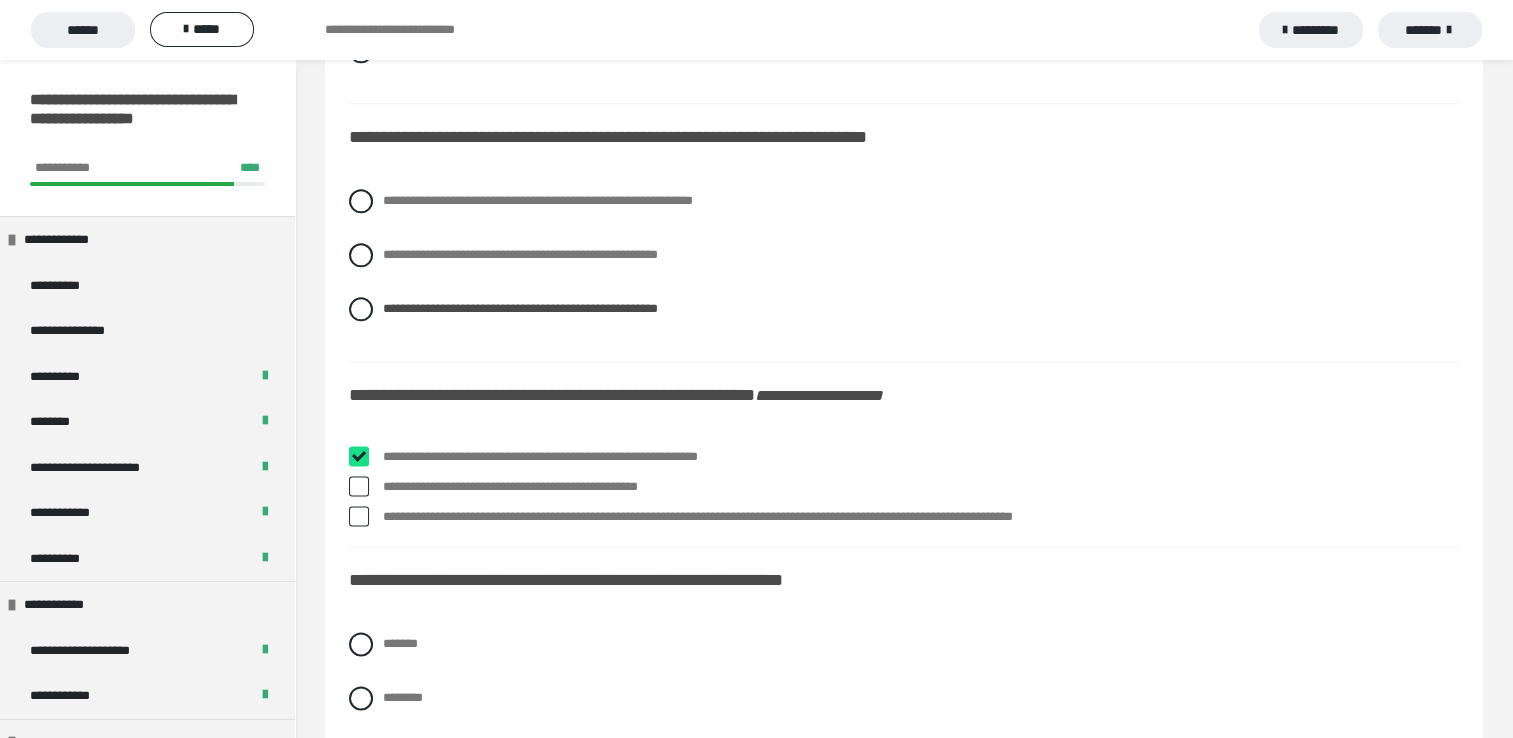 checkbox on "****" 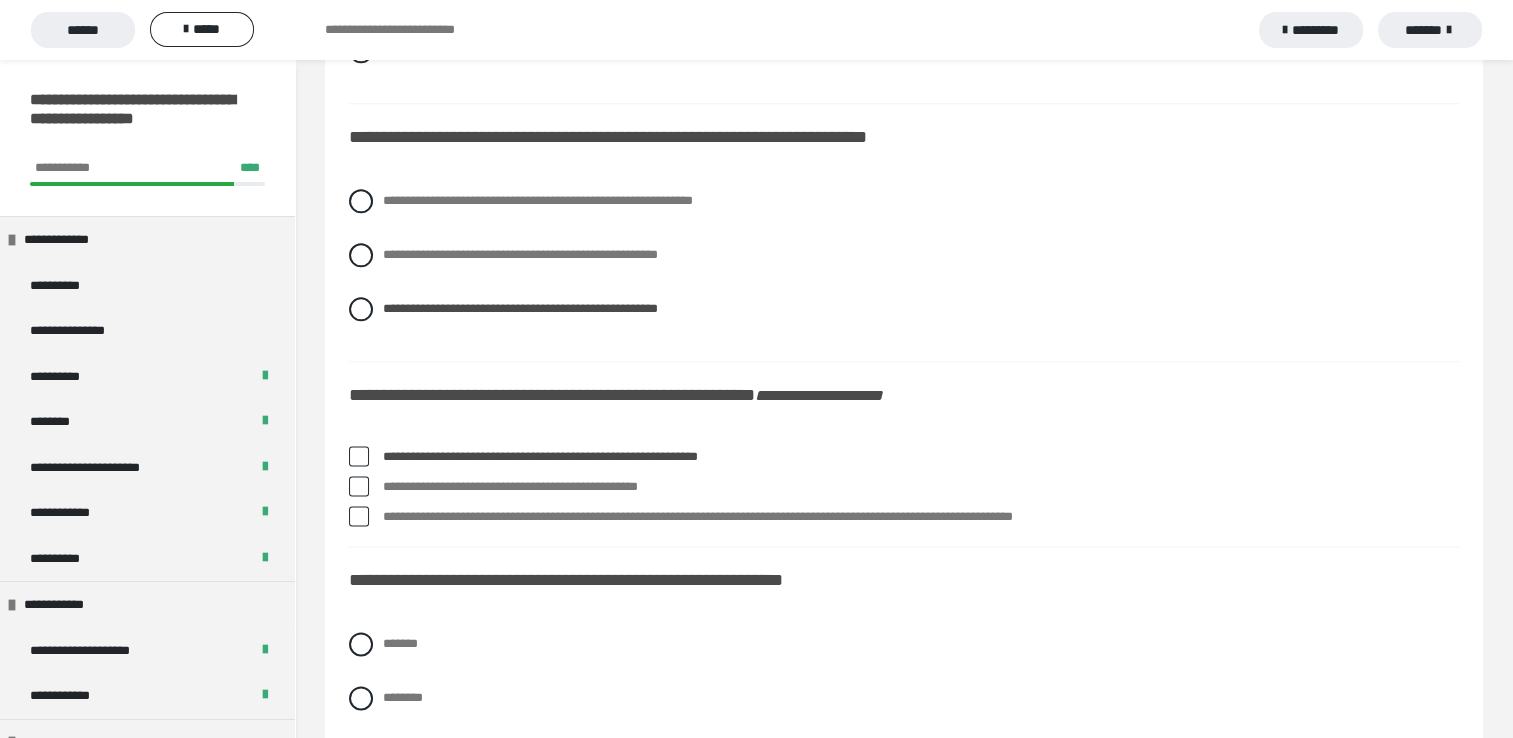 click on "**********" at bounding box center [921, 487] 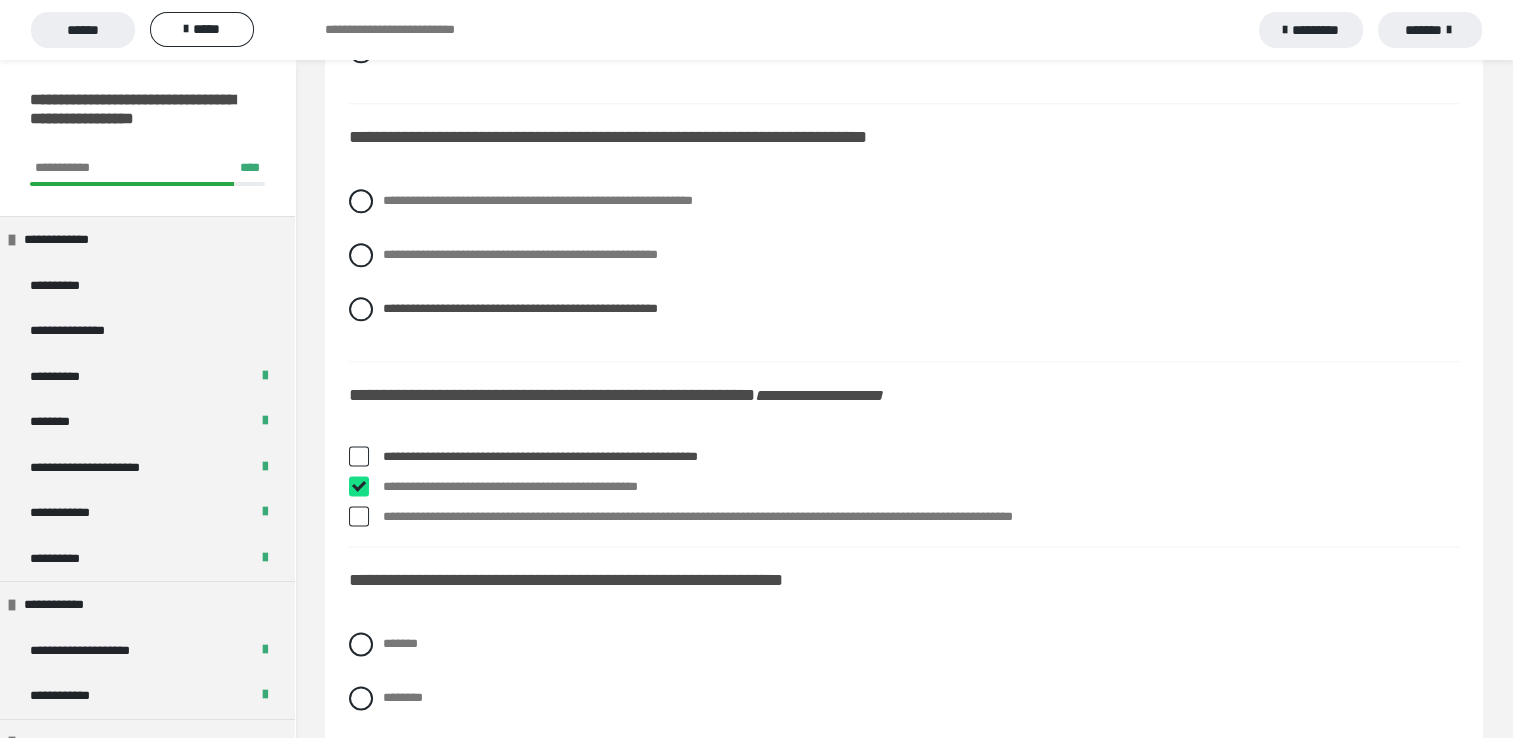 checkbox on "****" 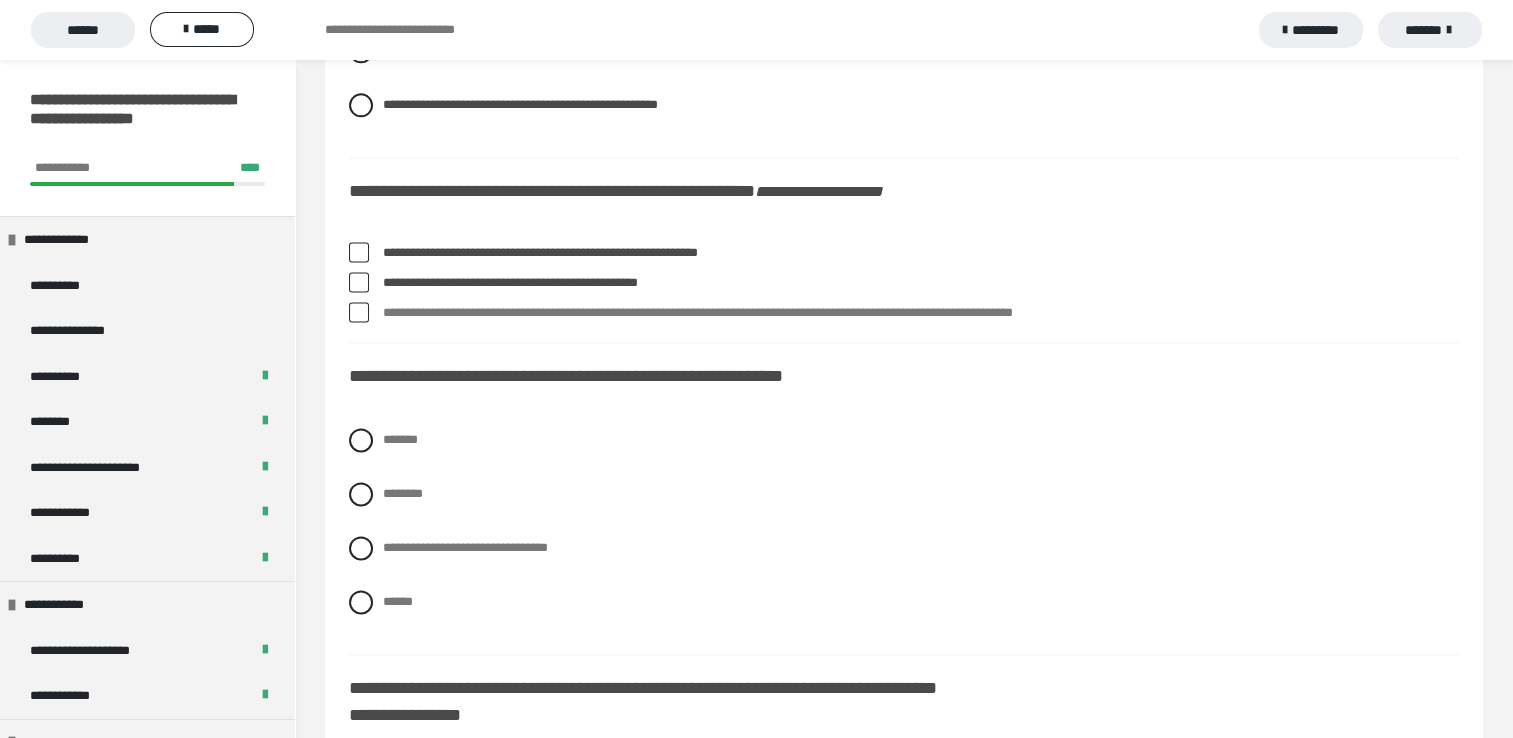 scroll, scrollTop: 2652, scrollLeft: 0, axis: vertical 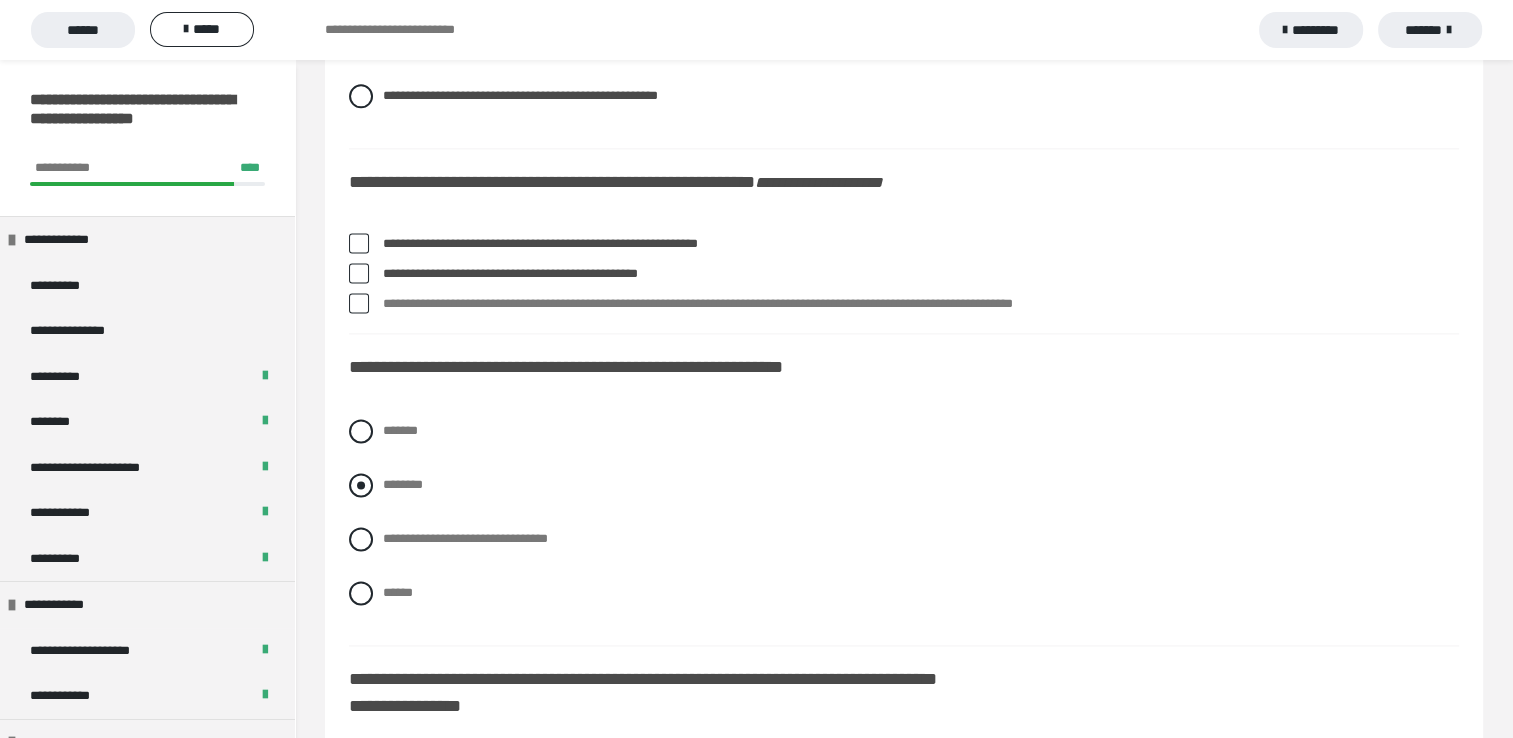 click on "********" at bounding box center (403, 484) 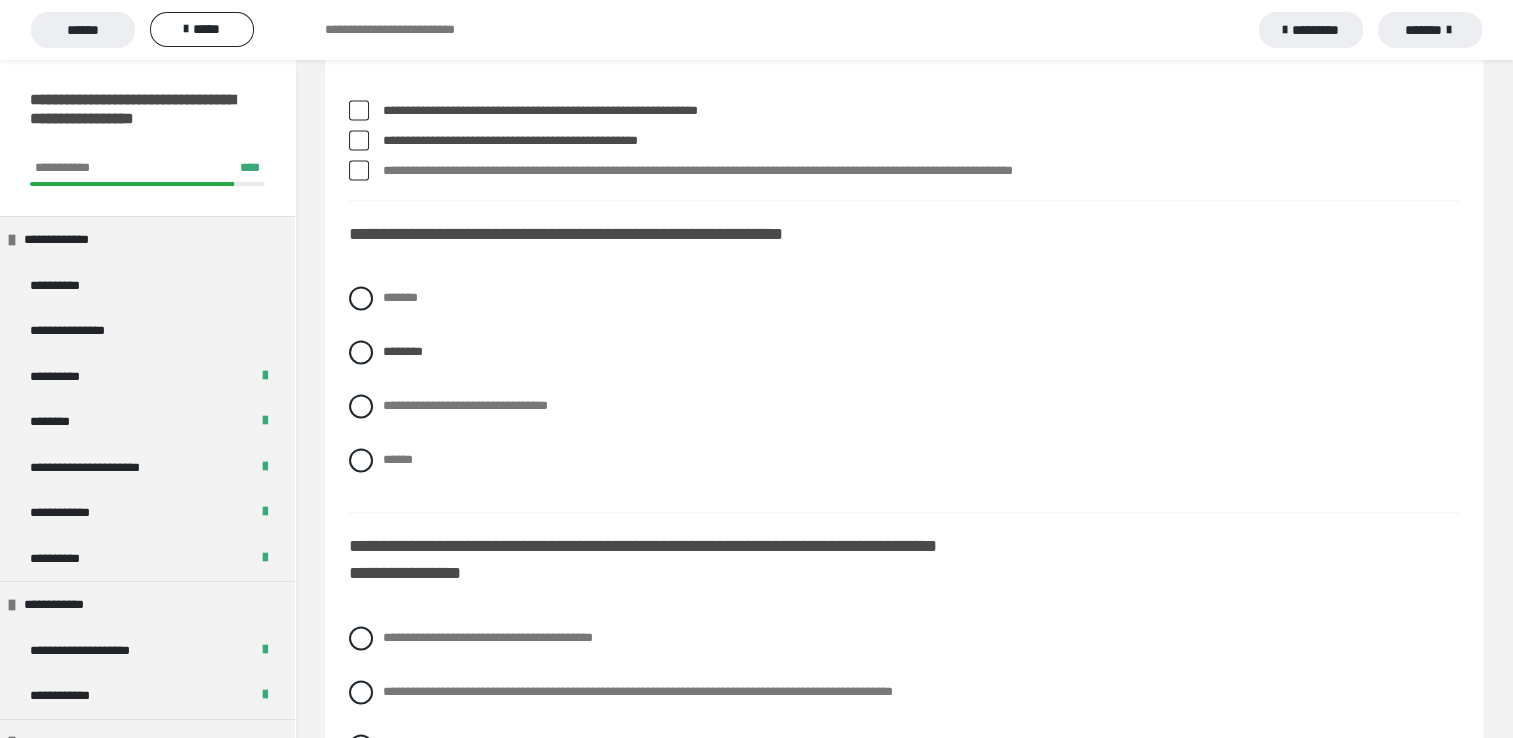 scroll, scrollTop: 2825, scrollLeft: 0, axis: vertical 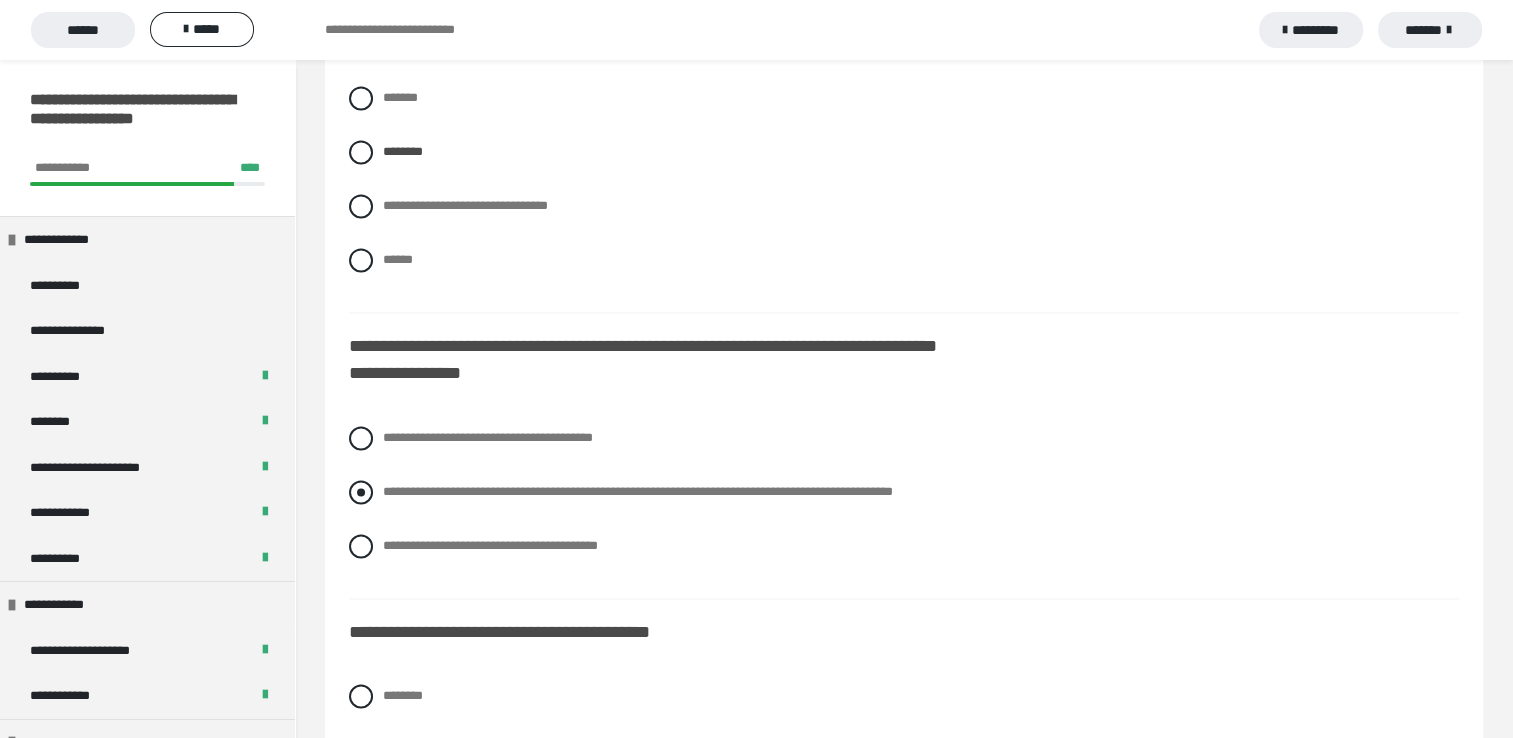 click on "**********" at bounding box center (638, 491) 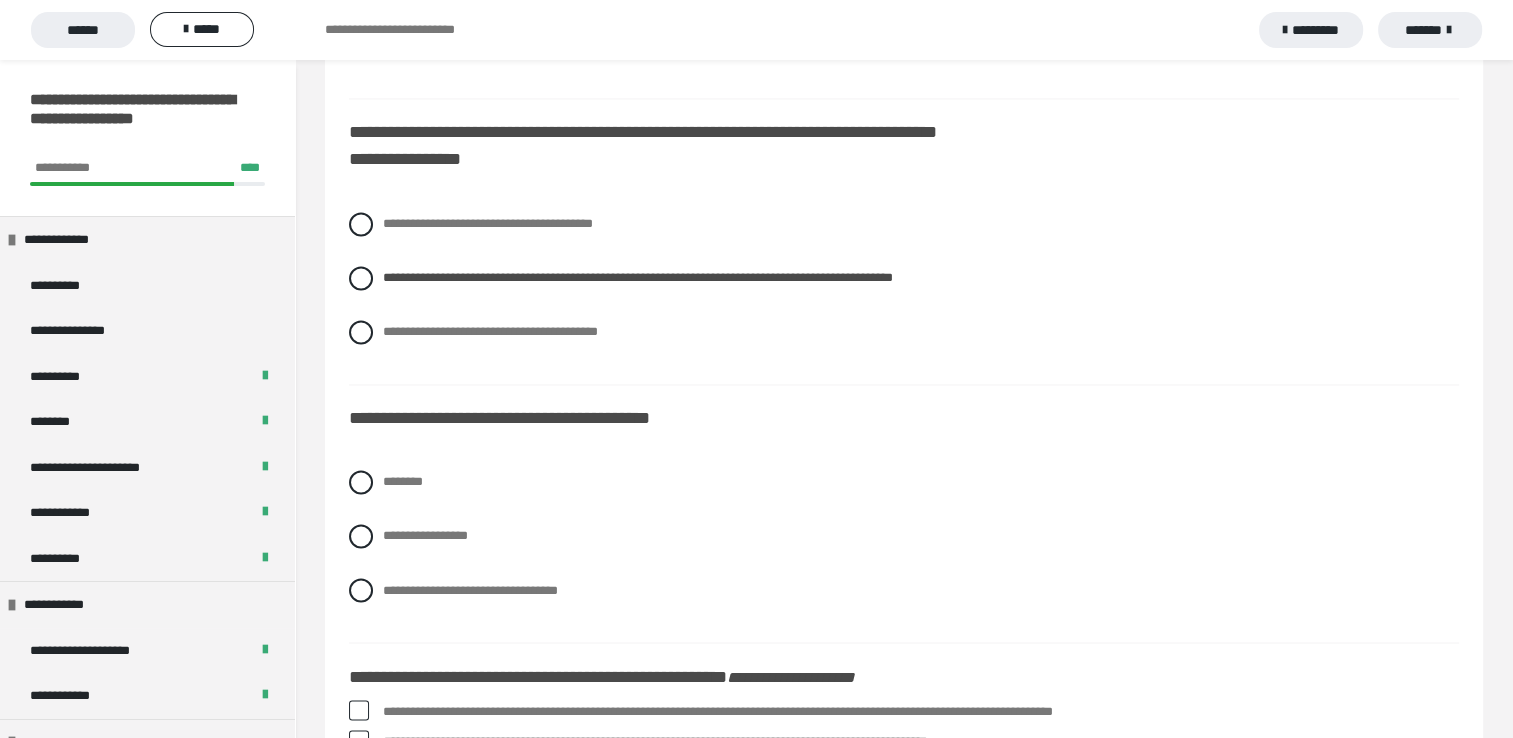 scroll, scrollTop: 3252, scrollLeft: 0, axis: vertical 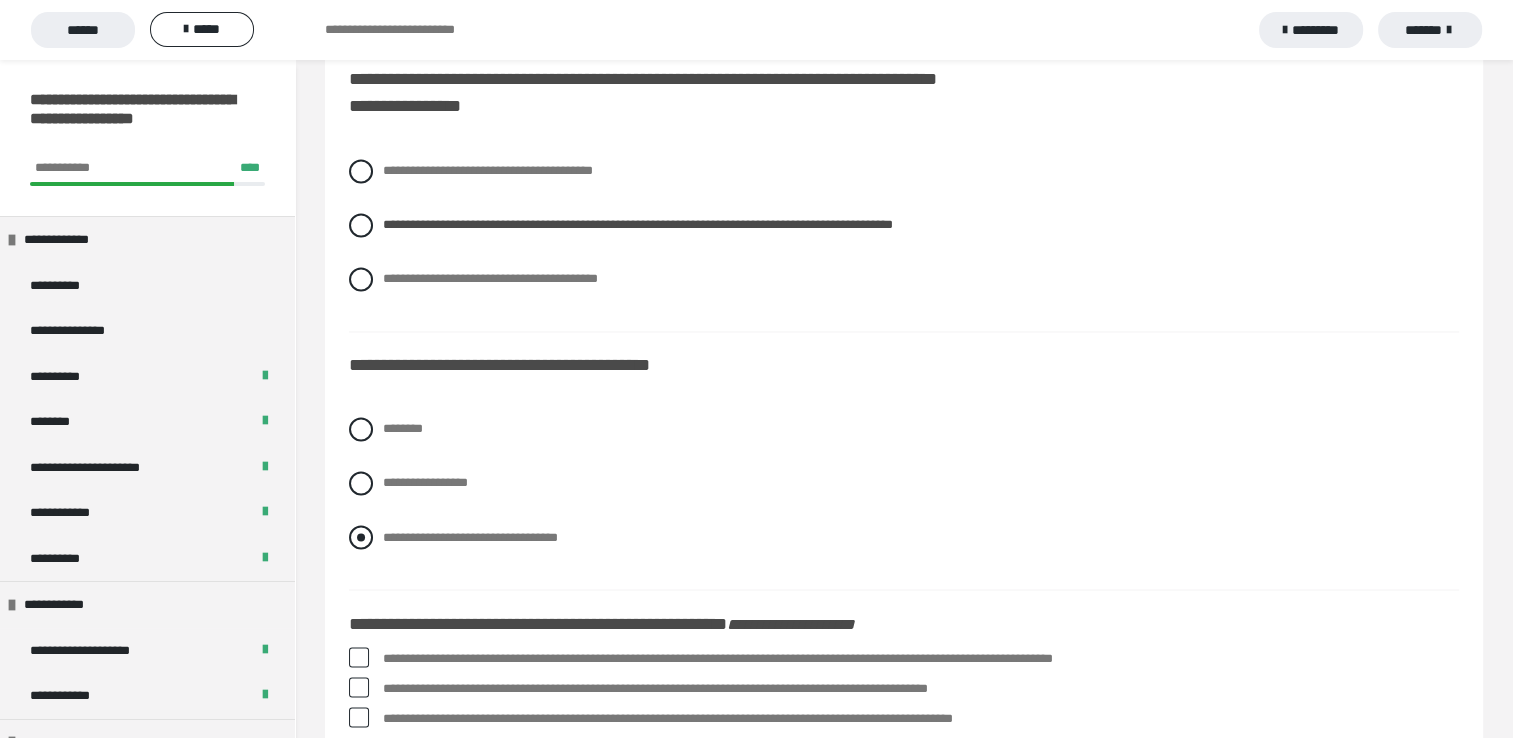 click on "**********" at bounding box center [470, 536] 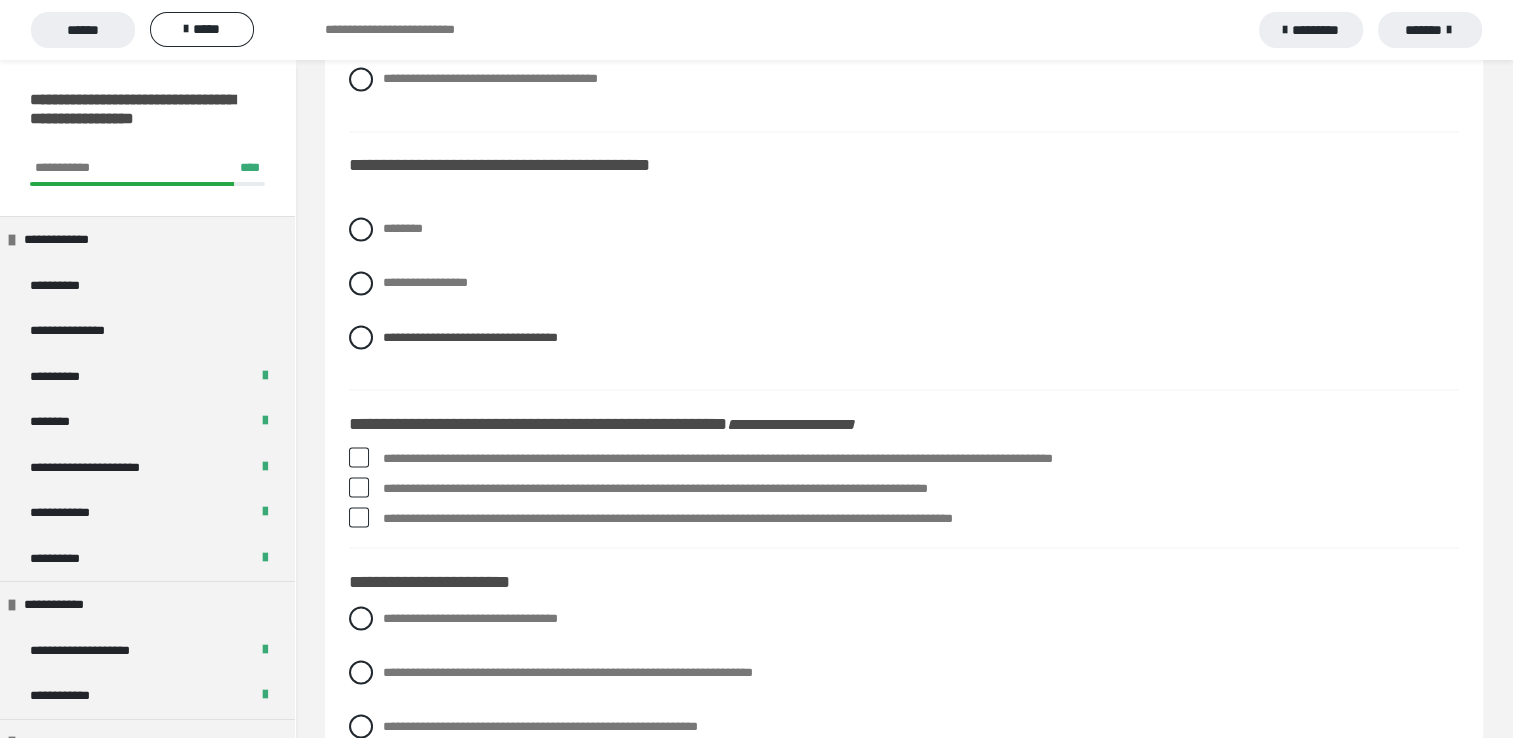 scroll, scrollTop: 3545, scrollLeft: 0, axis: vertical 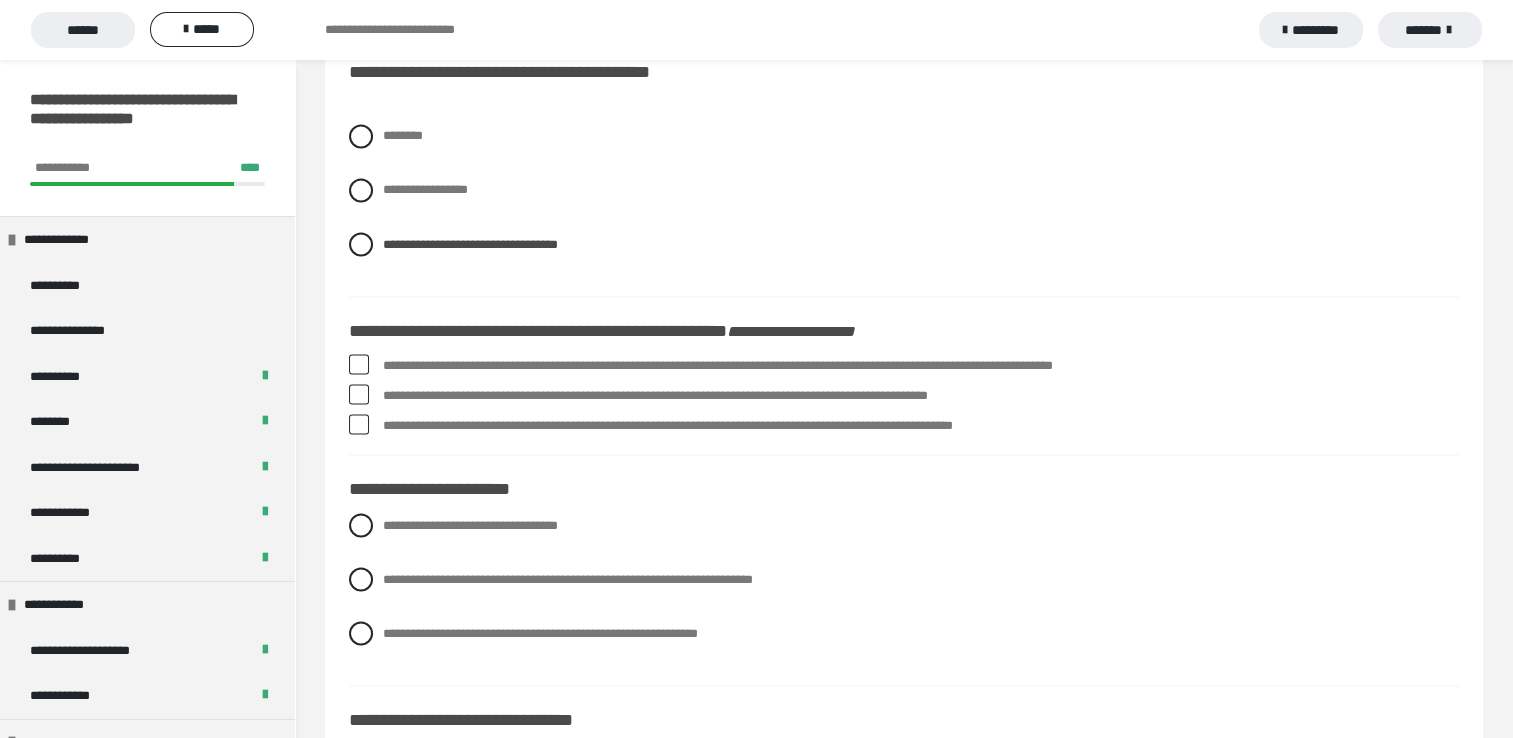 click on "**********" at bounding box center (921, 365) 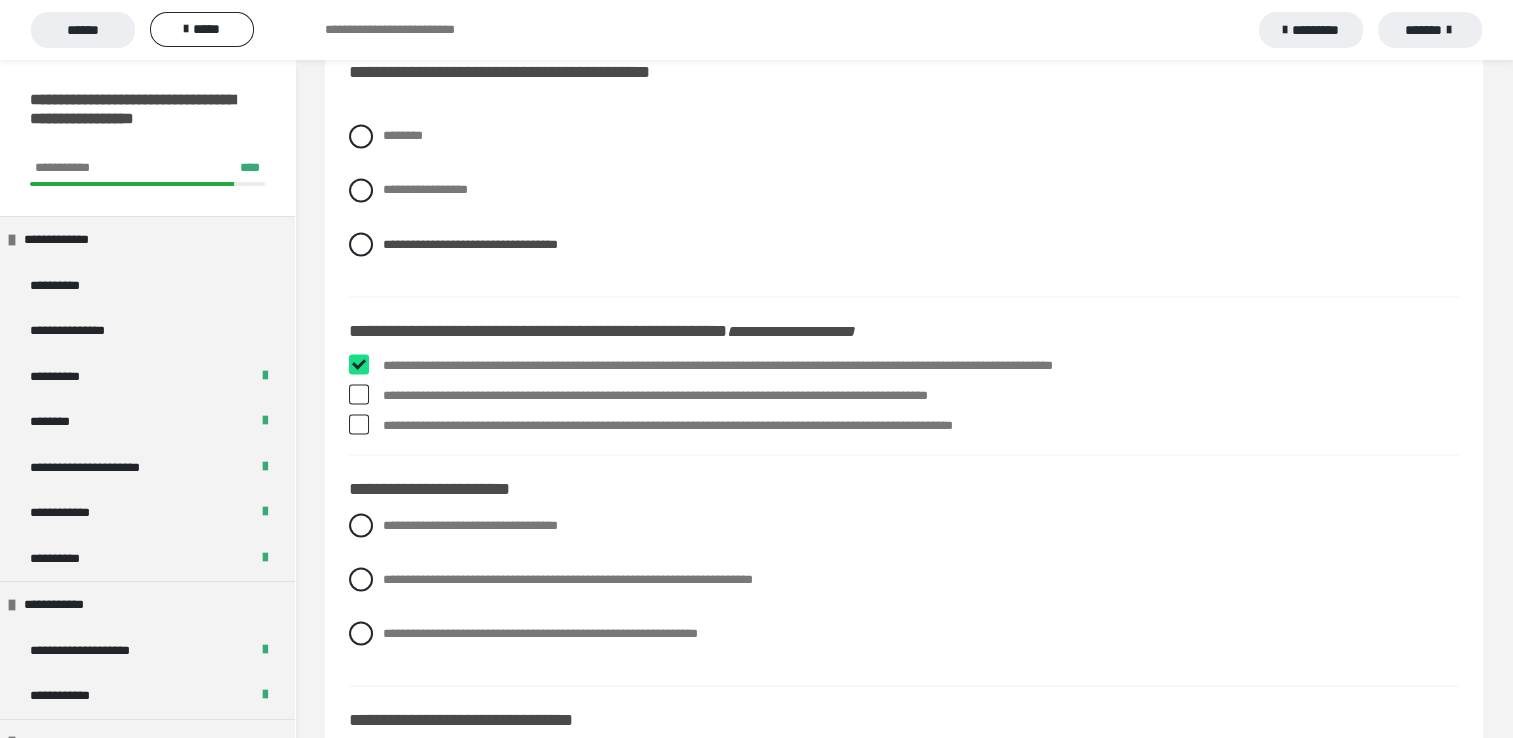 checkbox on "****" 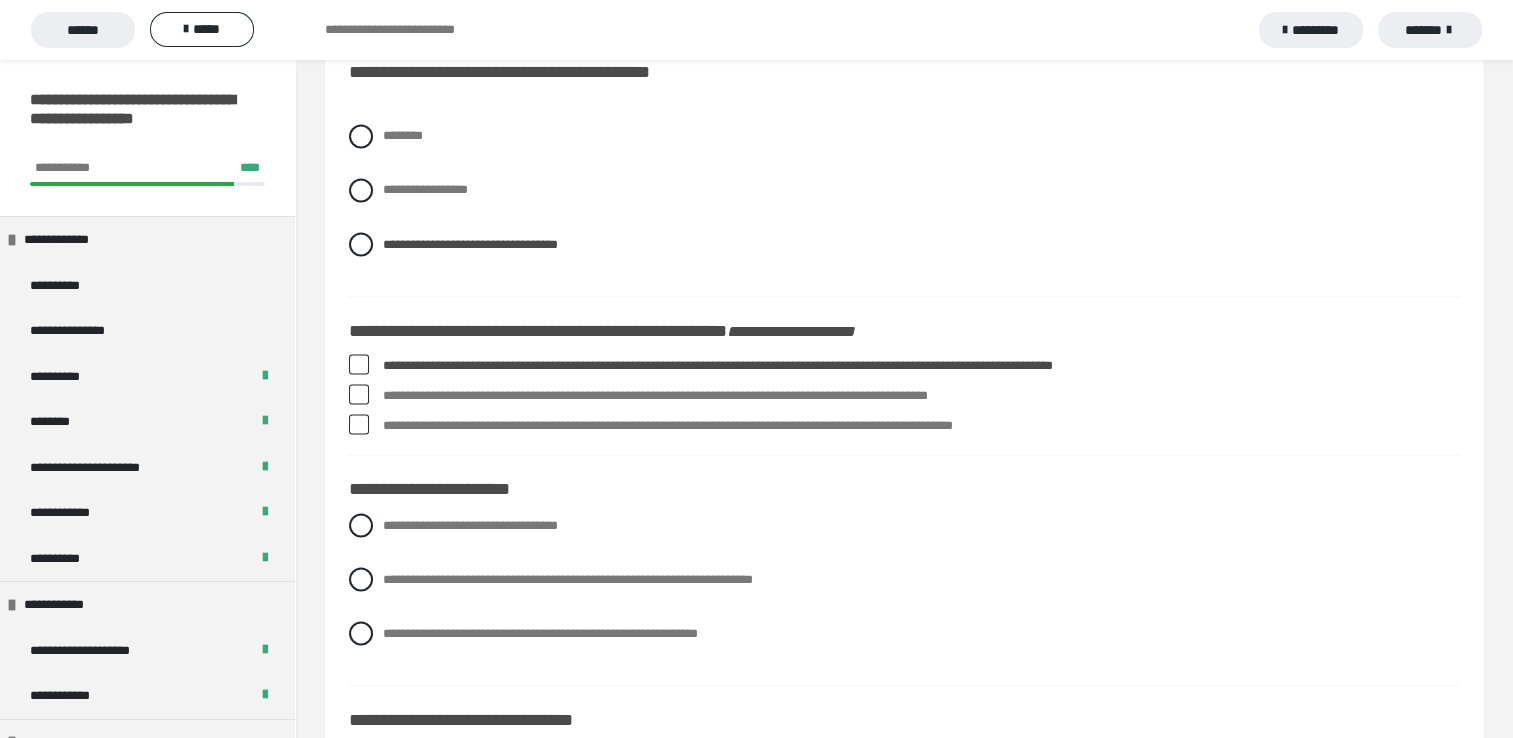 click on "**********" at bounding box center [921, 425] 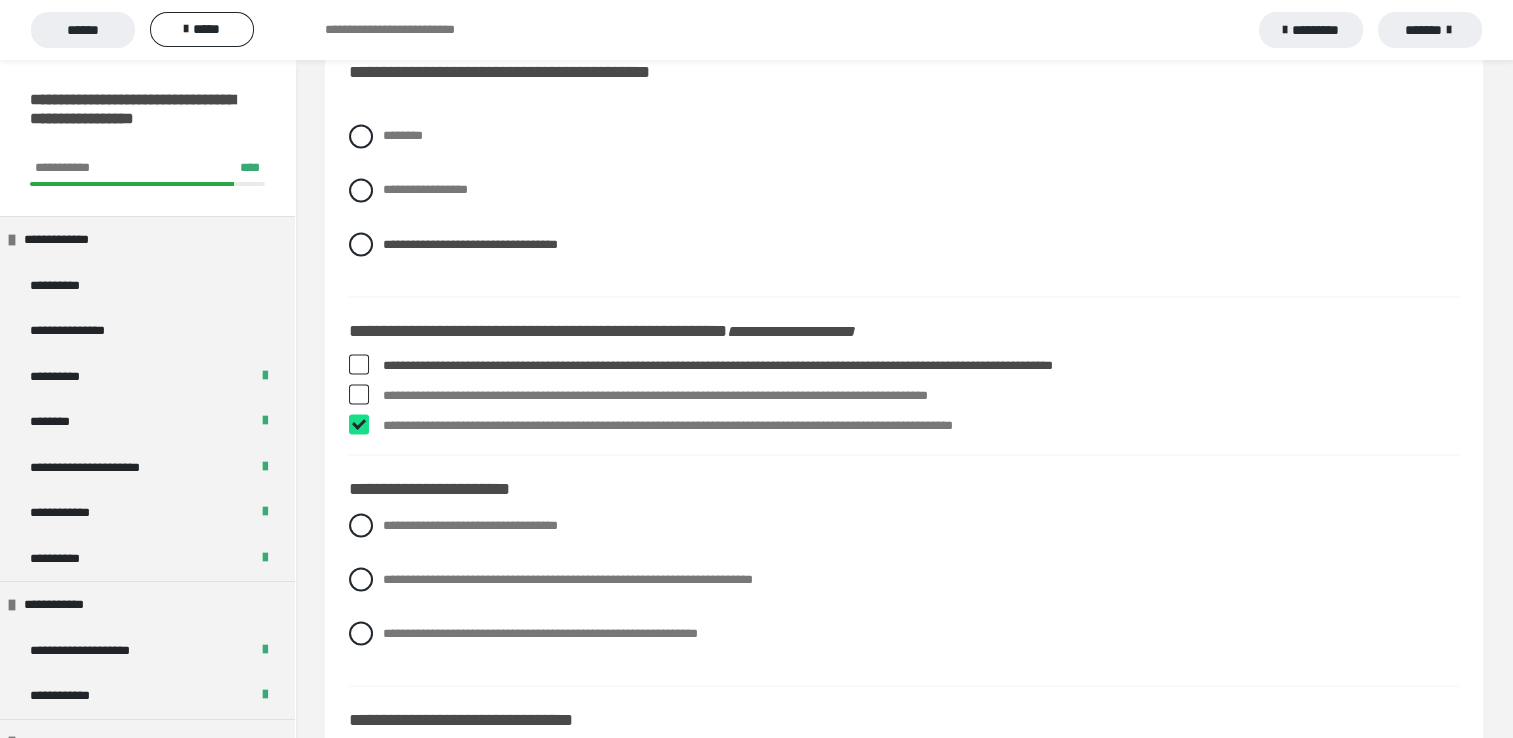checkbox on "****" 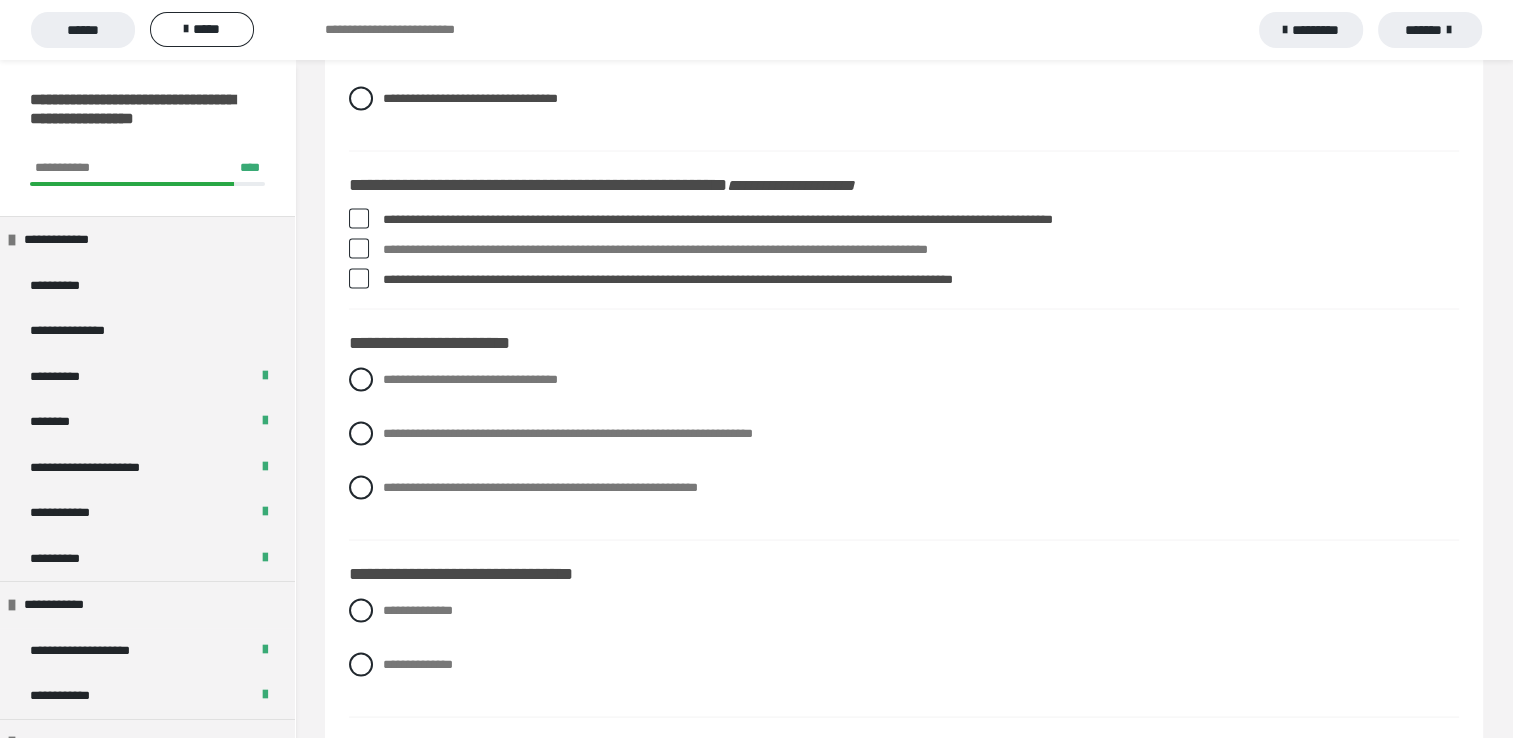scroll, scrollTop: 3705, scrollLeft: 0, axis: vertical 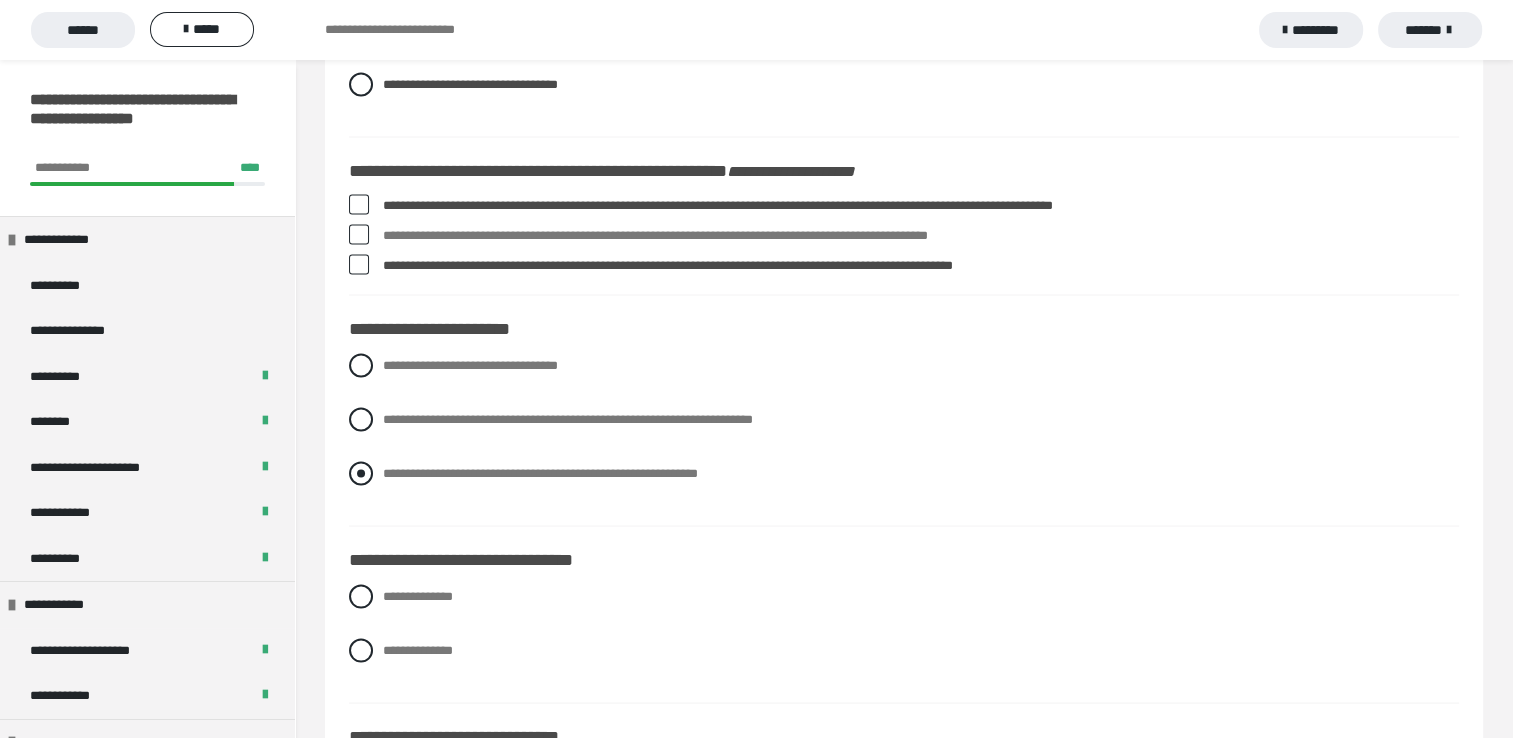 click on "**********" at bounding box center [540, 472] 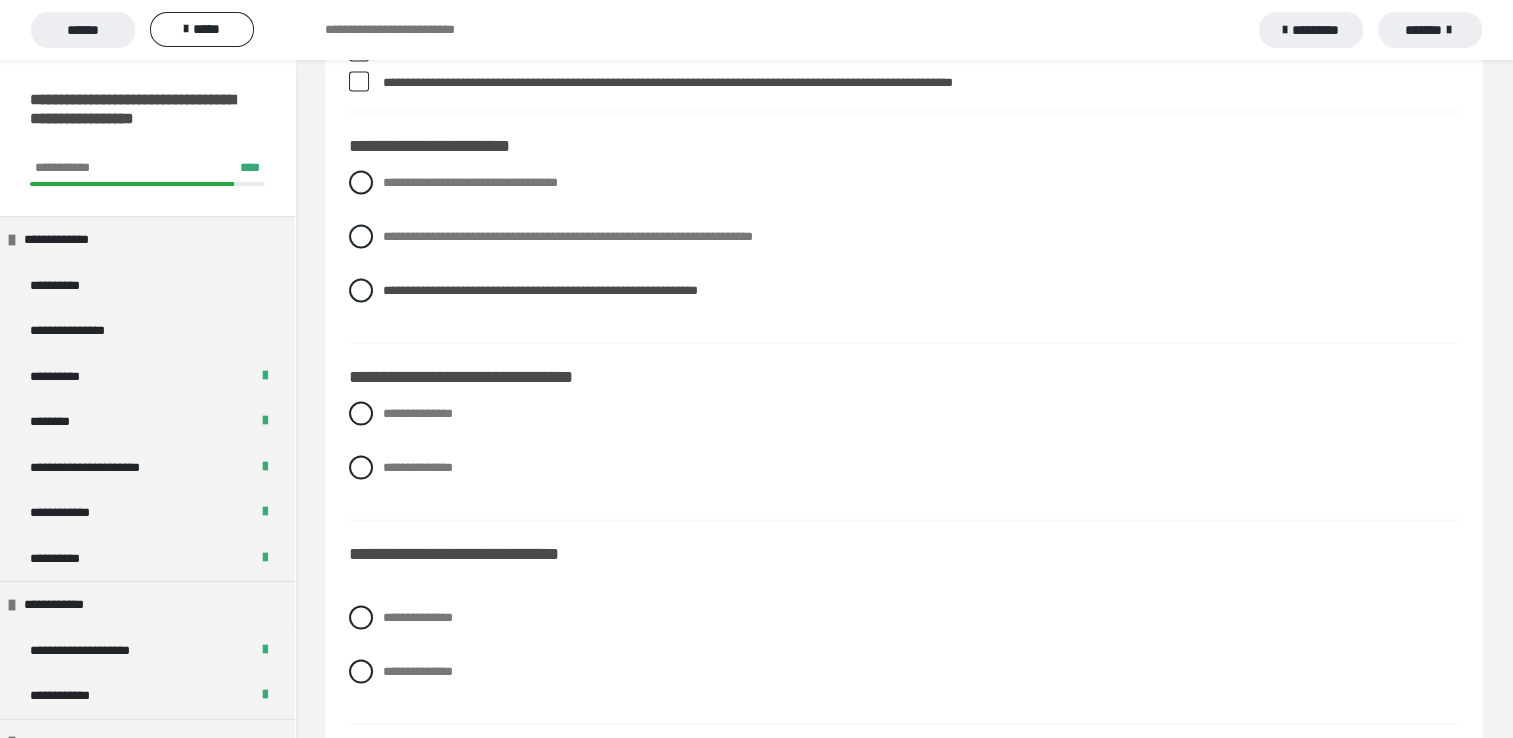 scroll, scrollTop: 3905, scrollLeft: 0, axis: vertical 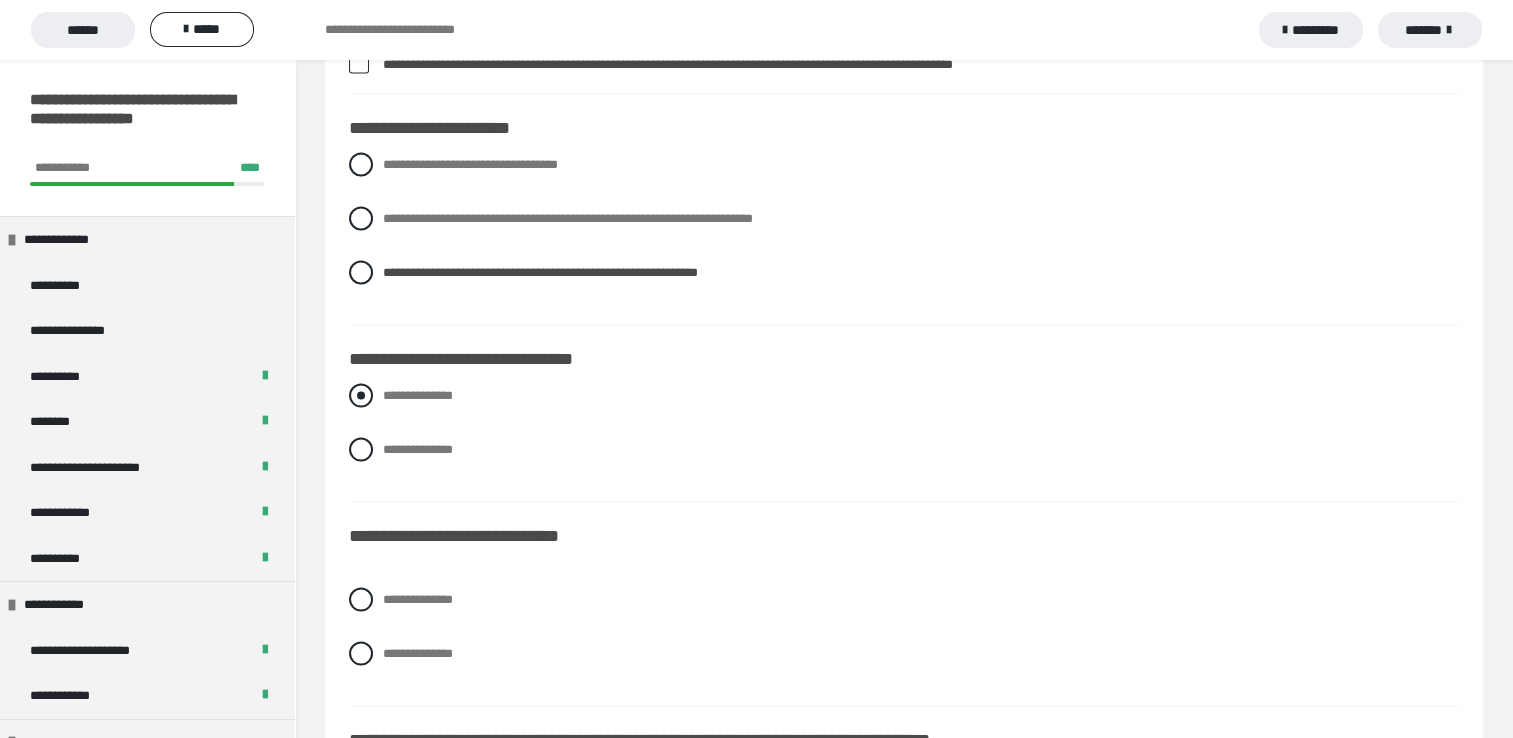 click on "**********" at bounding box center (418, 395) 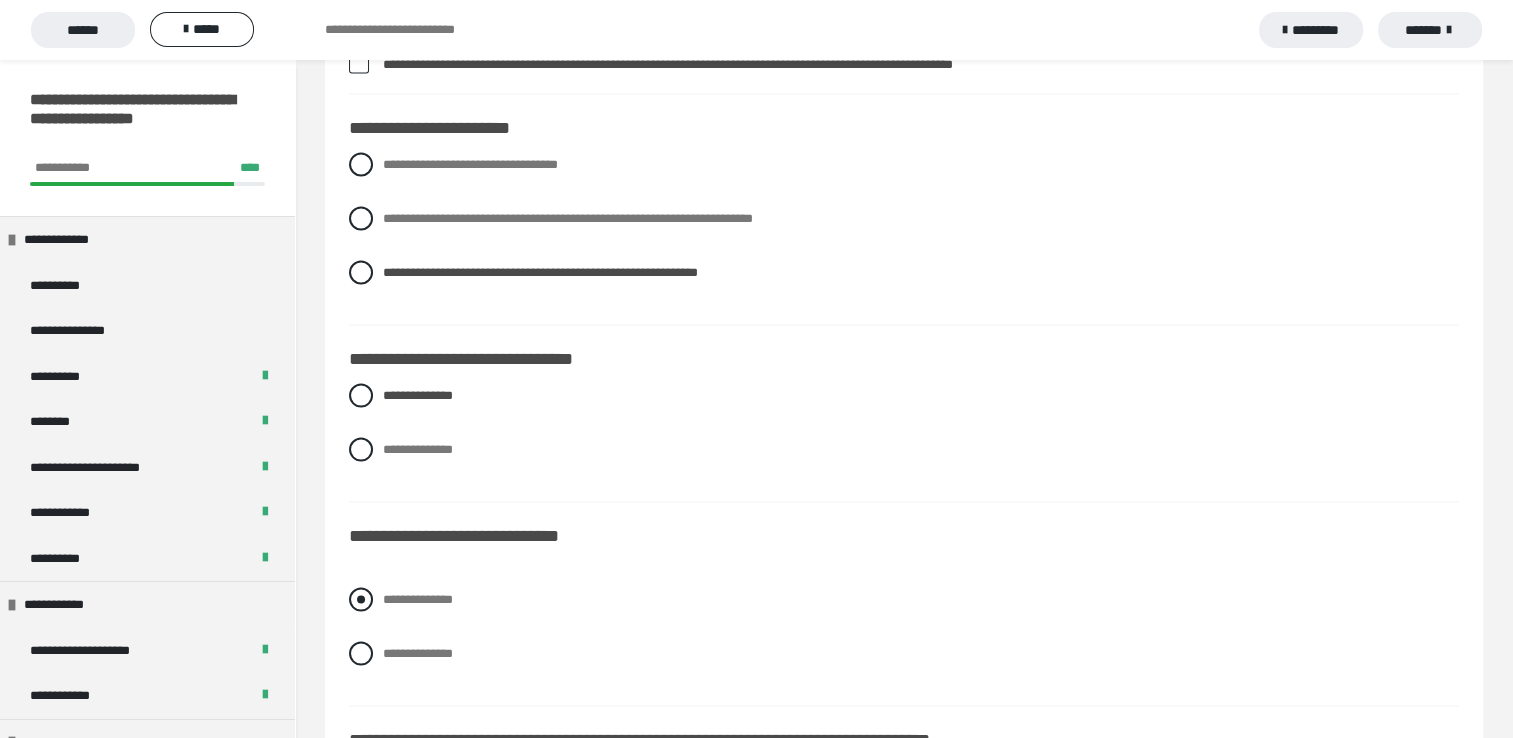 click on "**********" at bounding box center (418, 599) 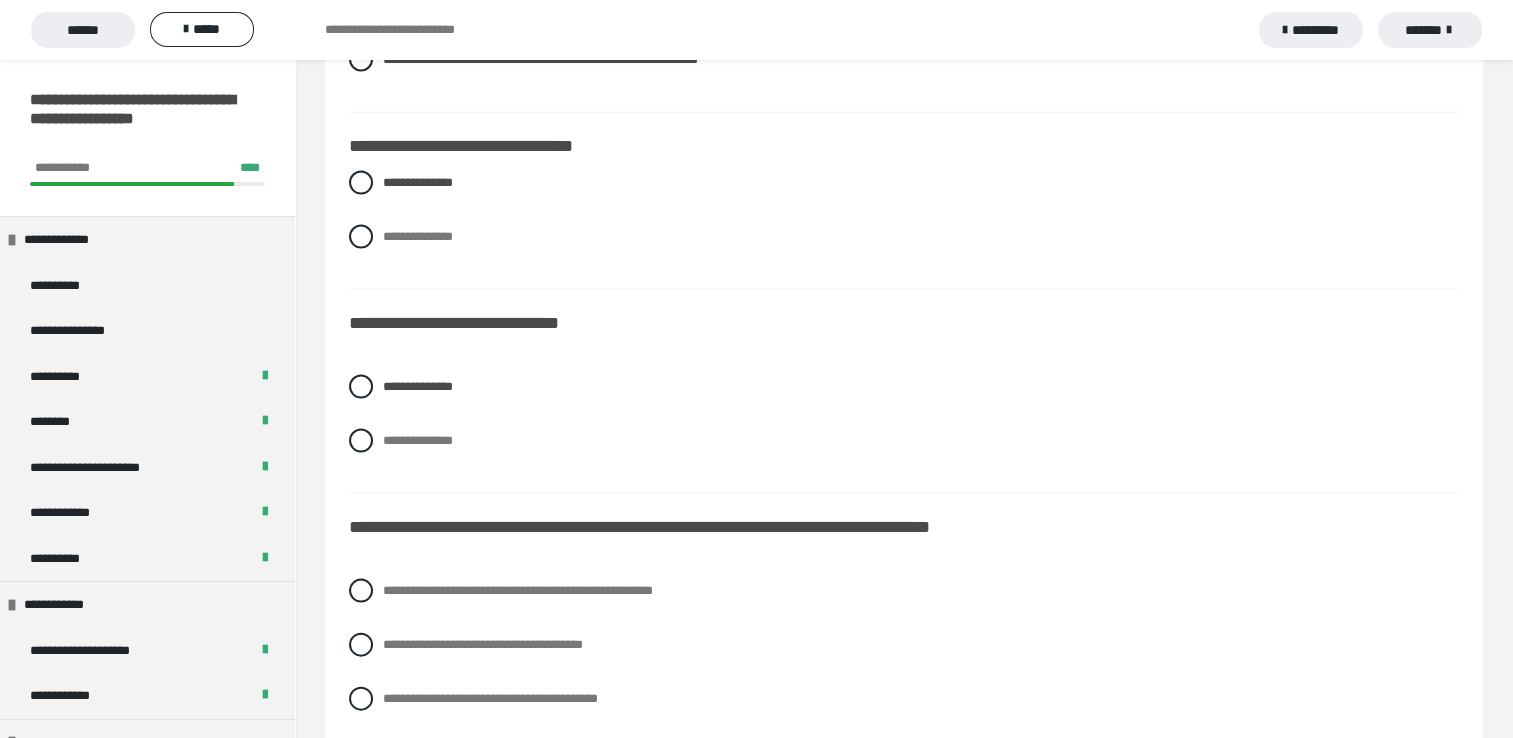 scroll, scrollTop: 4212, scrollLeft: 0, axis: vertical 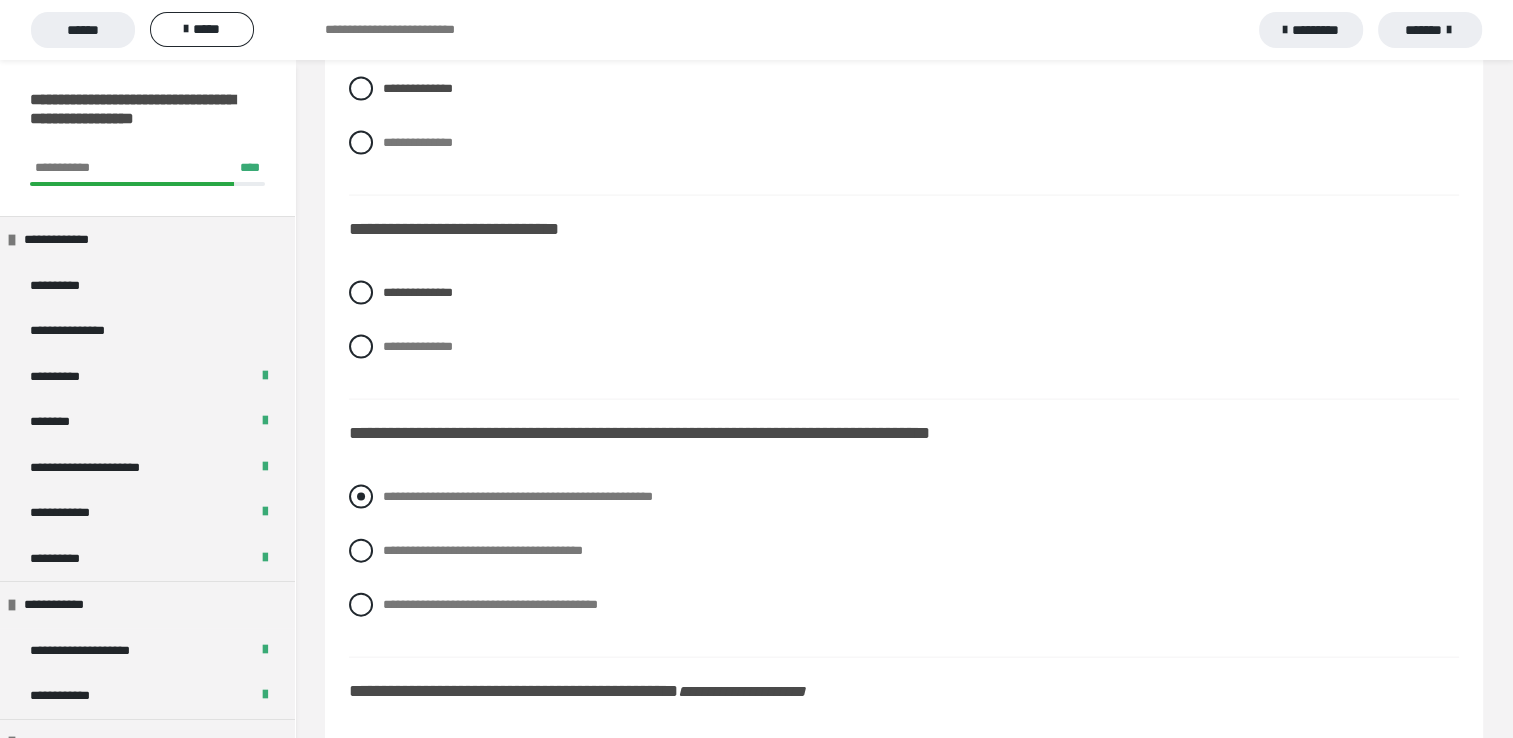 click on "**********" at bounding box center (904, 497) 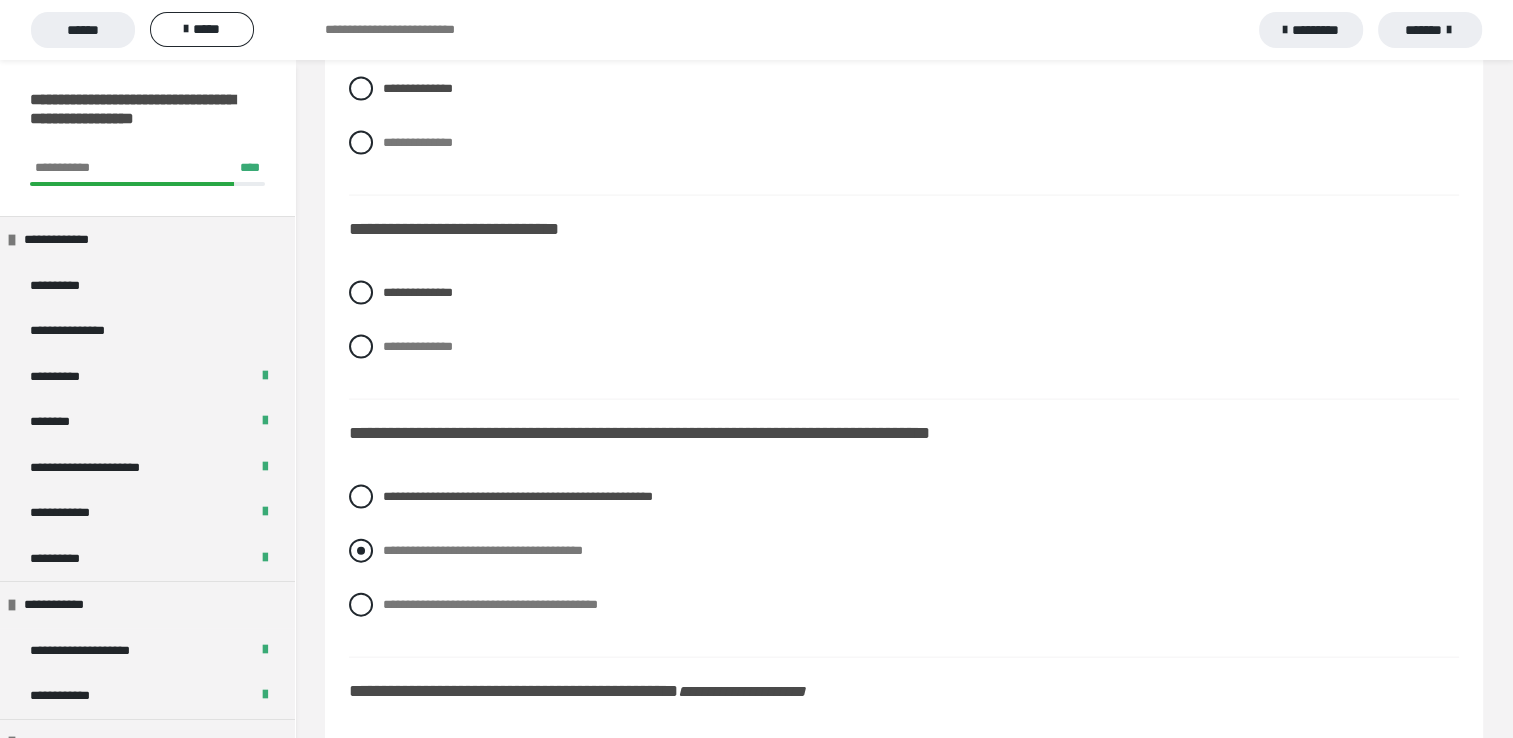 click on "**********" at bounding box center (483, 550) 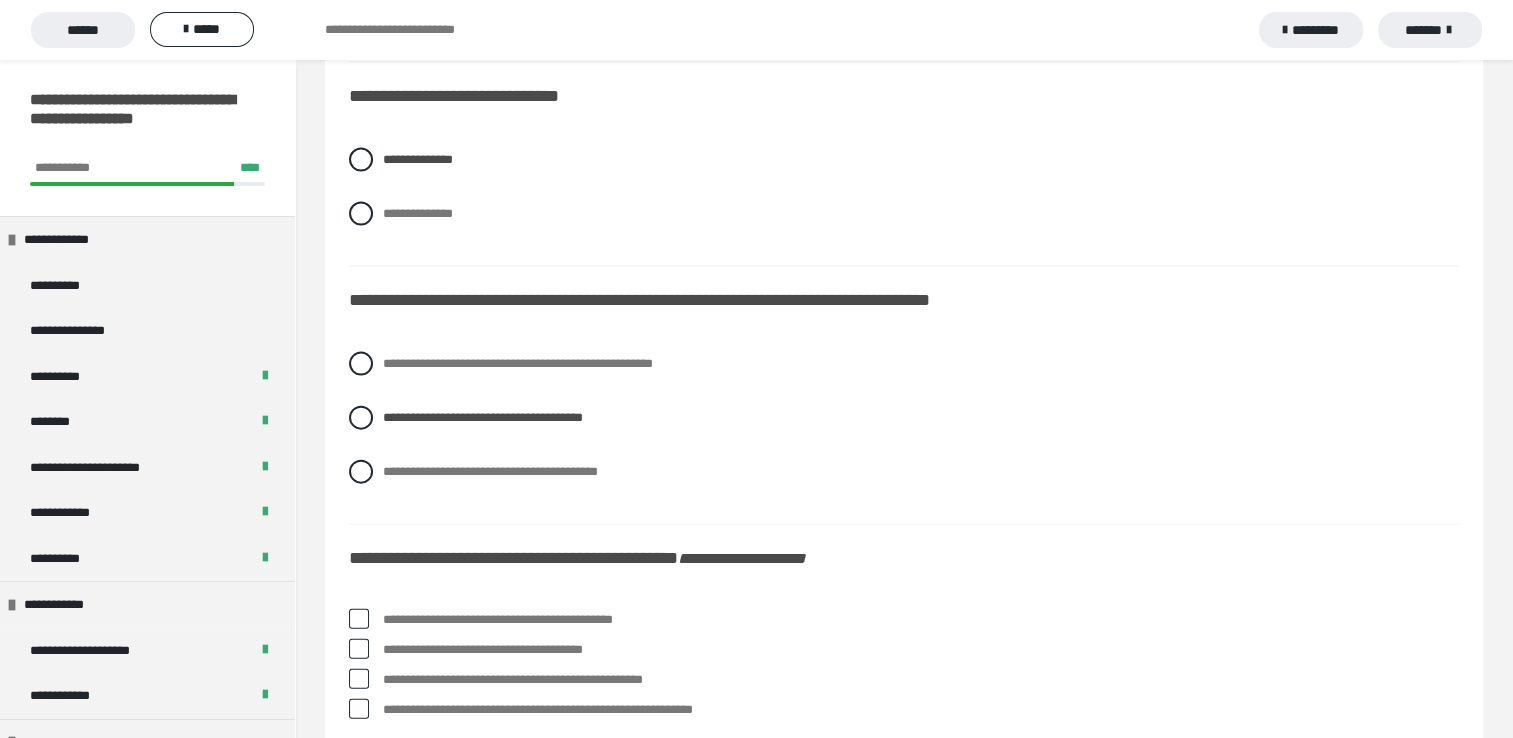 scroll, scrollTop: 4412, scrollLeft: 0, axis: vertical 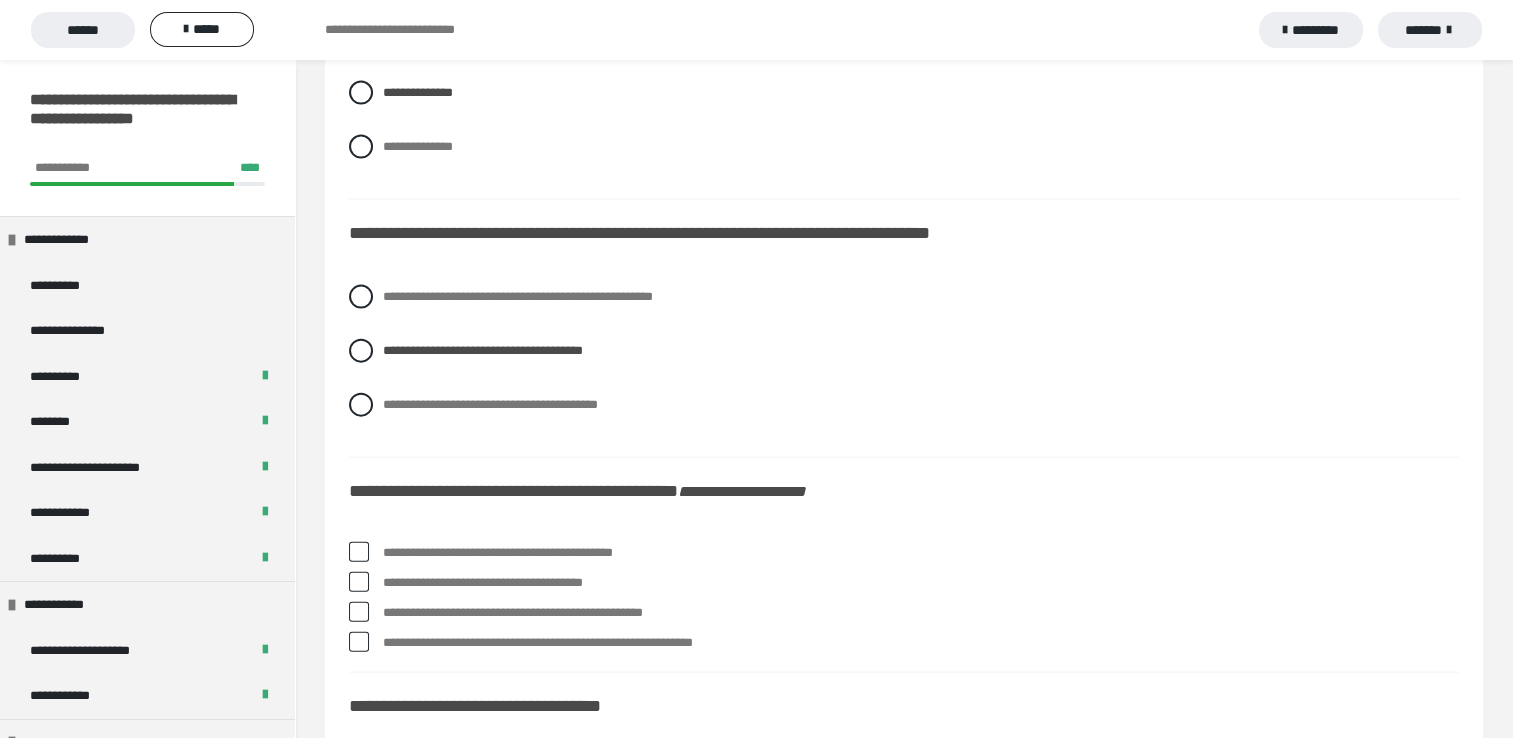 click on "**********" at bounding box center [921, 613] 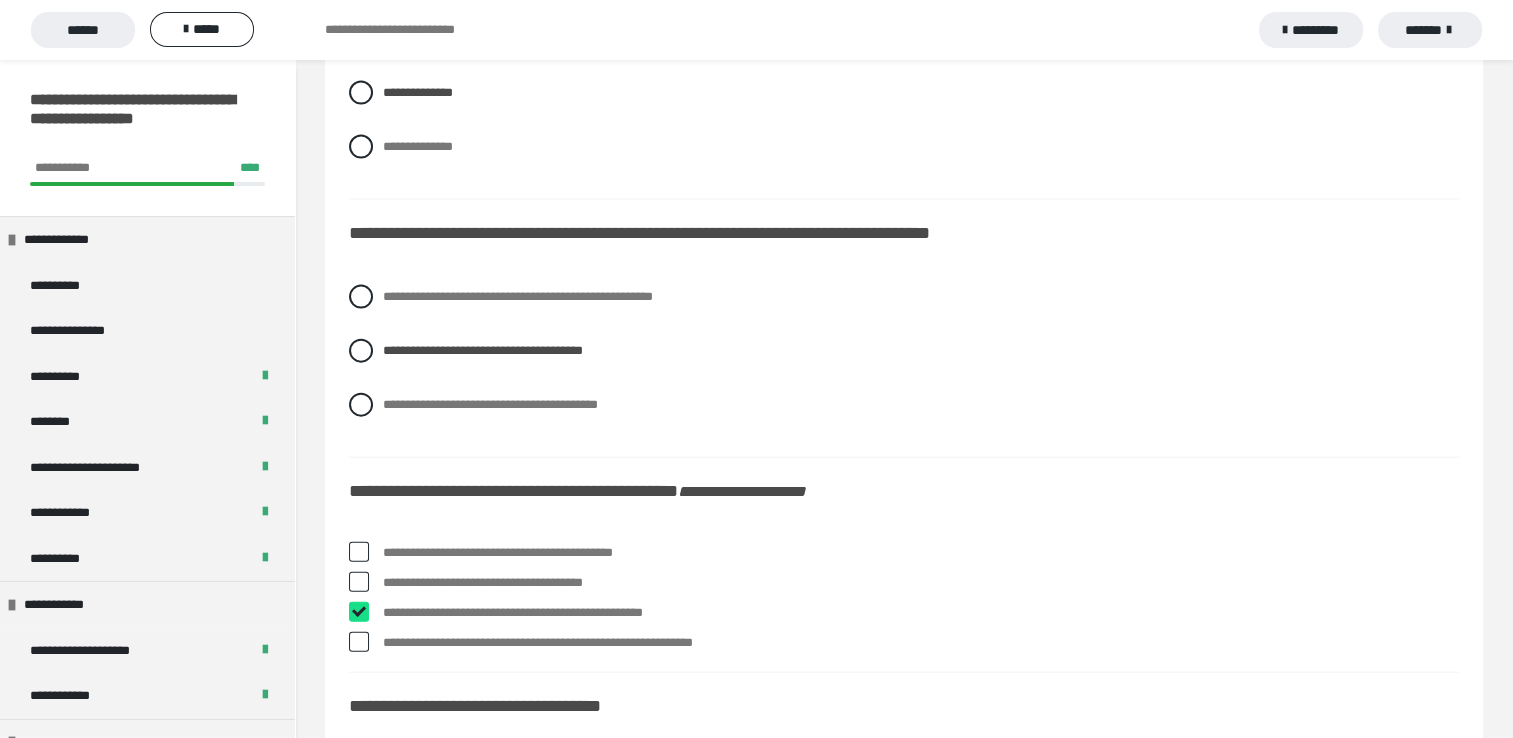 checkbox on "****" 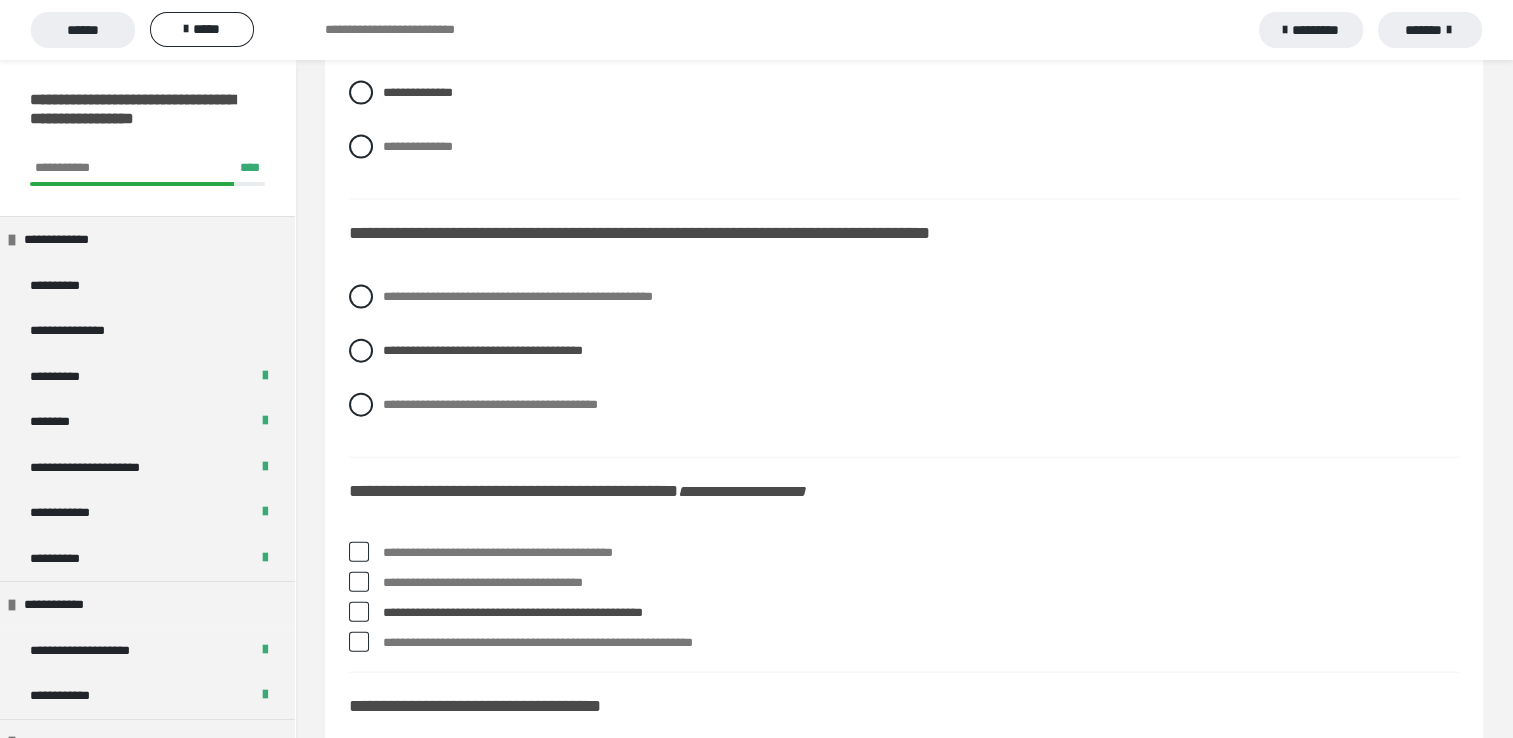 click on "**********" at bounding box center [921, 583] 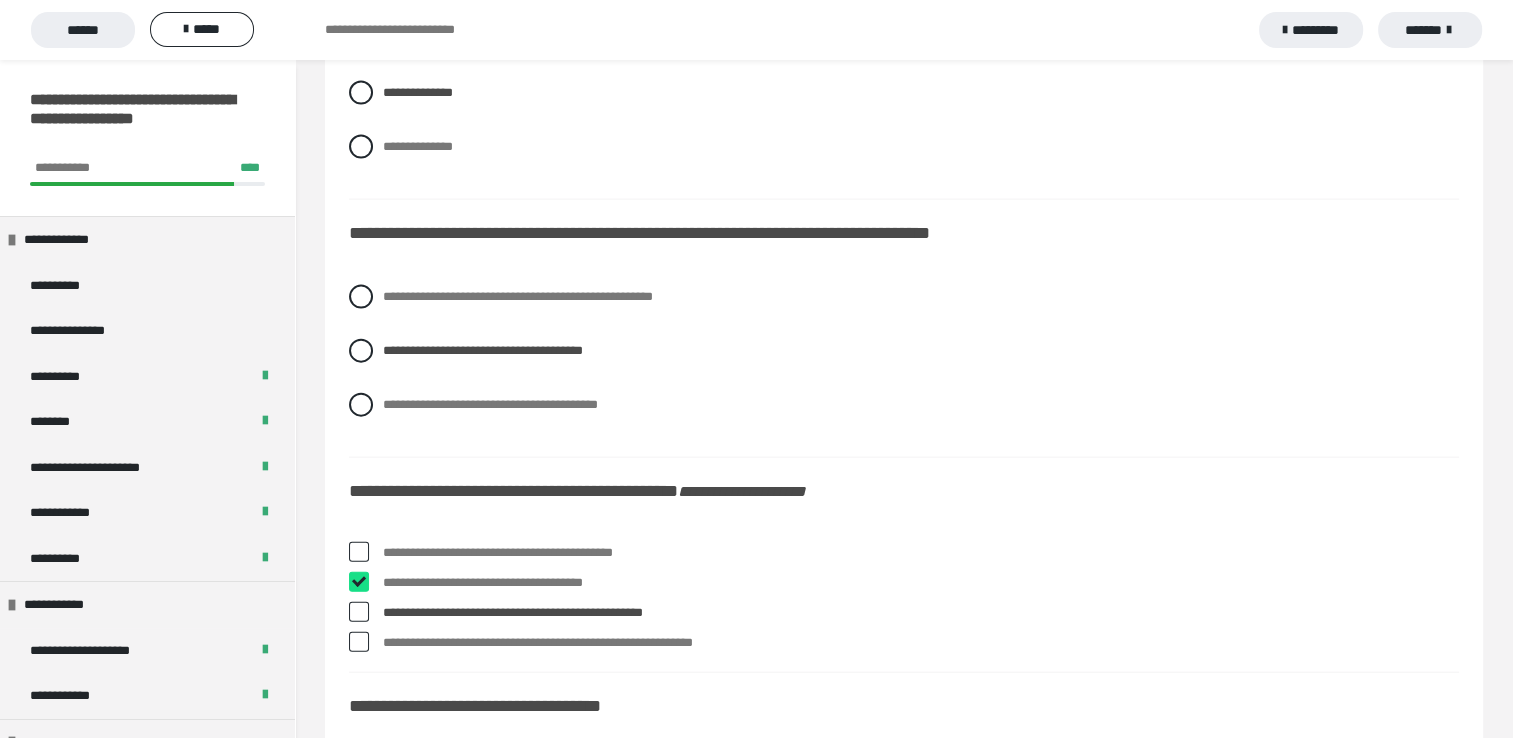 checkbox on "****" 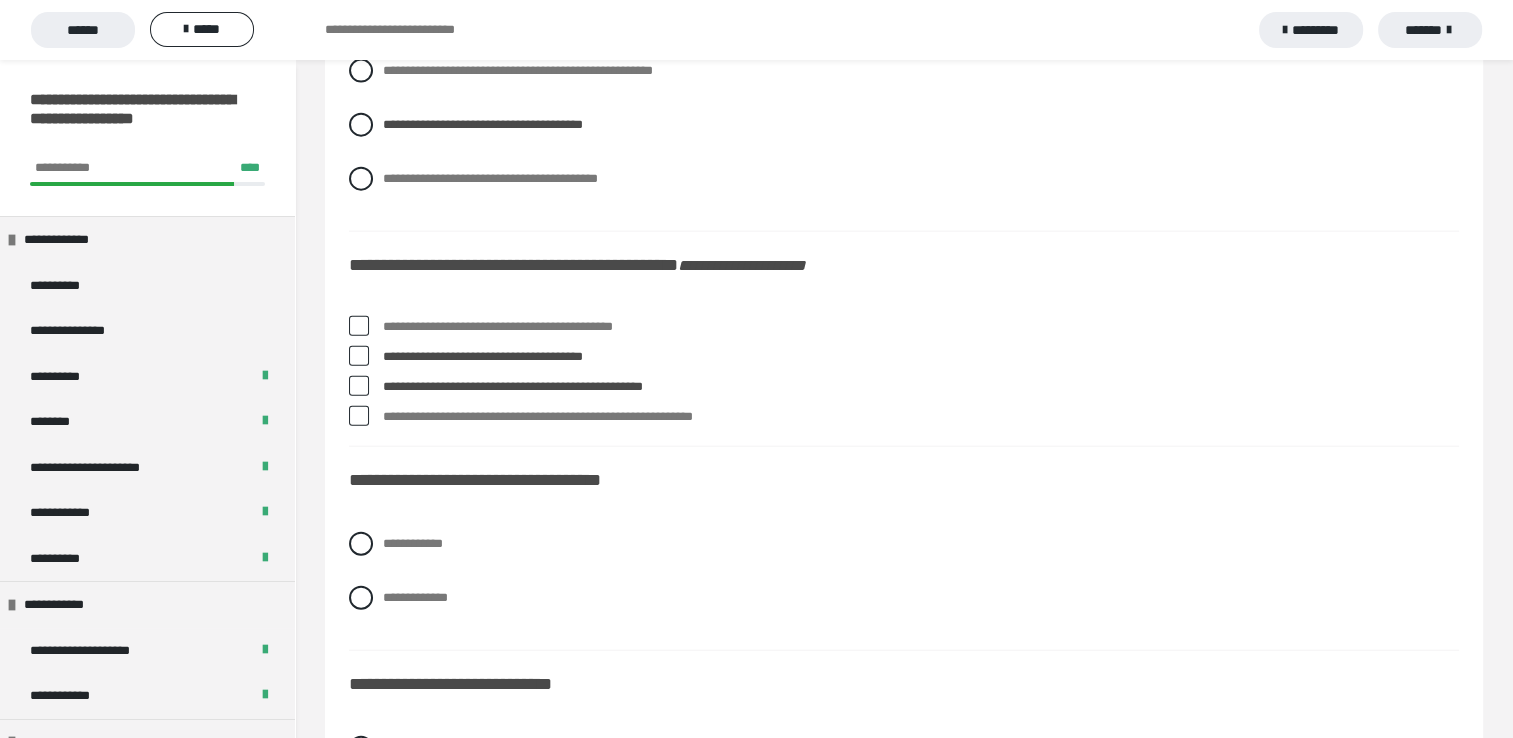 scroll, scrollTop: 4732, scrollLeft: 0, axis: vertical 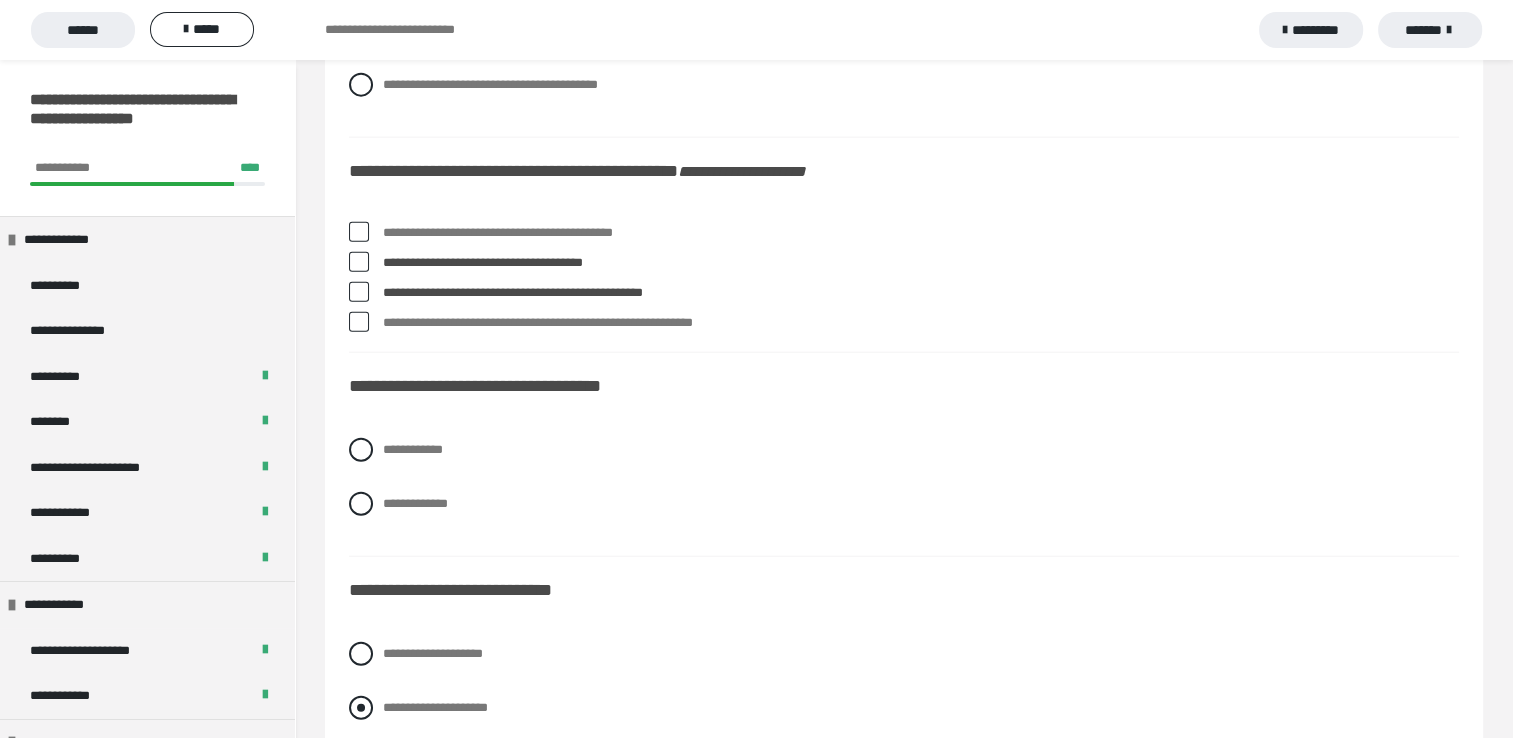 click on "**********" at bounding box center [904, 708] 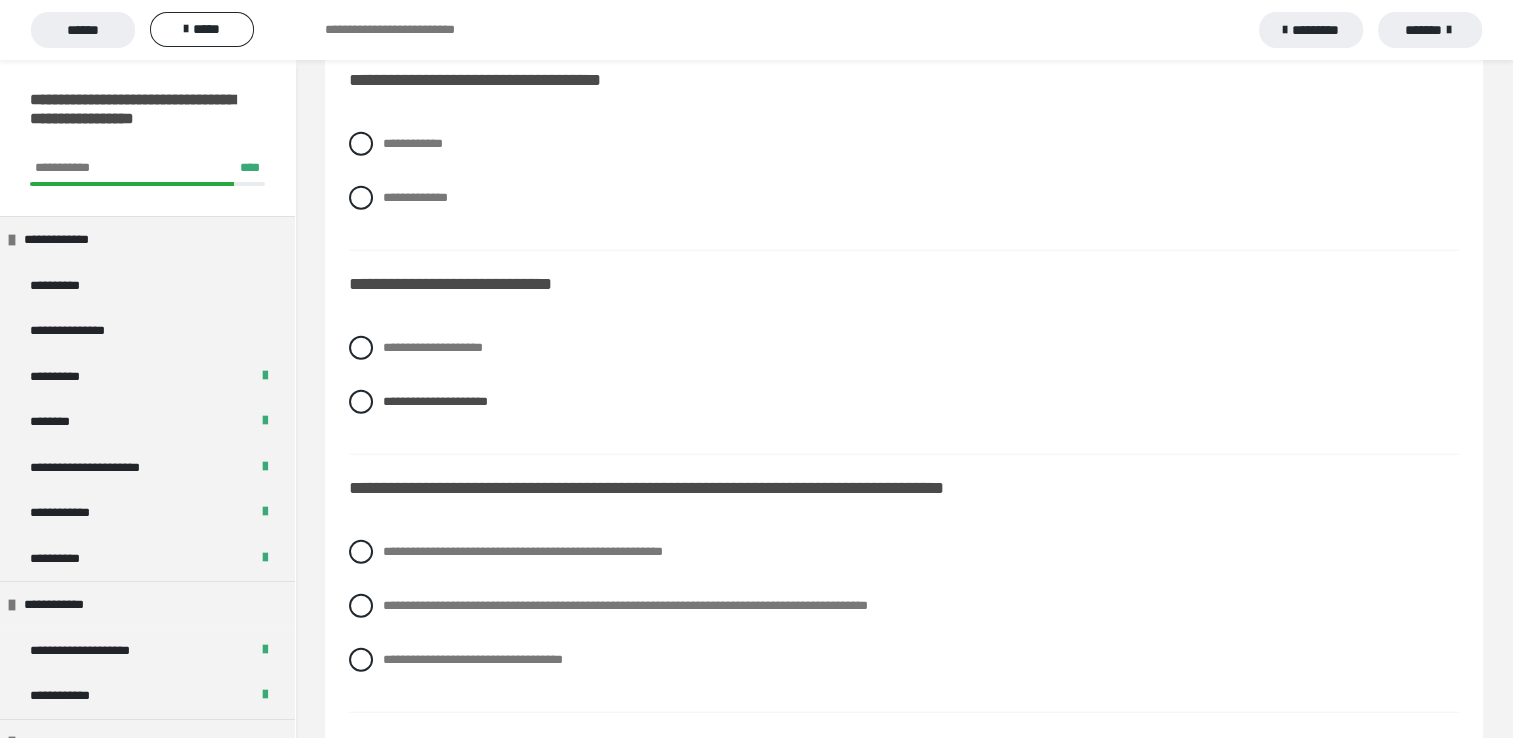 scroll, scrollTop: 5052, scrollLeft: 0, axis: vertical 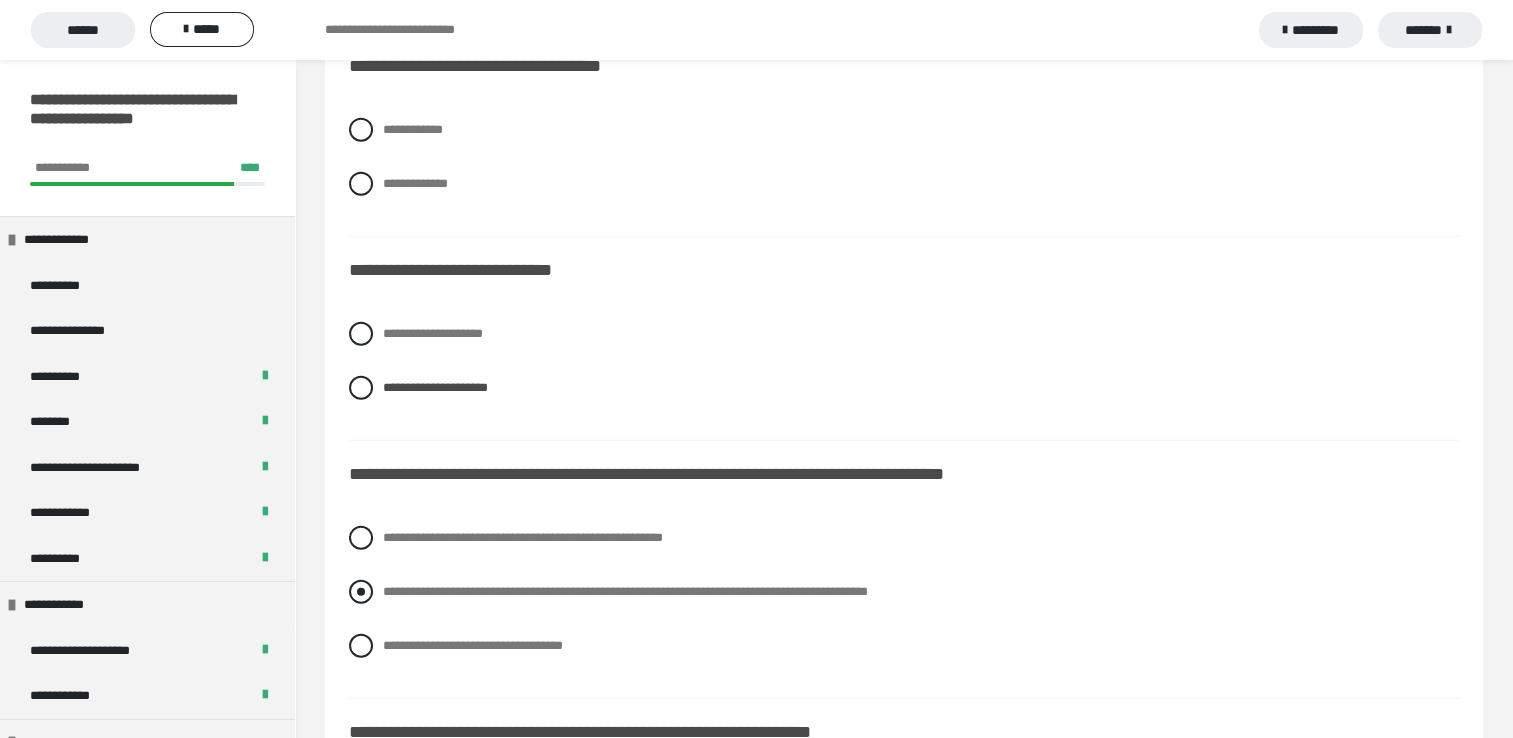 click on "**********" at bounding box center (625, 591) 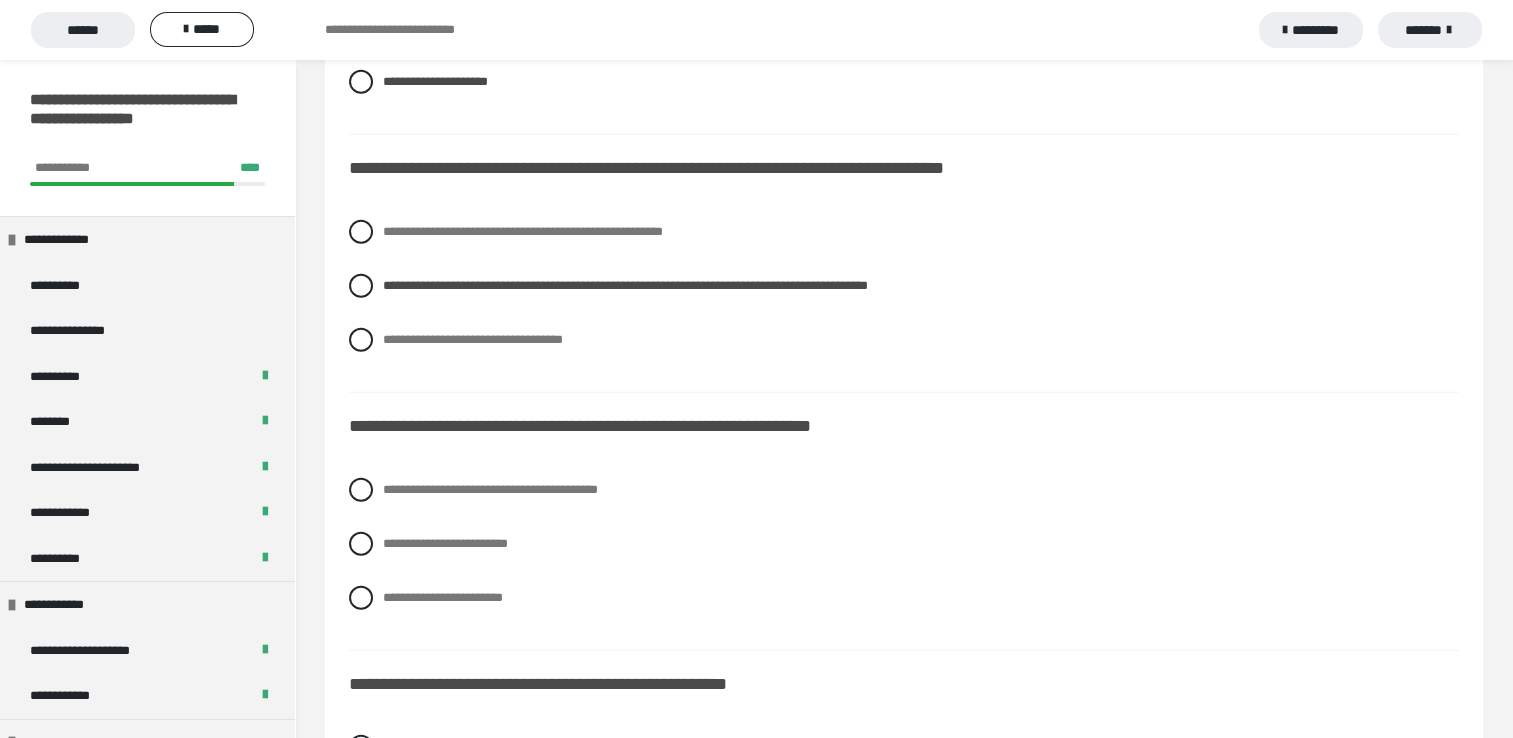 scroll, scrollTop: 5438, scrollLeft: 0, axis: vertical 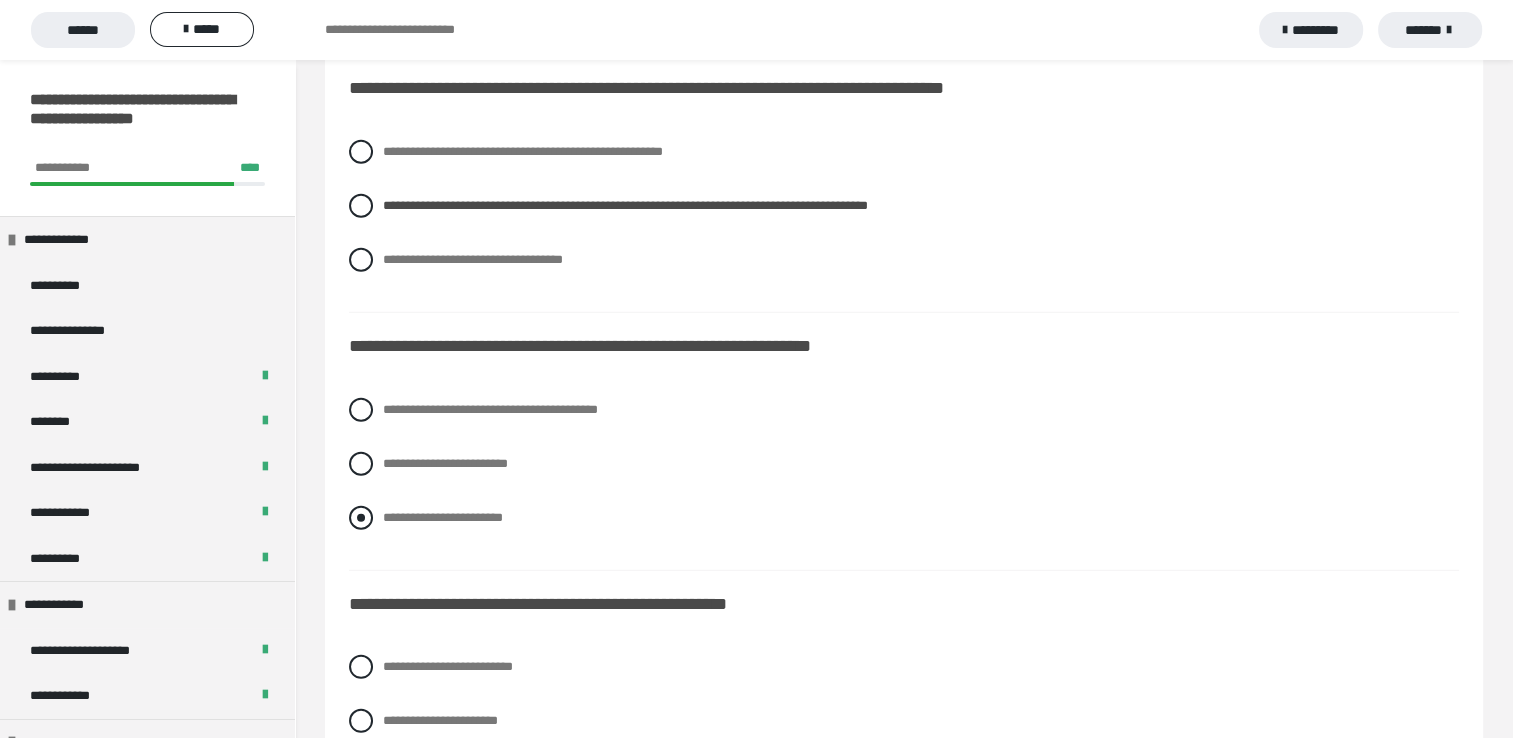 click on "**********" at bounding box center (443, 517) 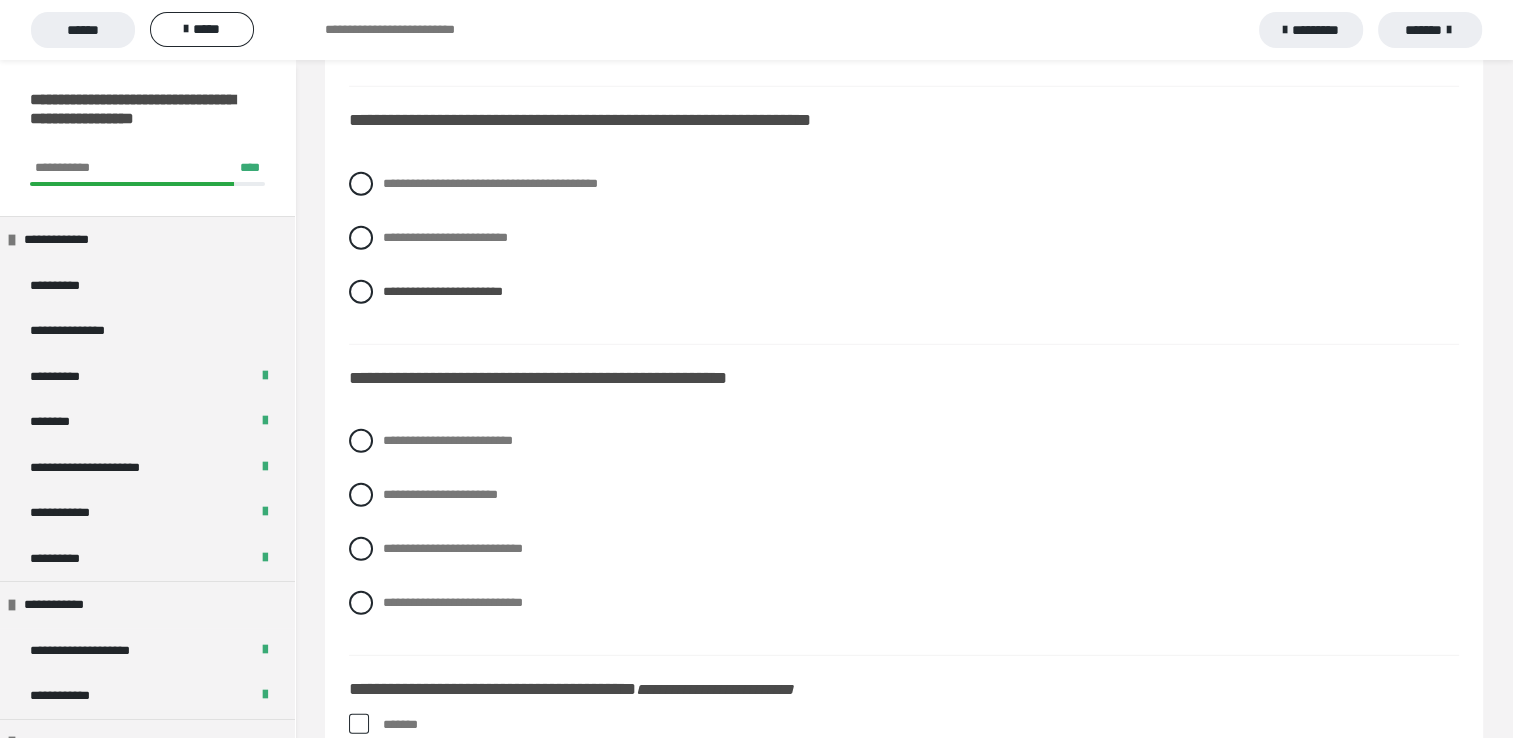scroll, scrollTop: 5704, scrollLeft: 0, axis: vertical 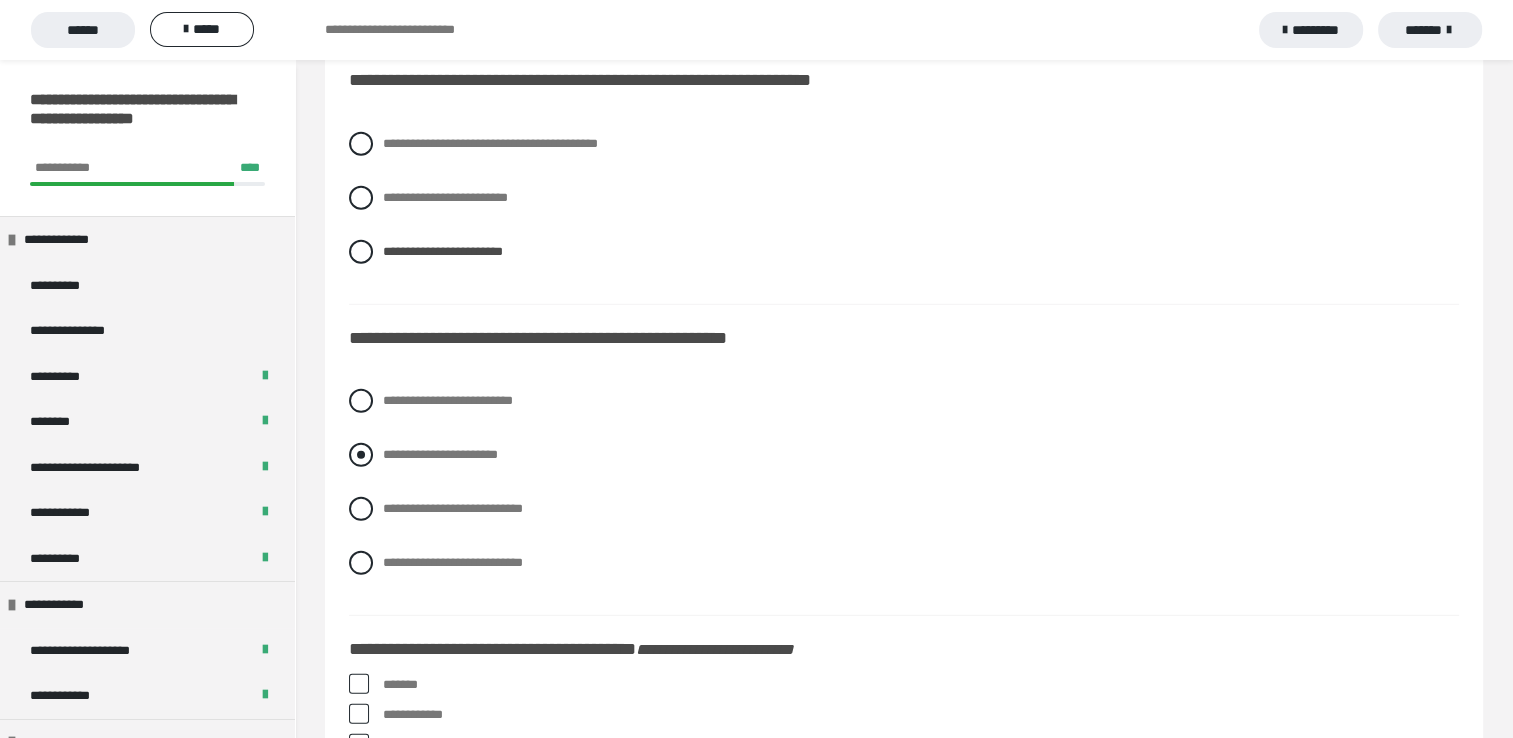 click on "**********" at bounding box center [440, 454] 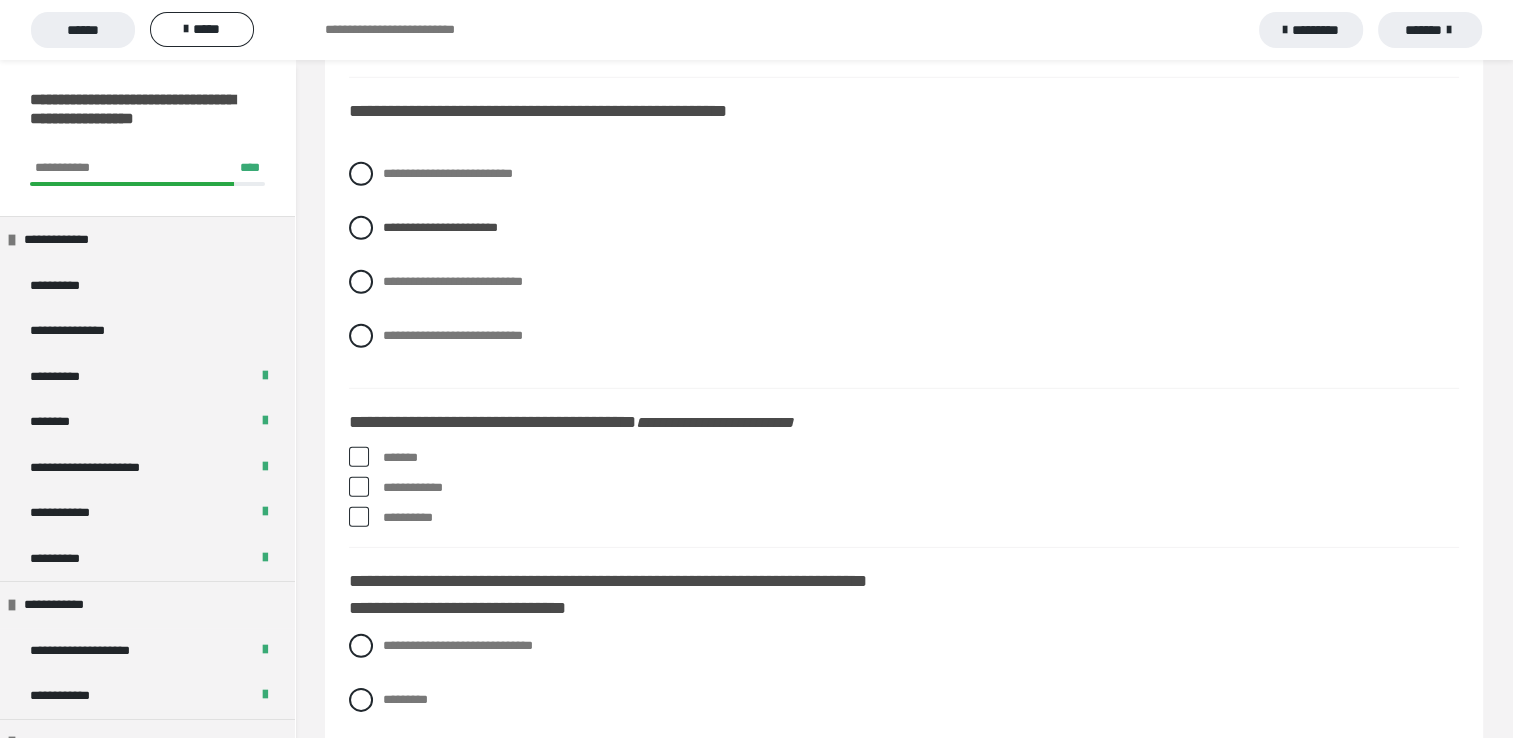 scroll, scrollTop: 5944, scrollLeft: 0, axis: vertical 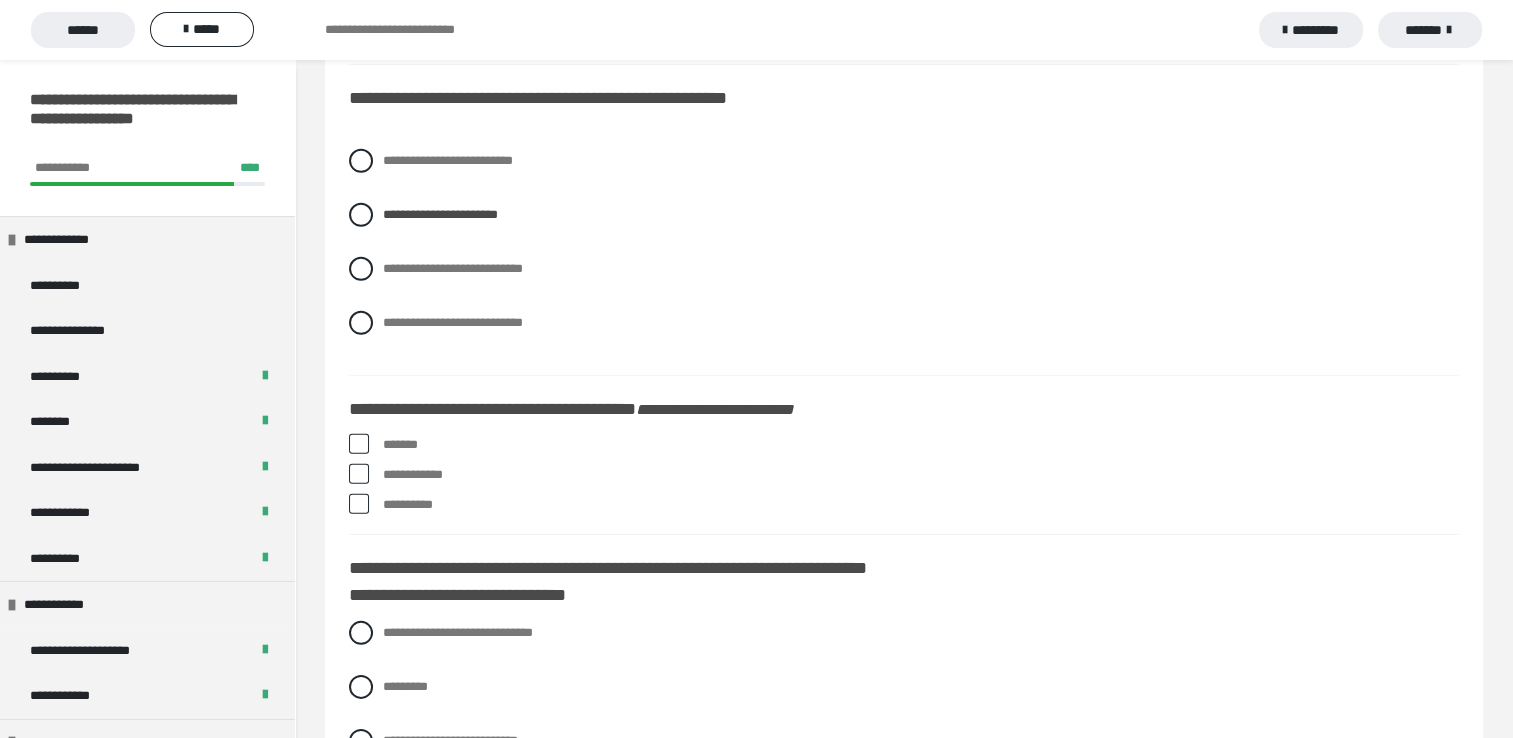 click on "**********" at bounding box center [921, 505] 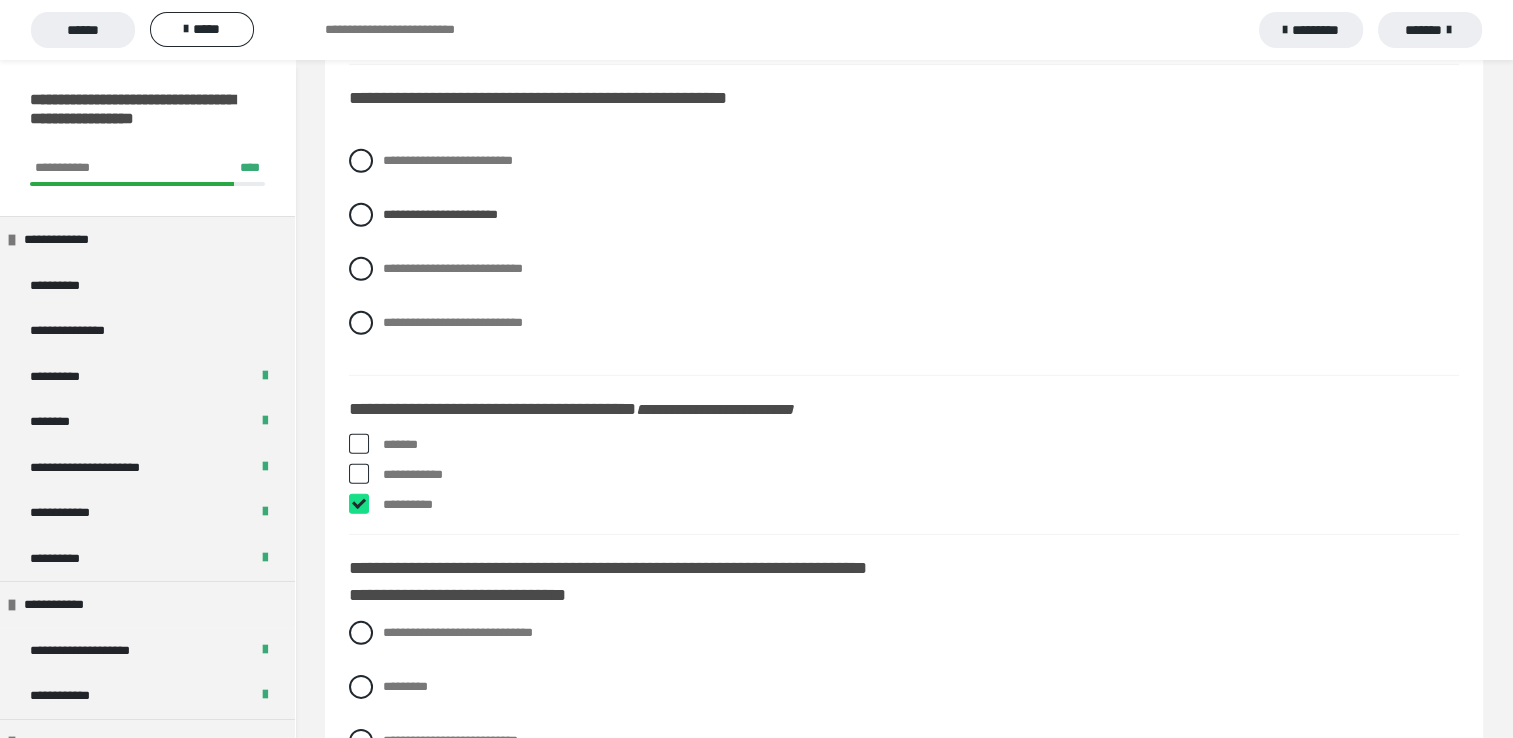 checkbox on "****" 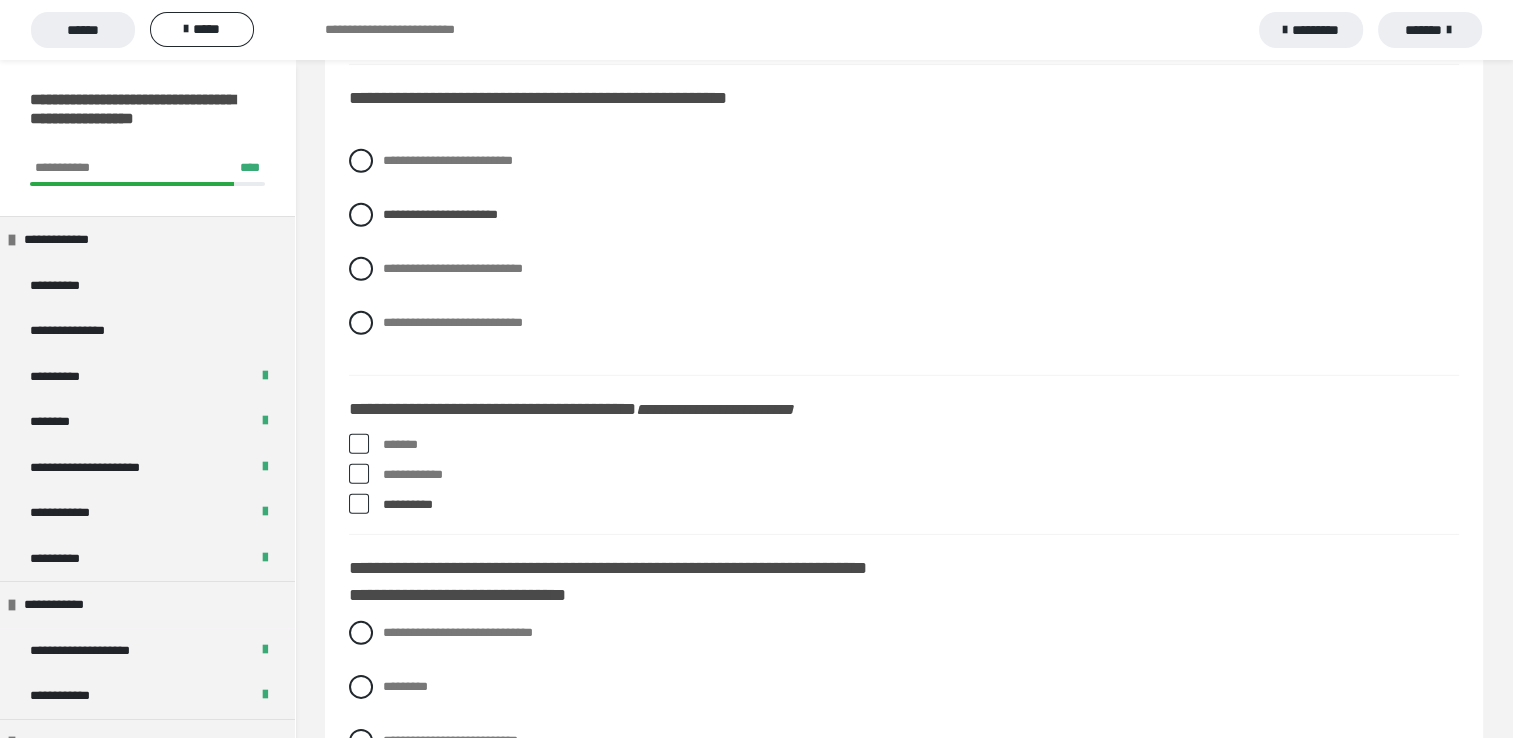 click on "*******" at bounding box center (904, 445) 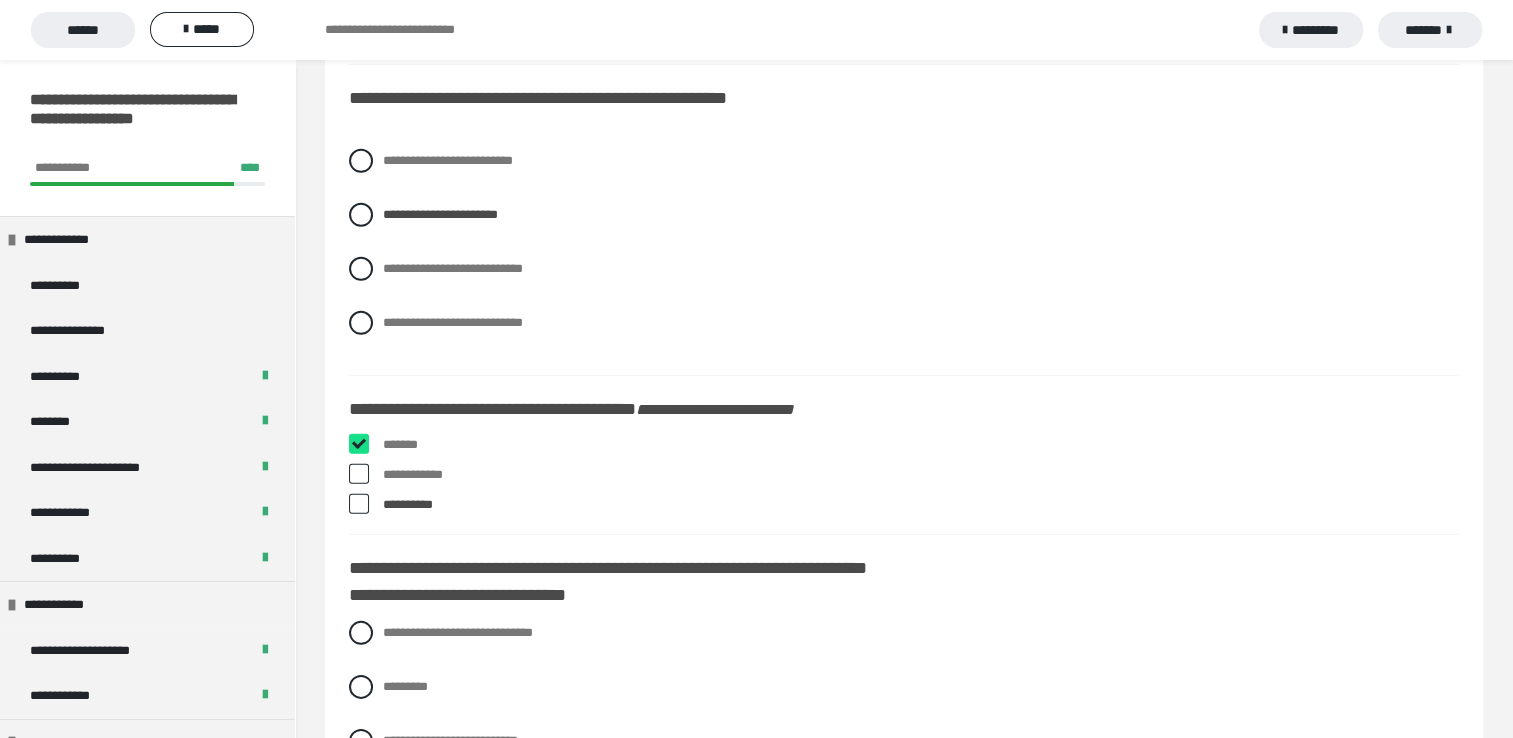 checkbox on "****" 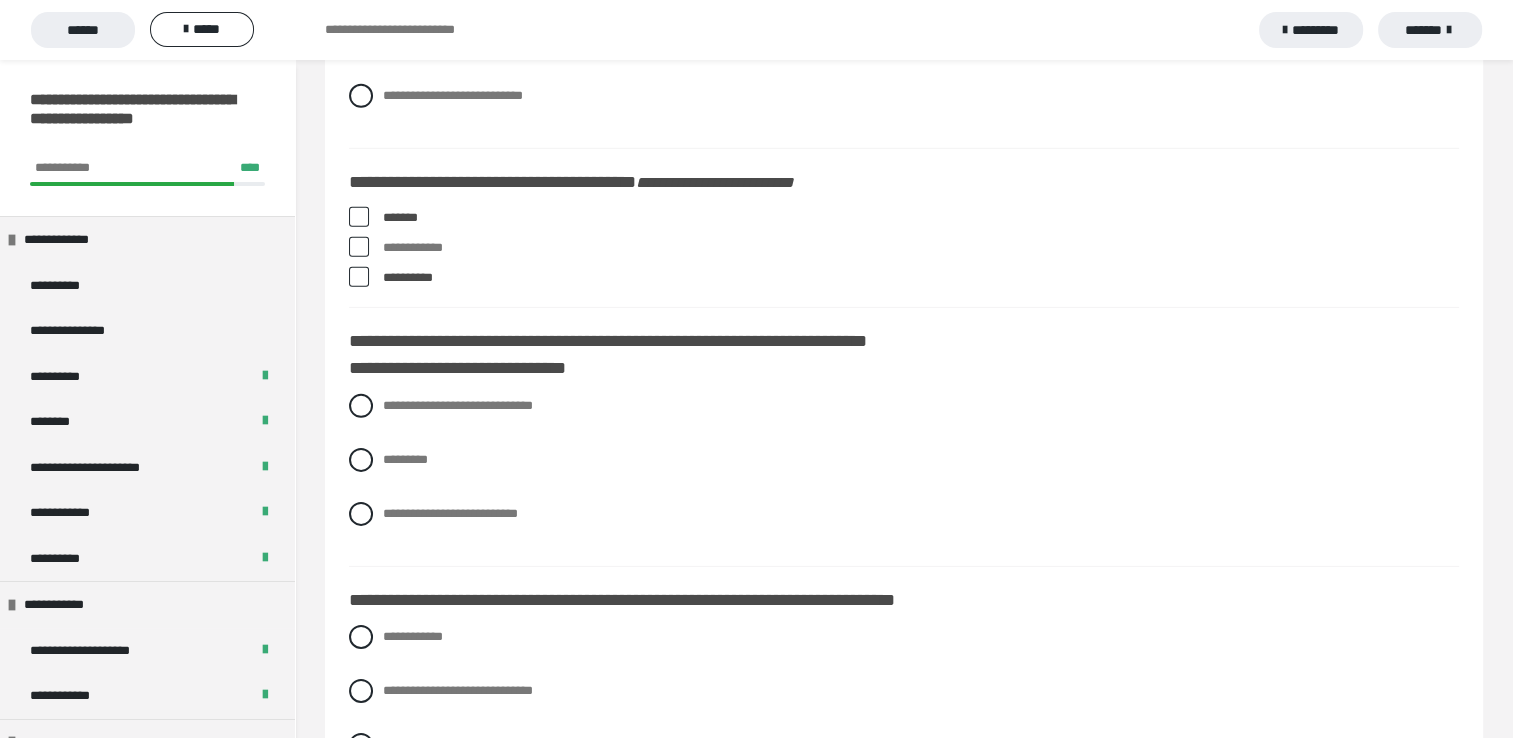 scroll, scrollTop: 6224, scrollLeft: 0, axis: vertical 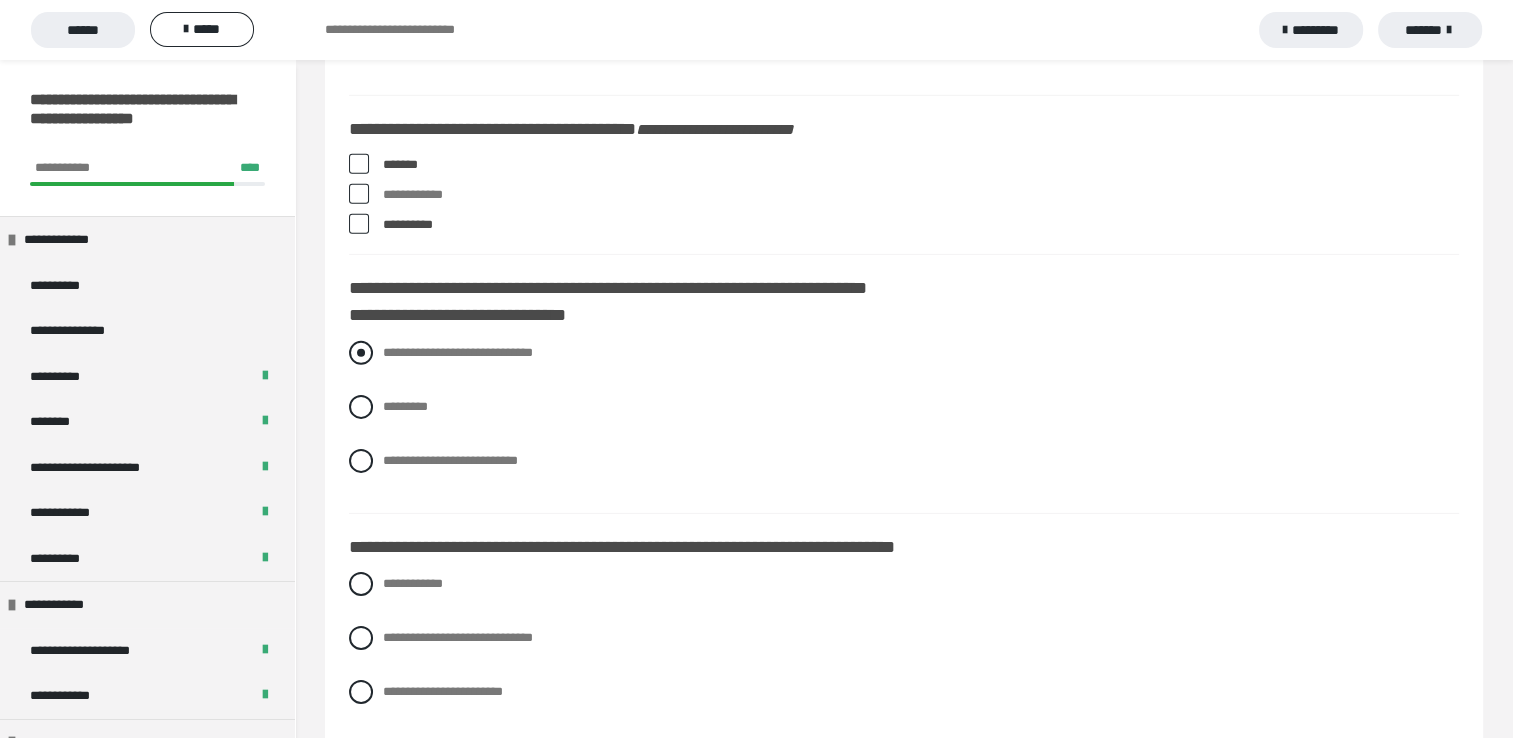 click on "**********" at bounding box center [458, 352] 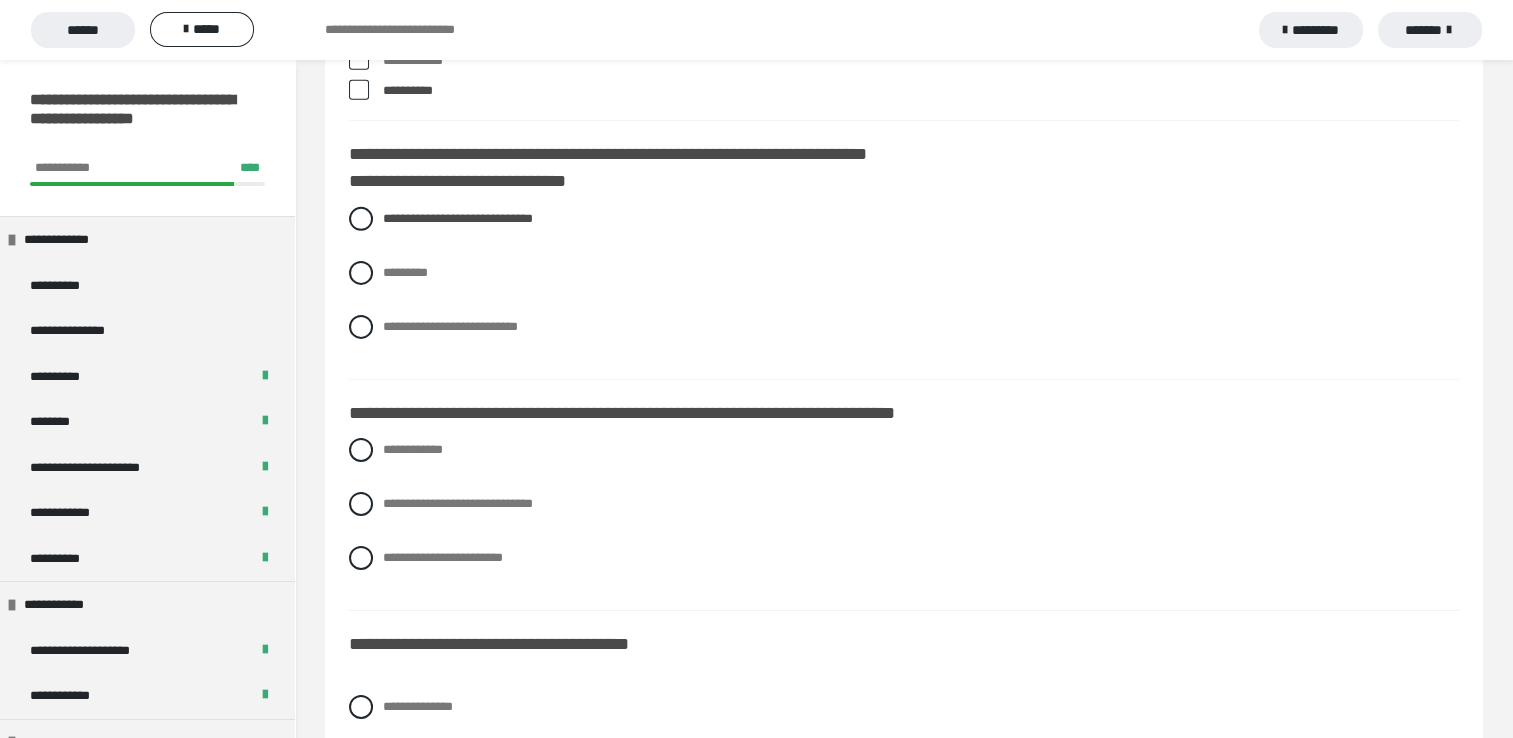 scroll, scrollTop: 6384, scrollLeft: 0, axis: vertical 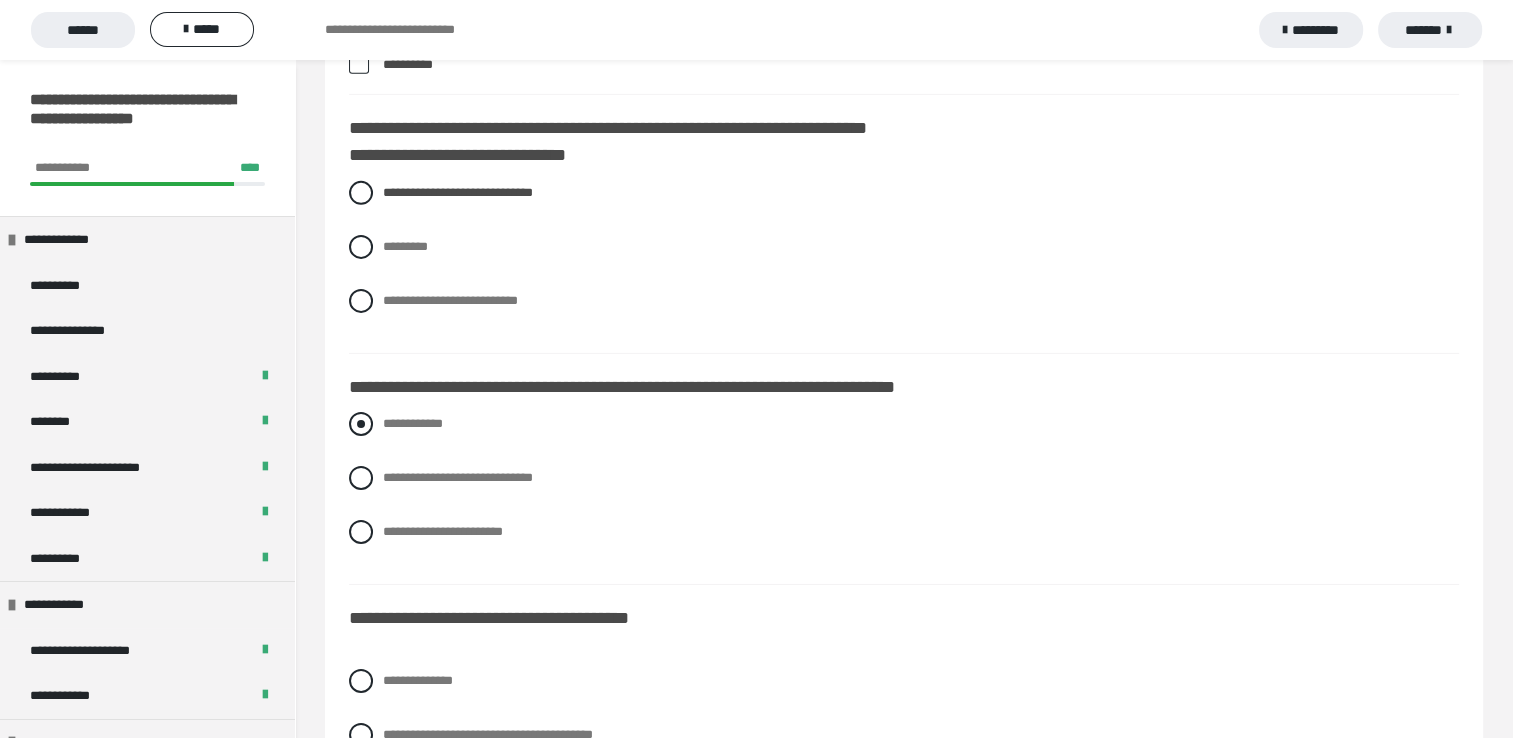 click on "**********" at bounding box center [413, 423] 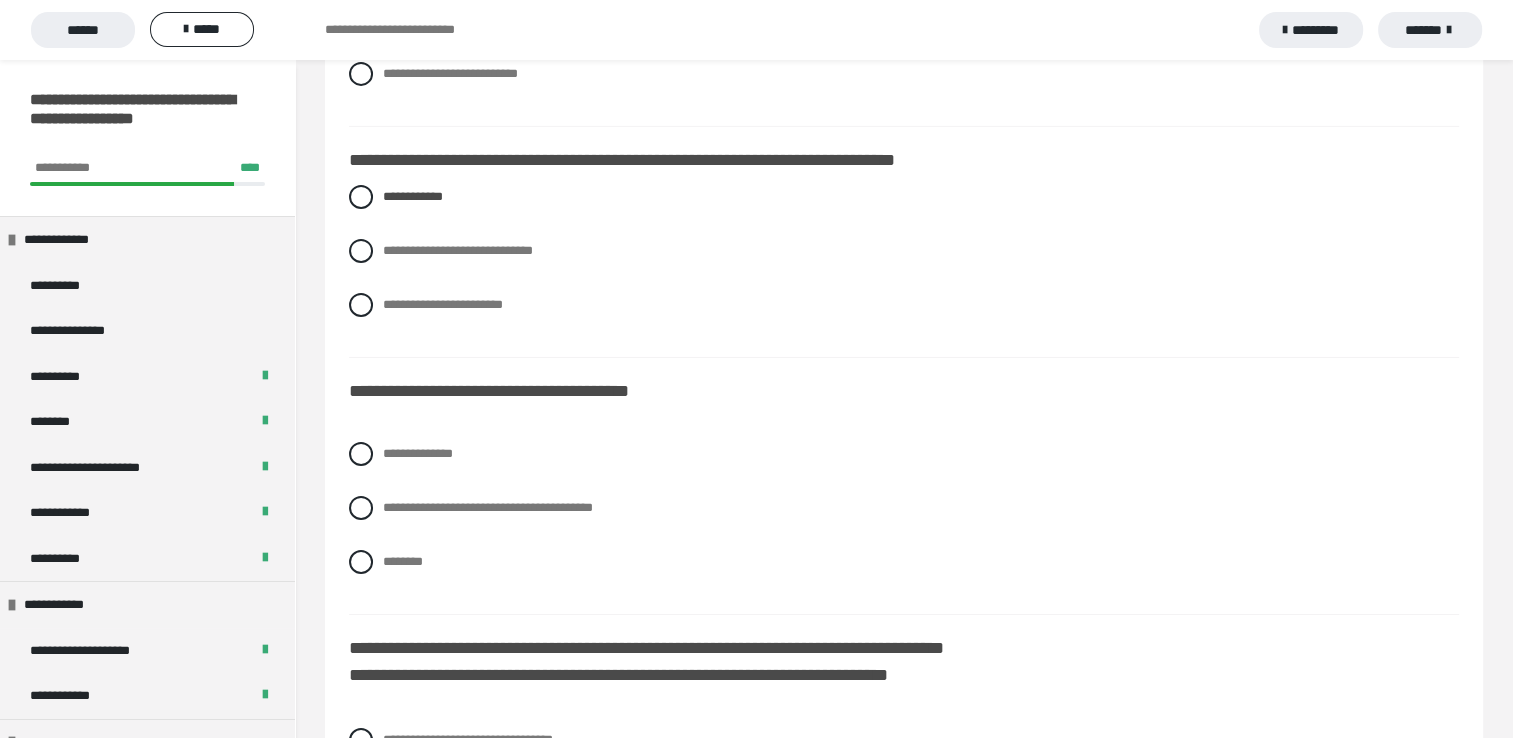 scroll, scrollTop: 6651, scrollLeft: 0, axis: vertical 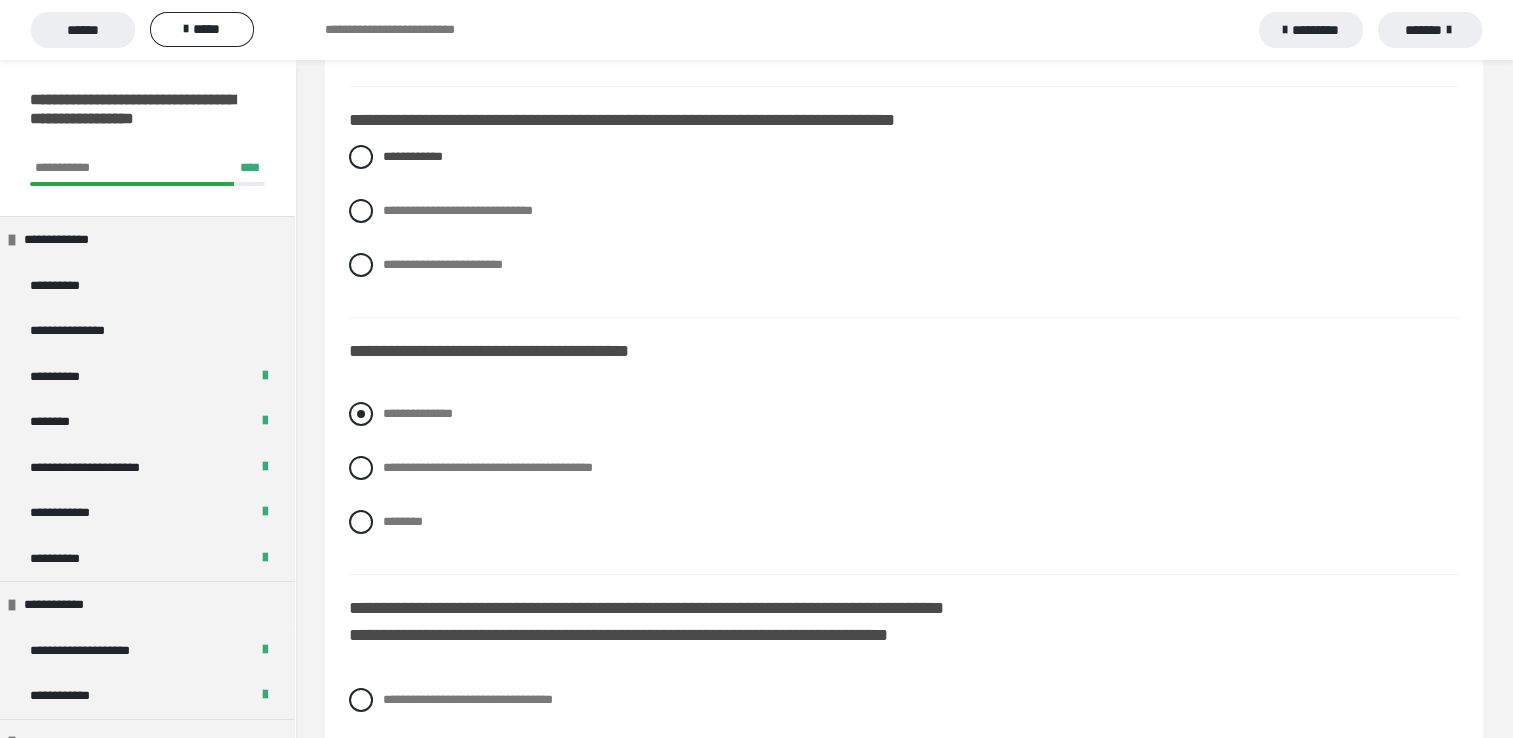 click on "**********" at bounding box center [418, 413] 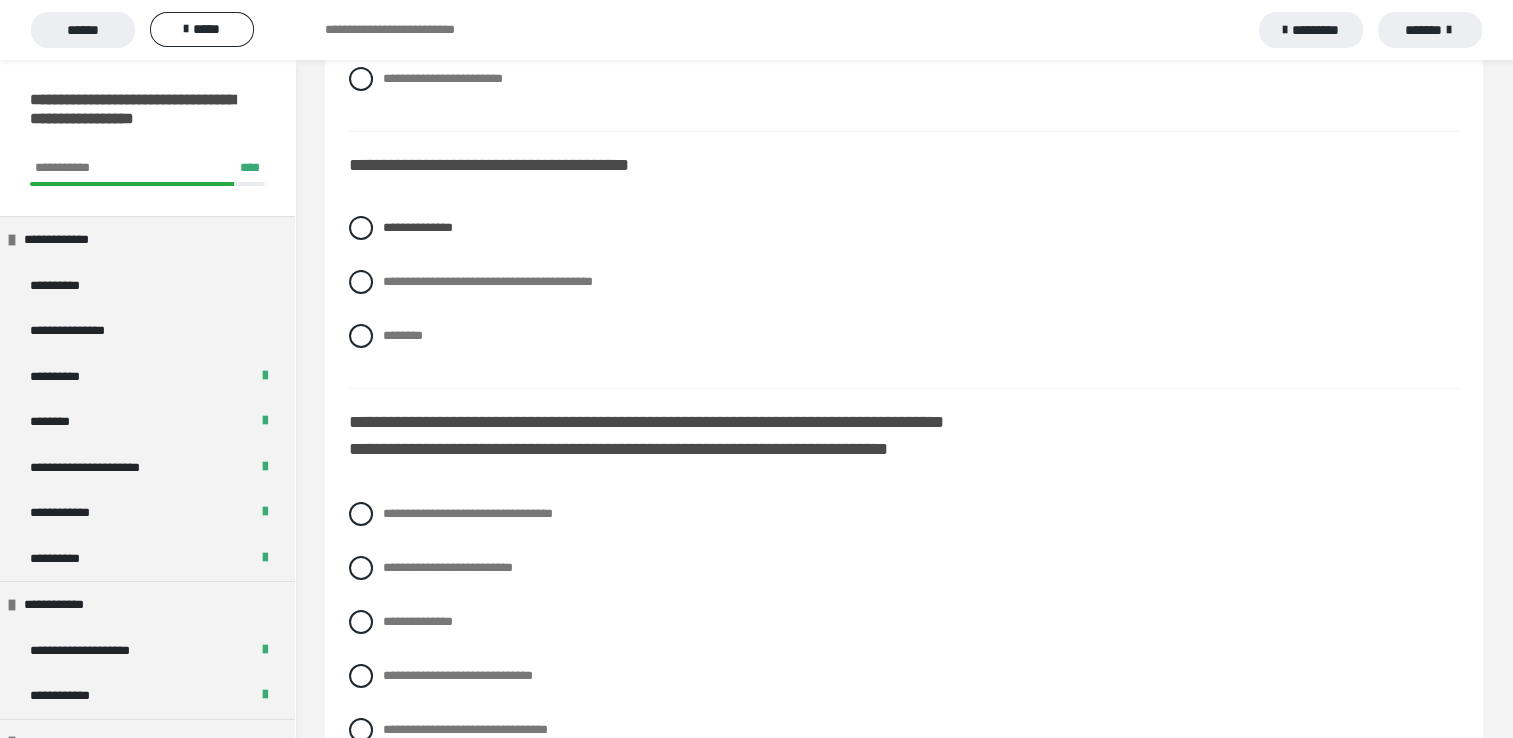 scroll, scrollTop: 6957, scrollLeft: 0, axis: vertical 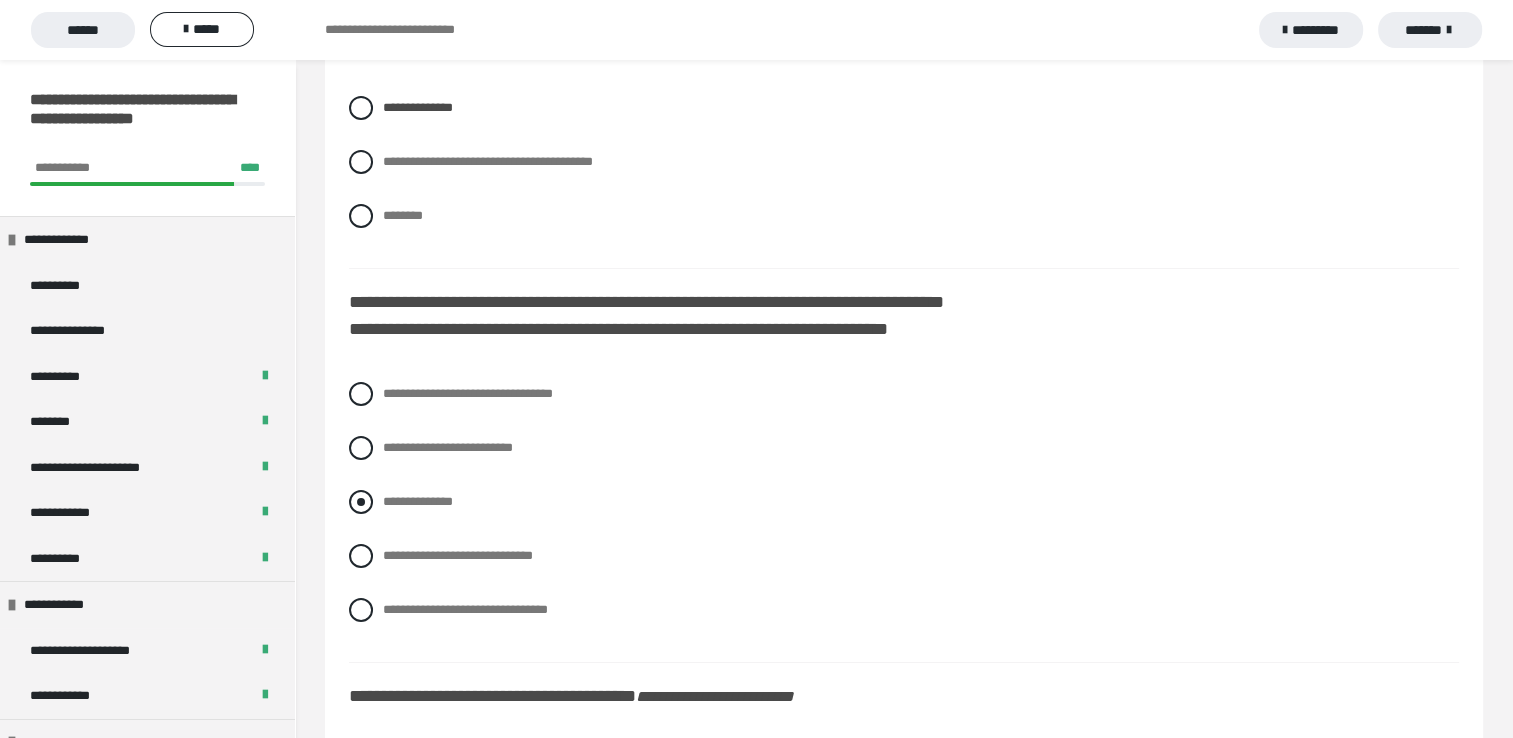 click on "**********" at bounding box center [418, 501] 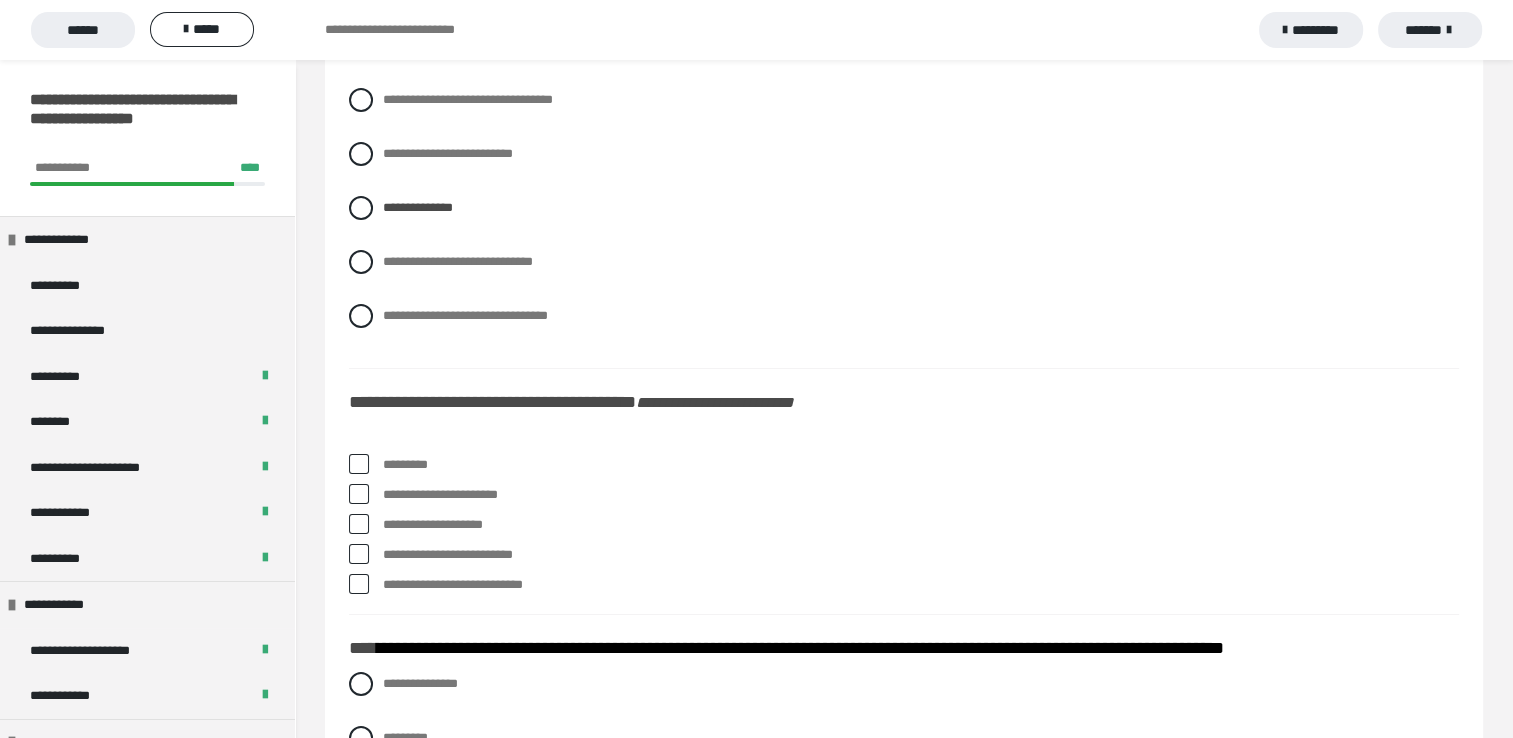 scroll, scrollTop: 7264, scrollLeft: 0, axis: vertical 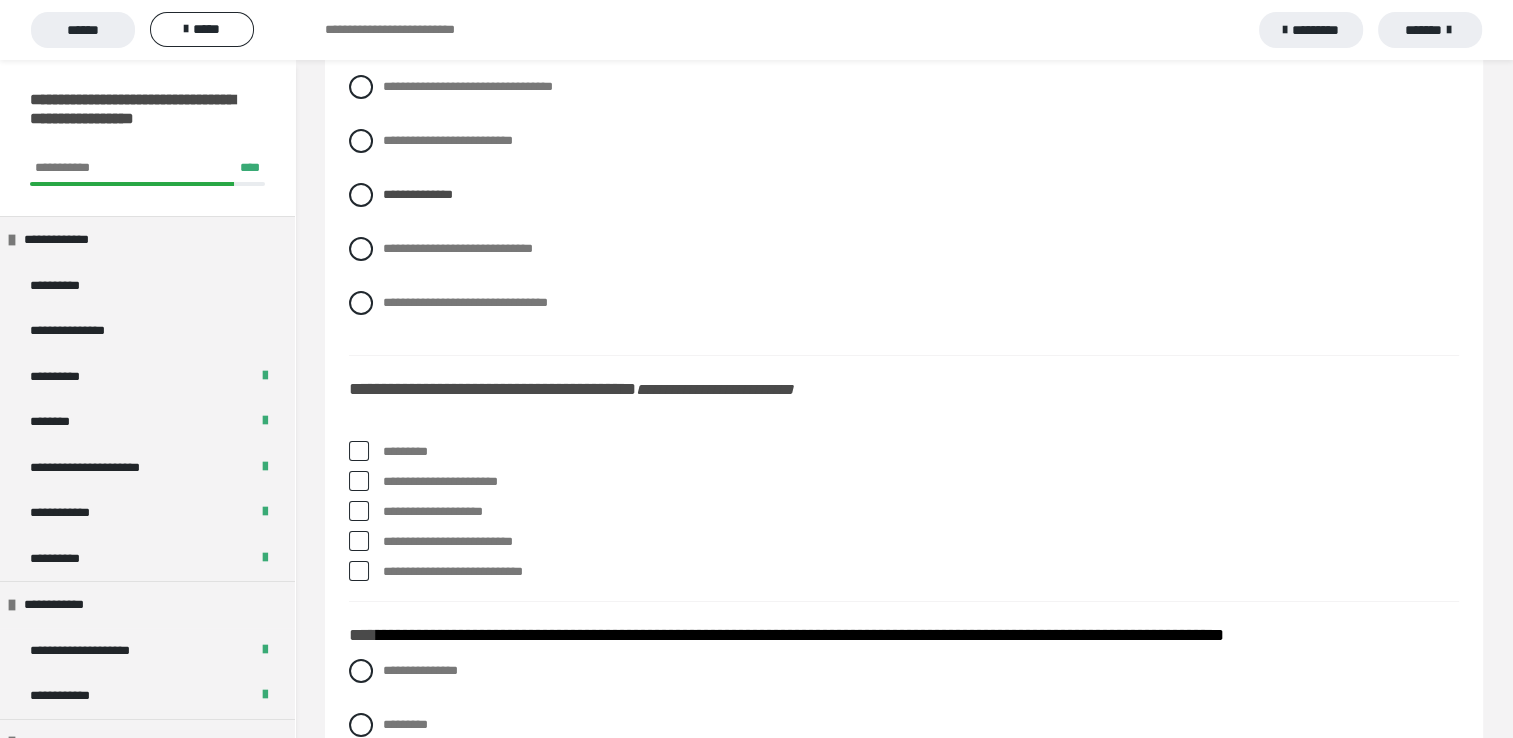 click on "*********" at bounding box center (904, 452) 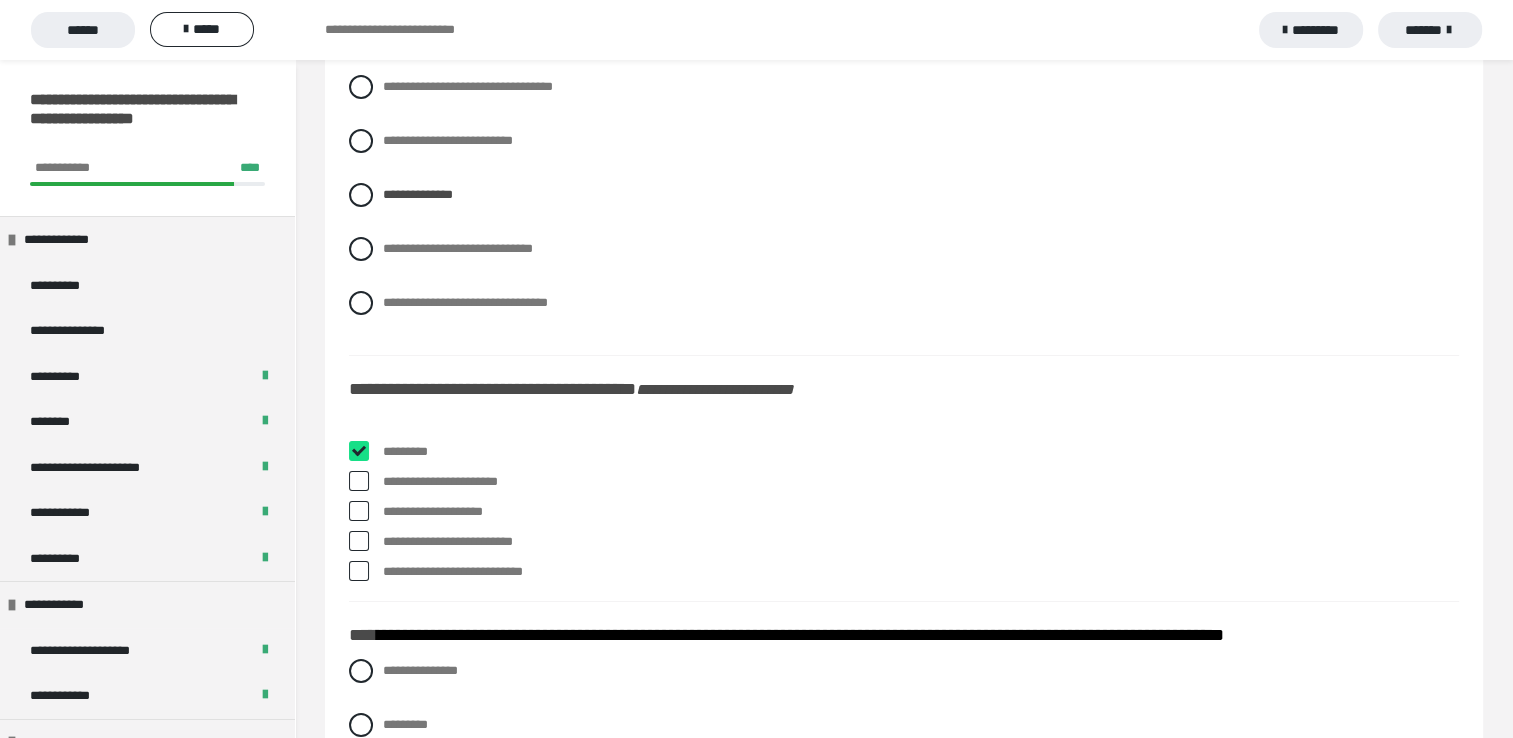 checkbox on "****" 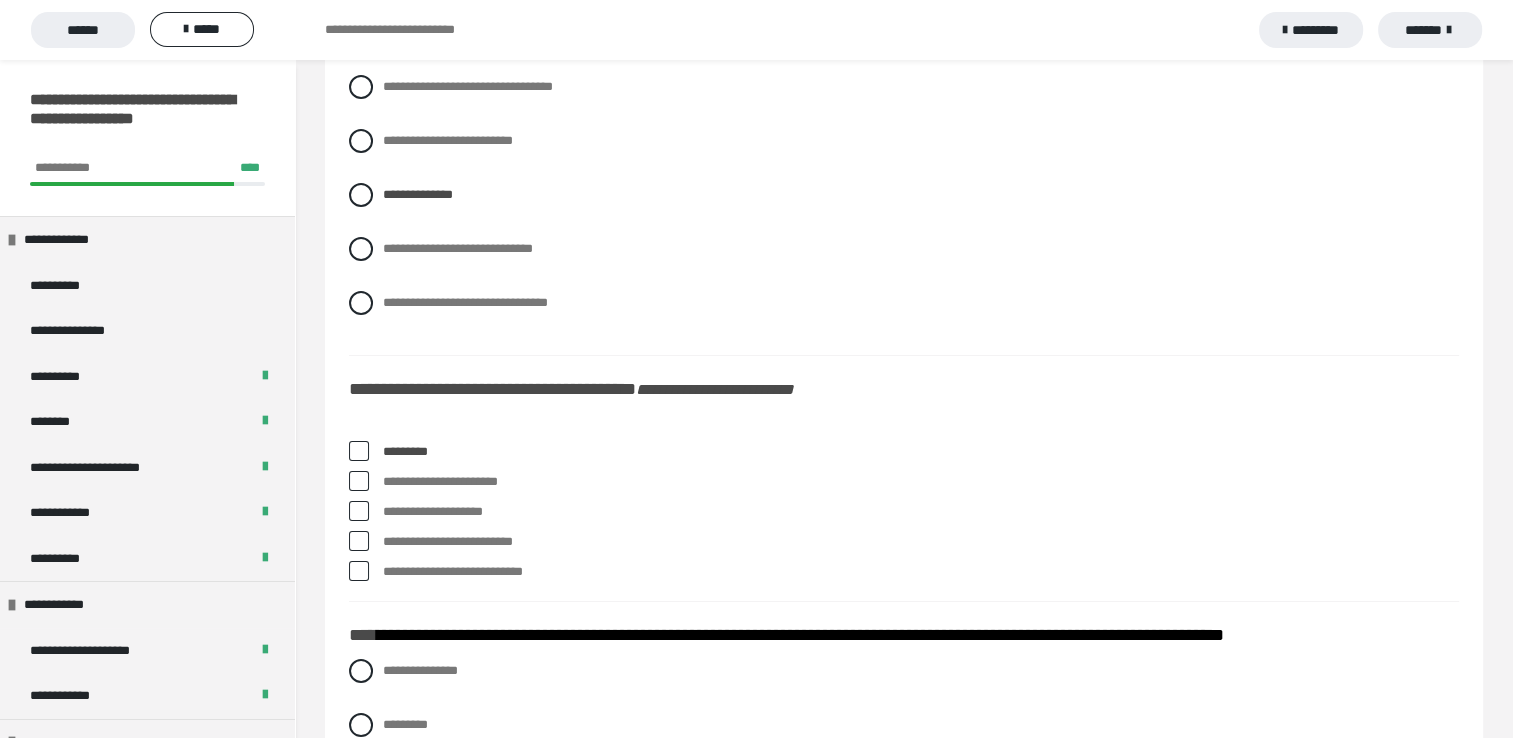 click at bounding box center (359, 481) 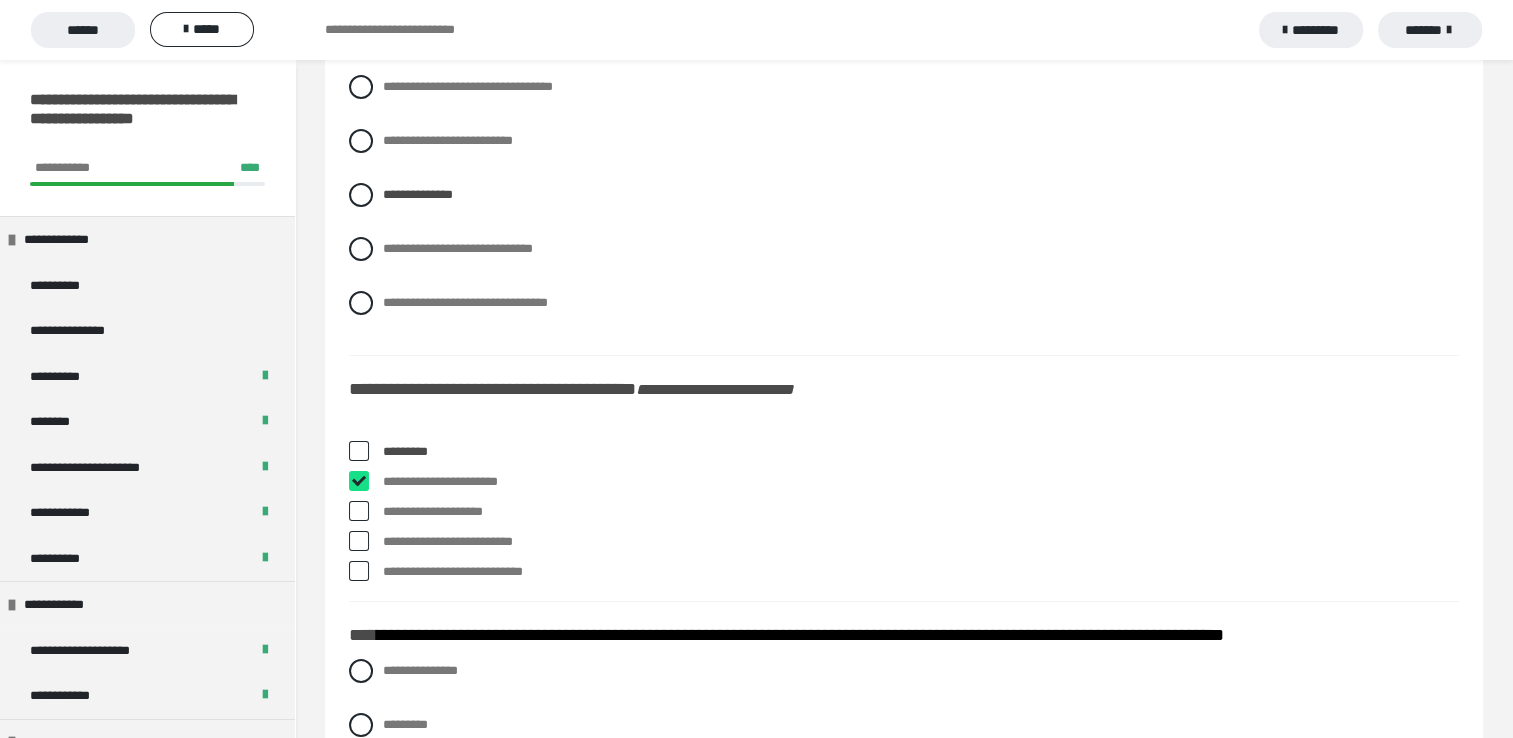 checkbox on "****" 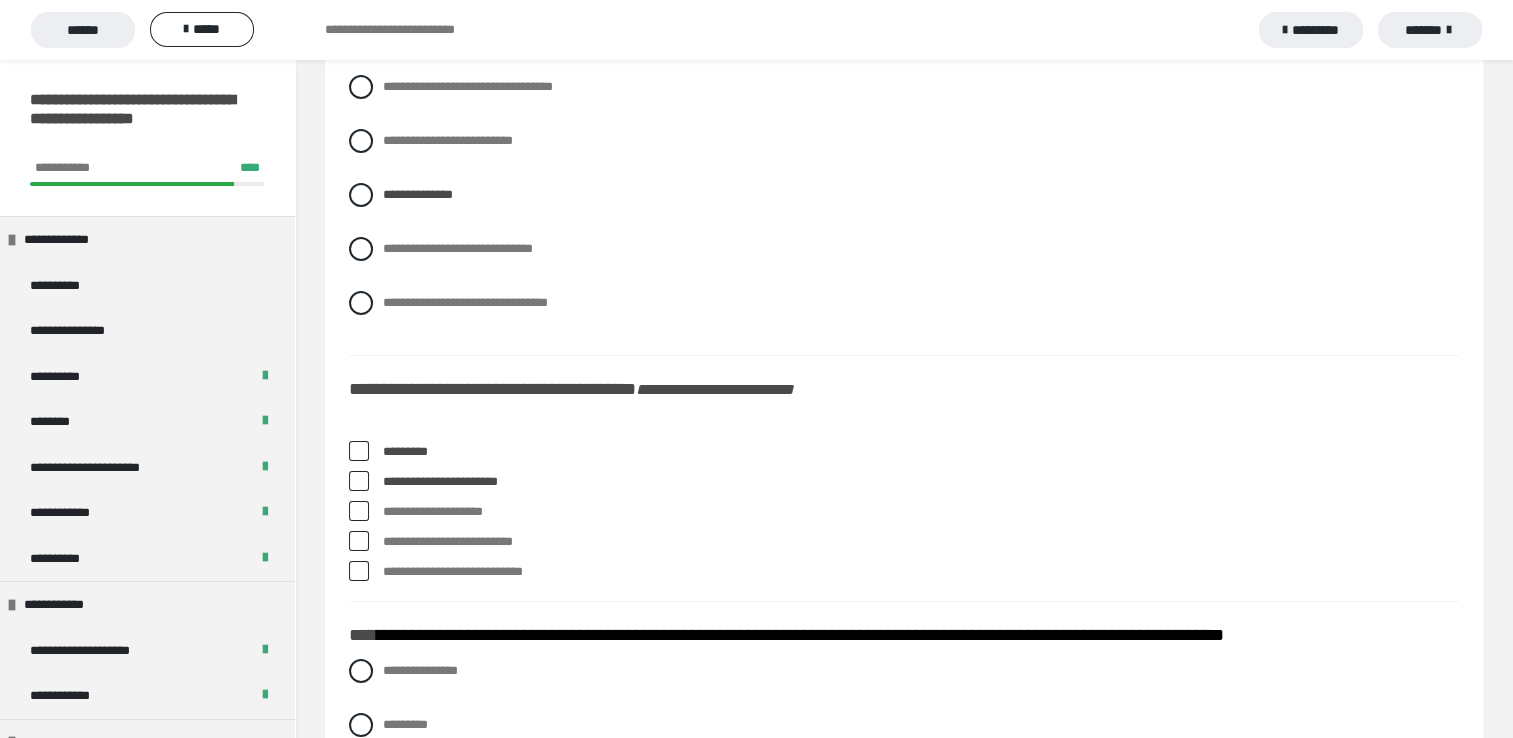 click at bounding box center [359, 541] 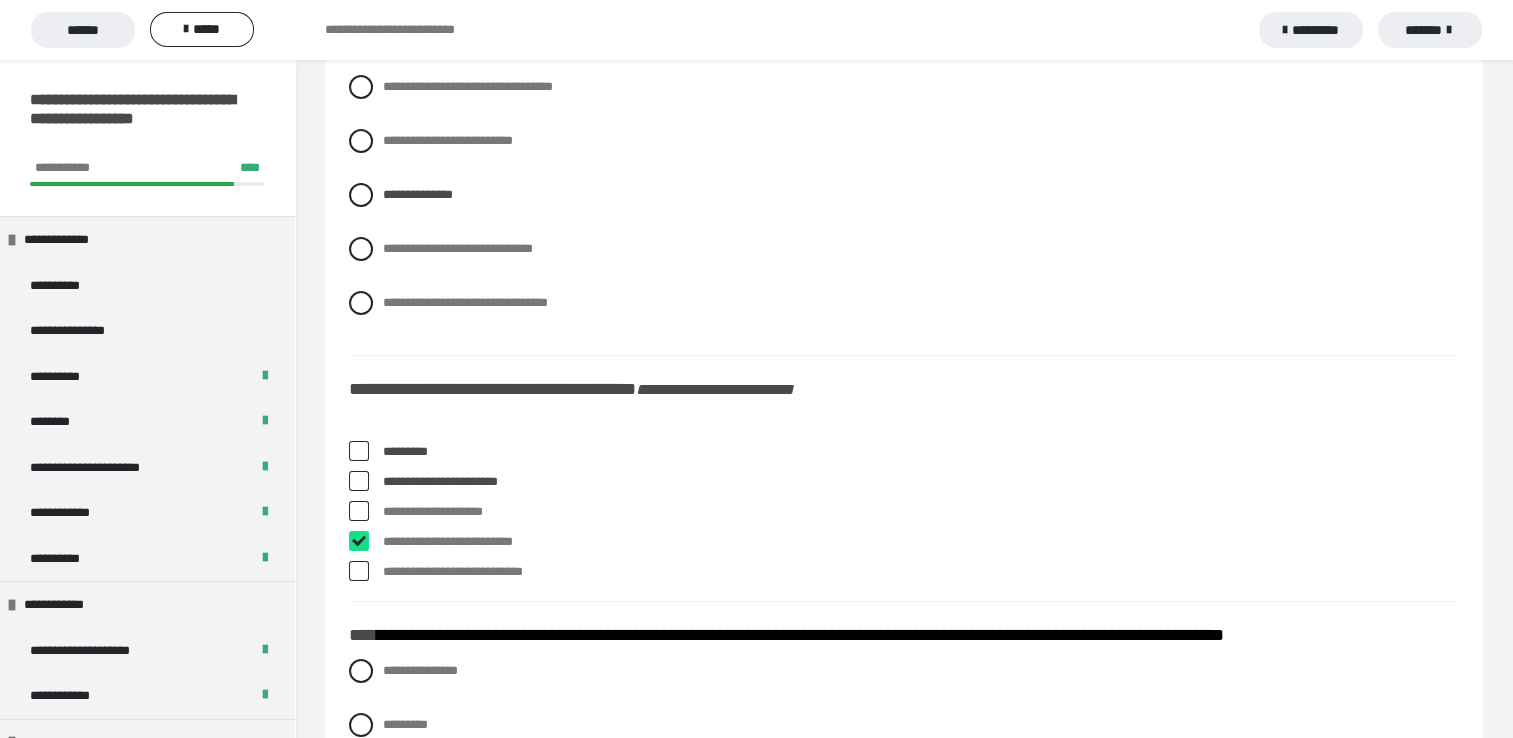 checkbox on "****" 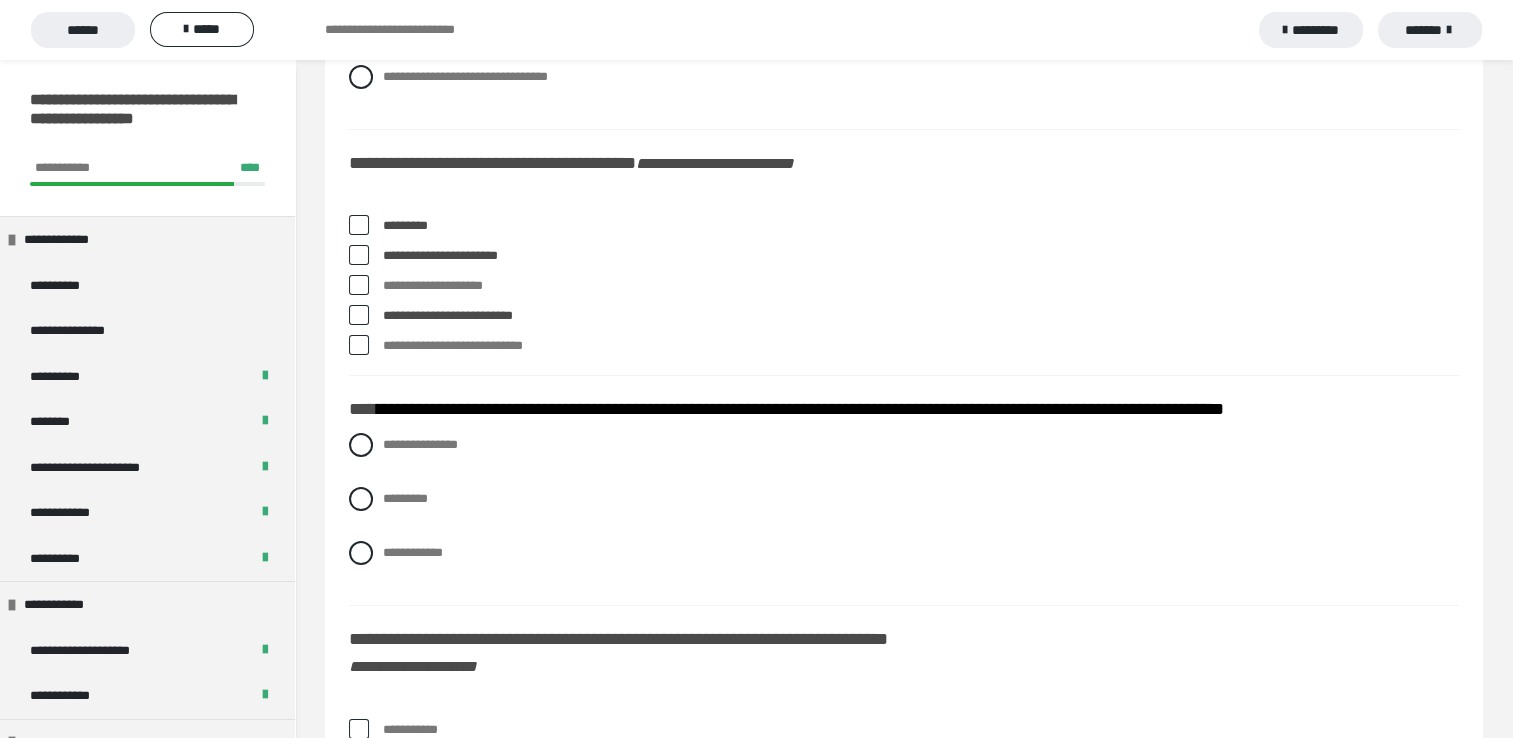 scroll, scrollTop: 7557, scrollLeft: 0, axis: vertical 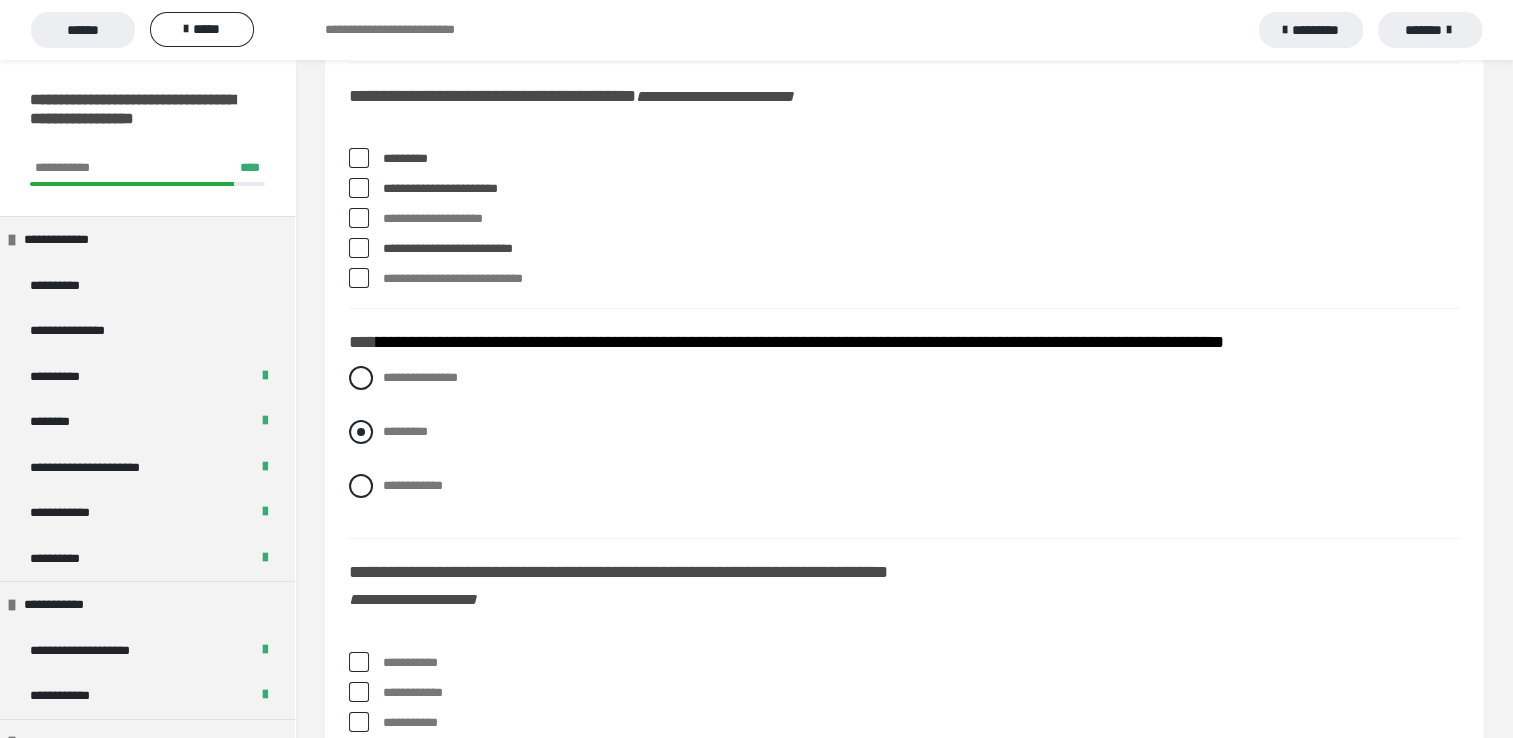 click on "*********" at bounding box center [405, 431] 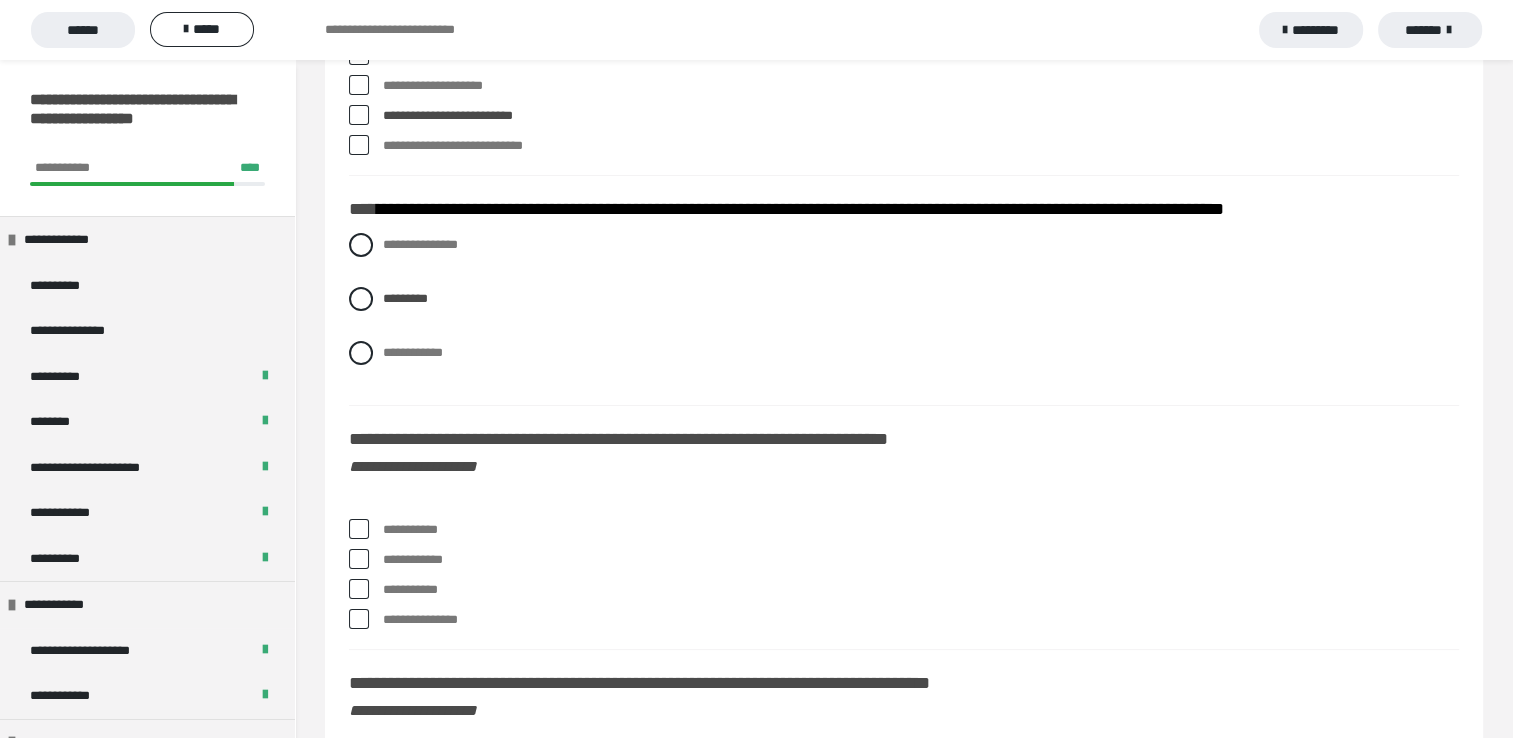 scroll, scrollTop: 7784, scrollLeft: 0, axis: vertical 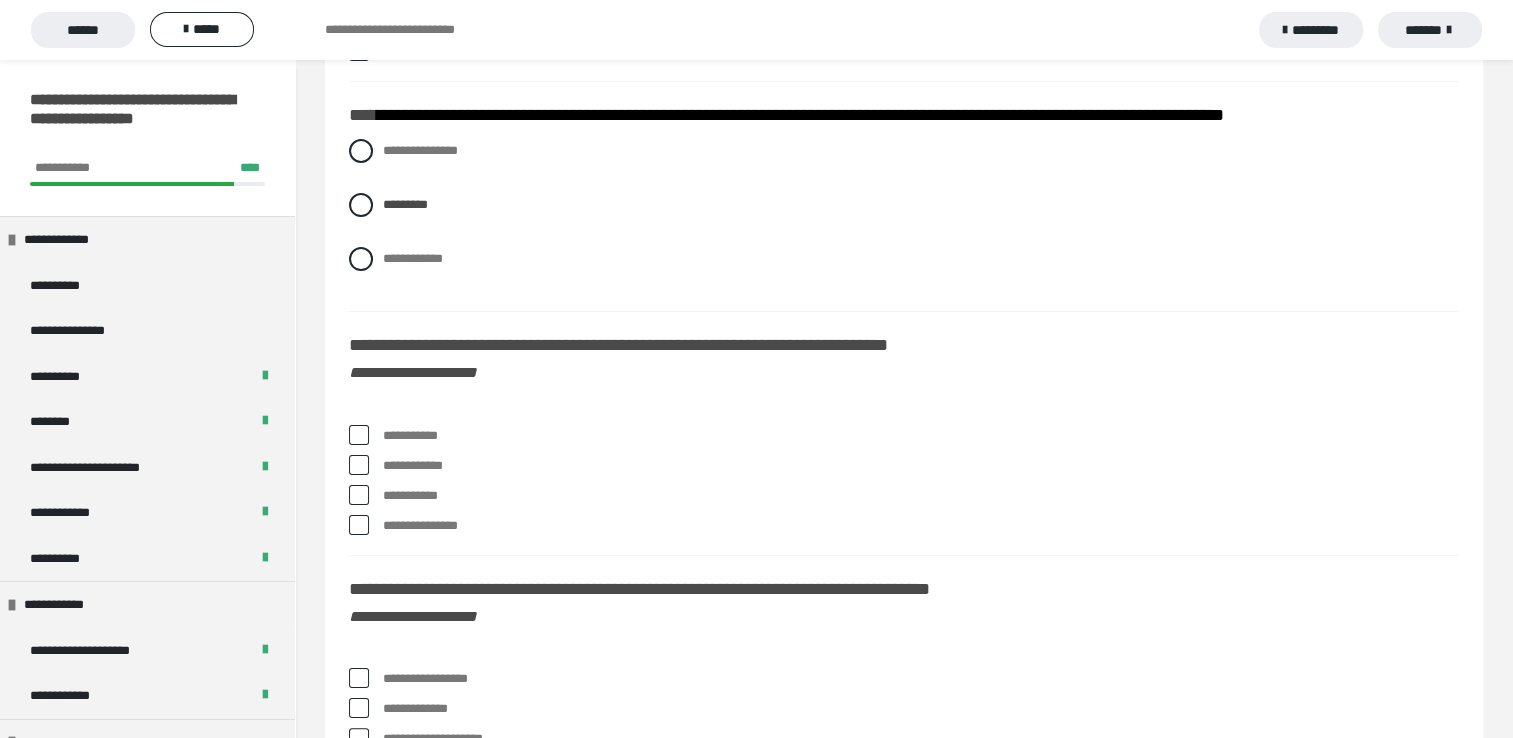 click at bounding box center (359, 495) 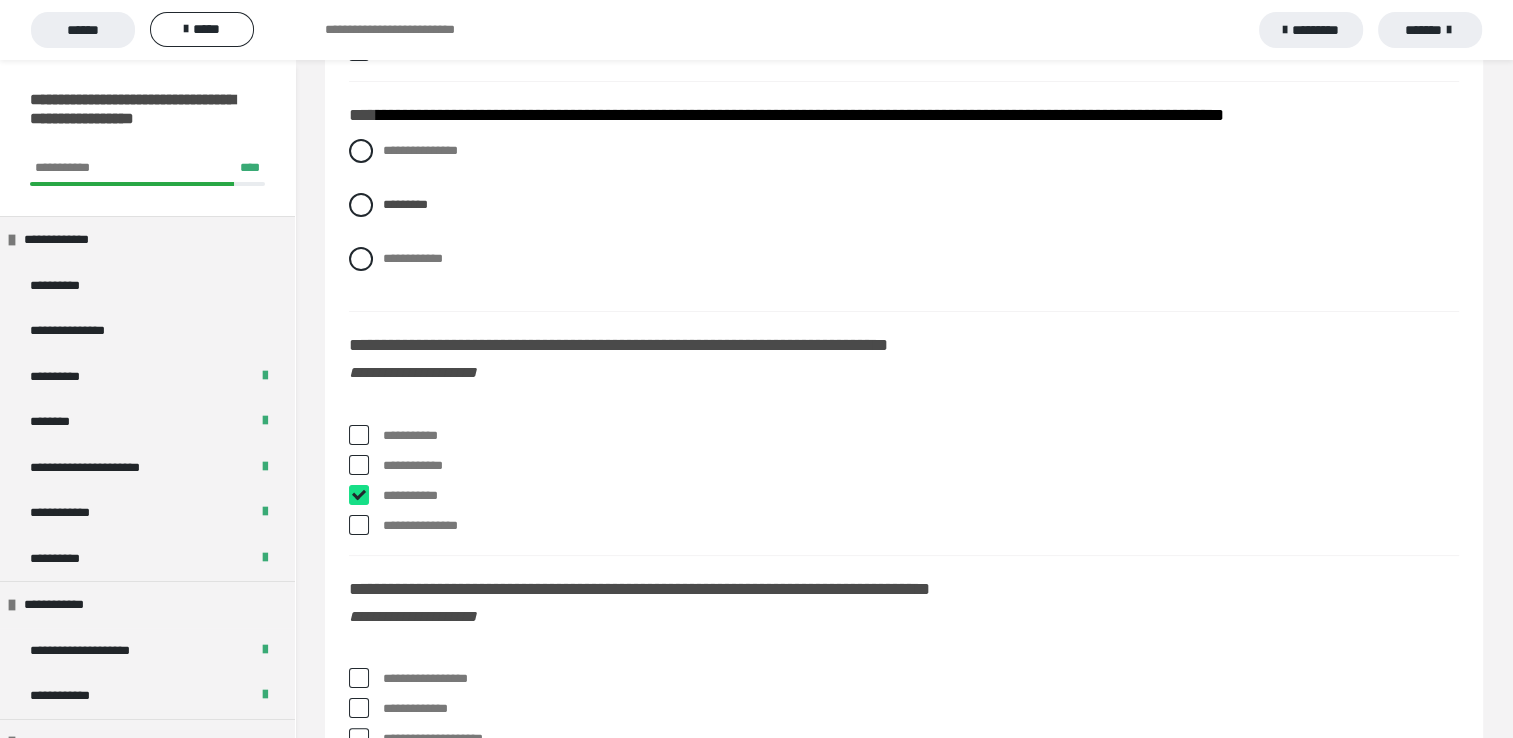checkbox on "****" 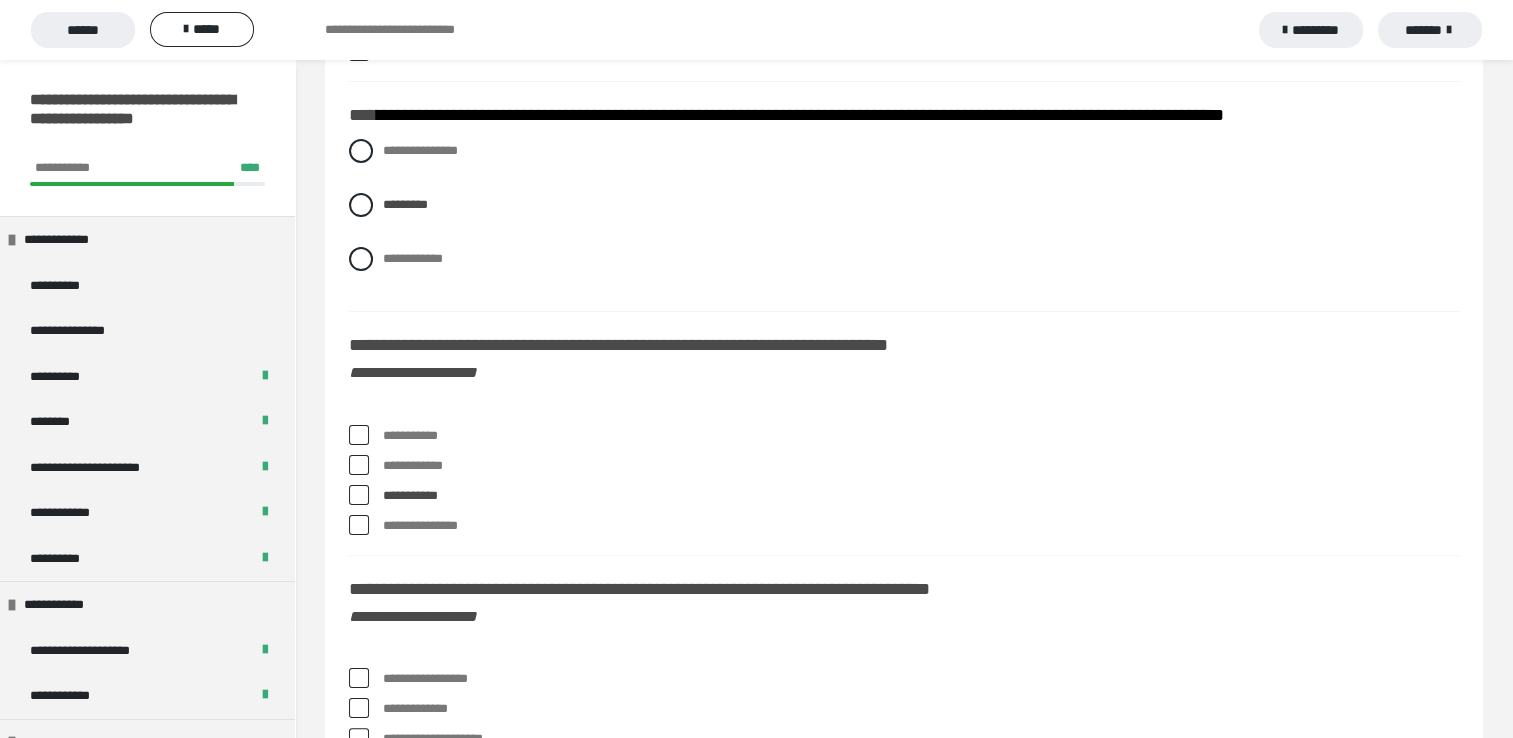 click at bounding box center [359, 435] 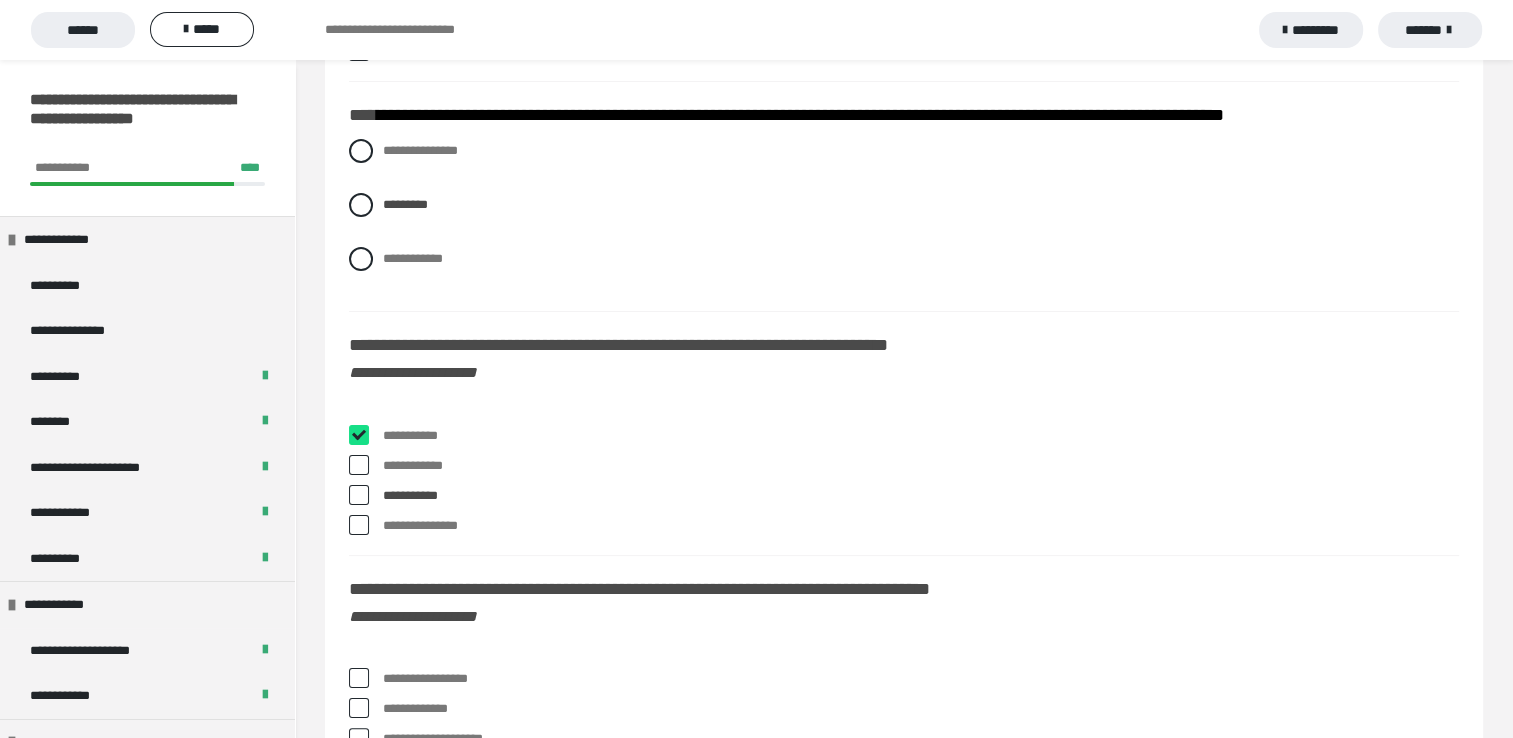 checkbox on "****" 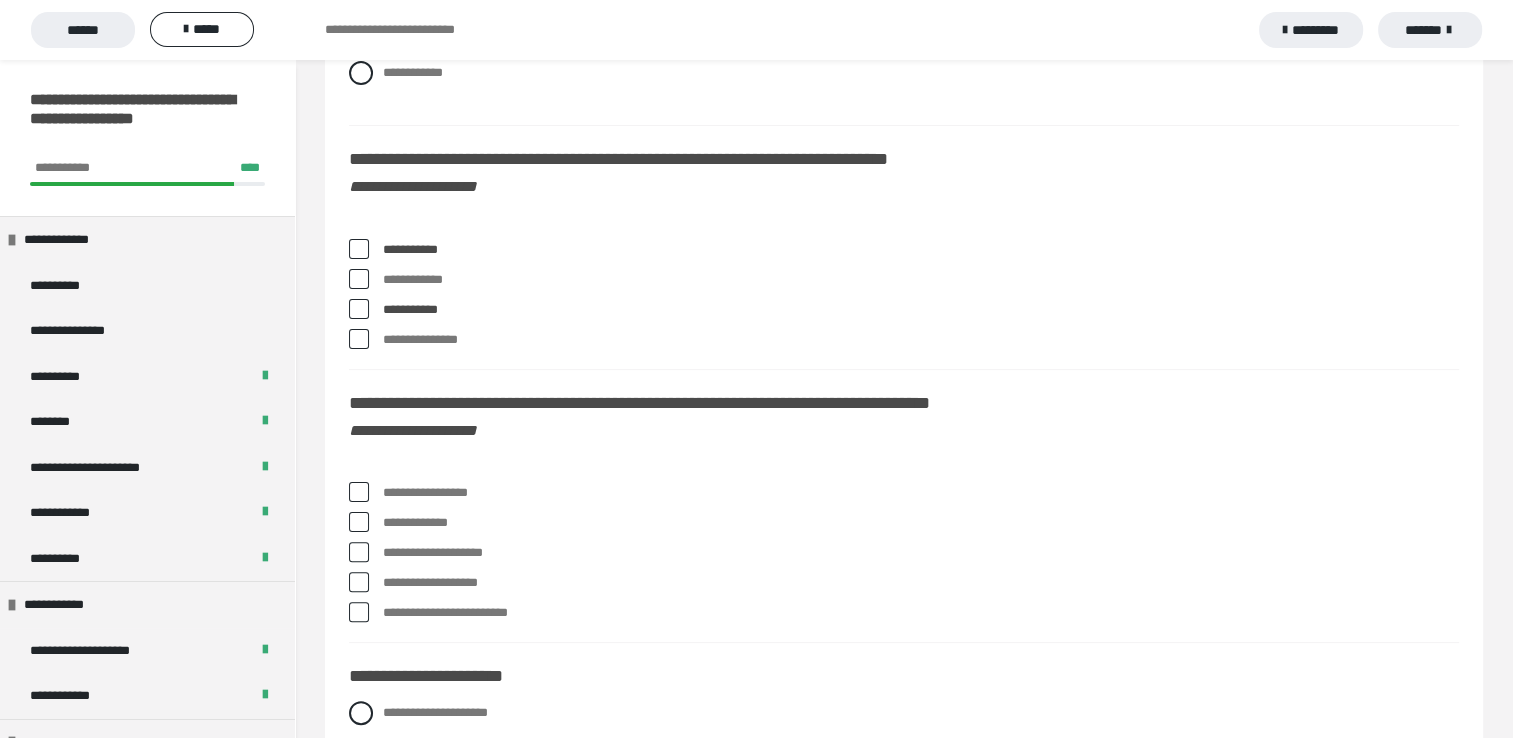 scroll, scrollTop: 8050, scrollLeft: 0, axis: vertical 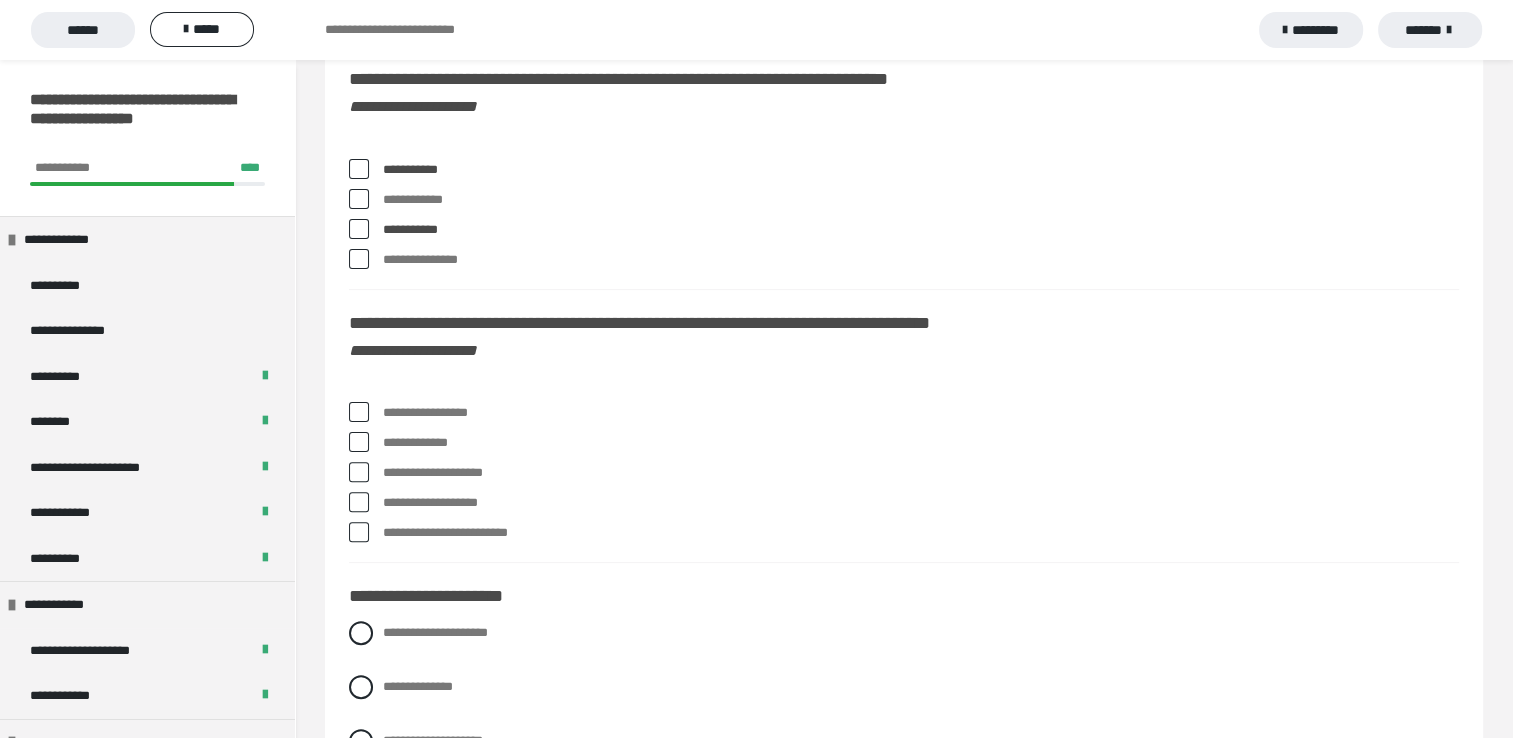 click on "**********" at bounding box center [921, 413] 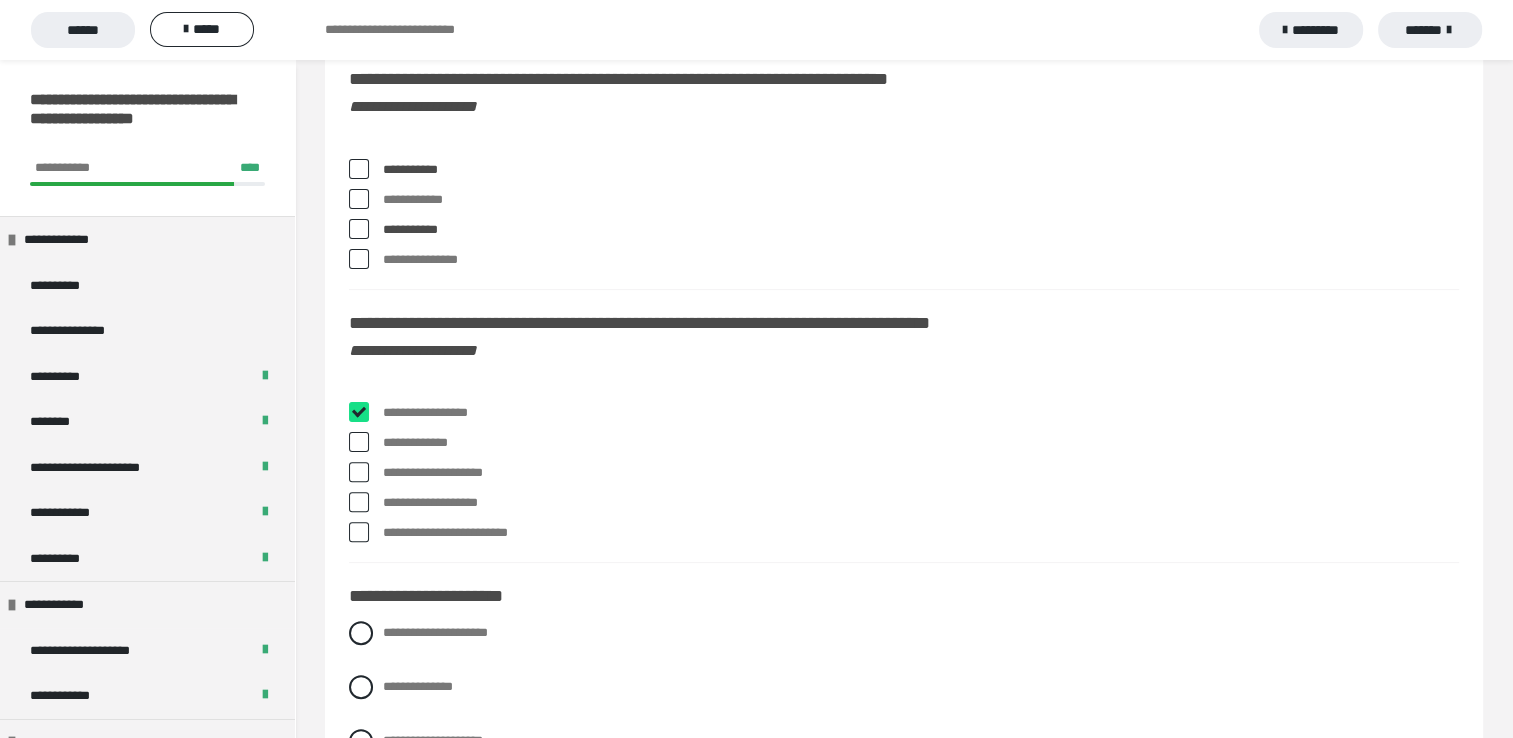 checkbox on "****" 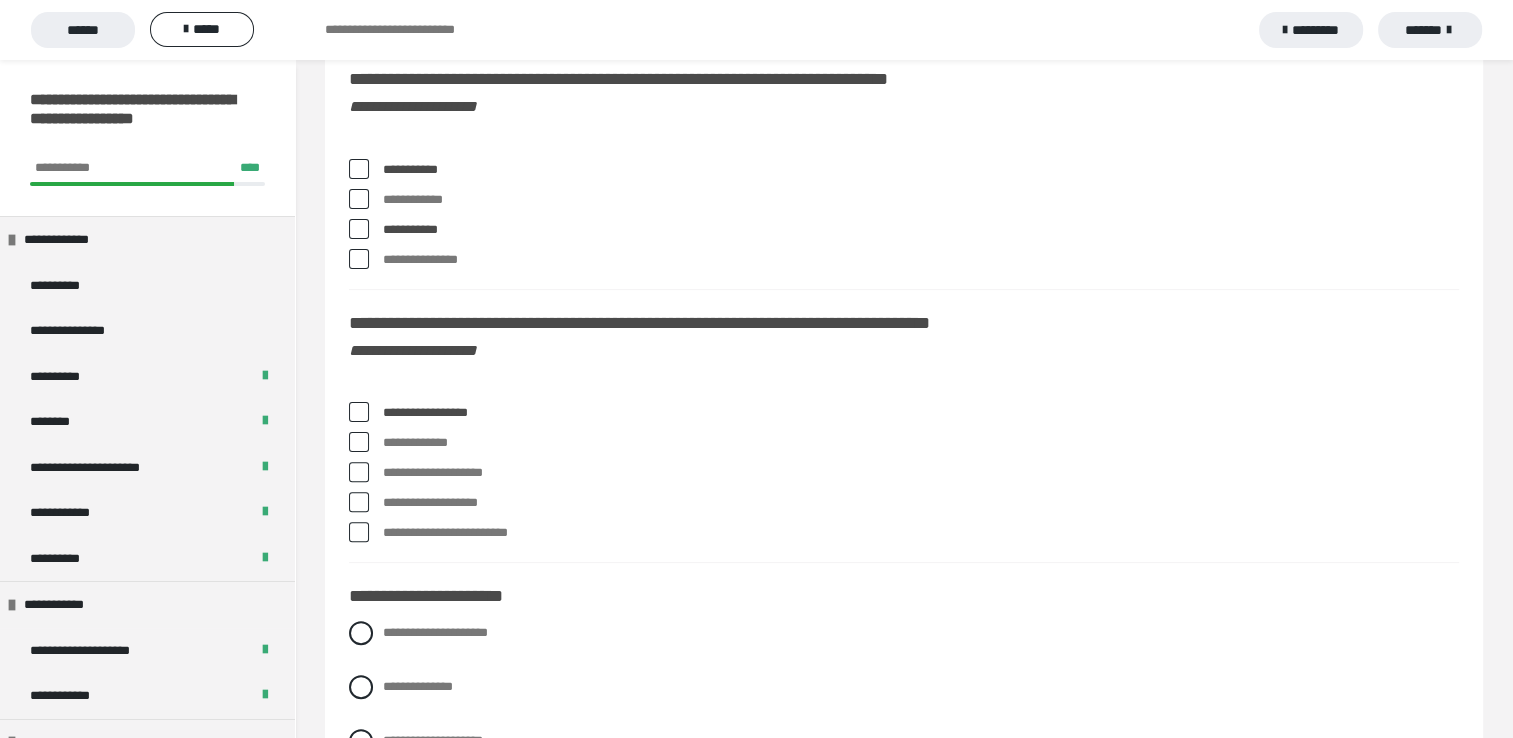click on "**********" at bounding box center (921, 473) 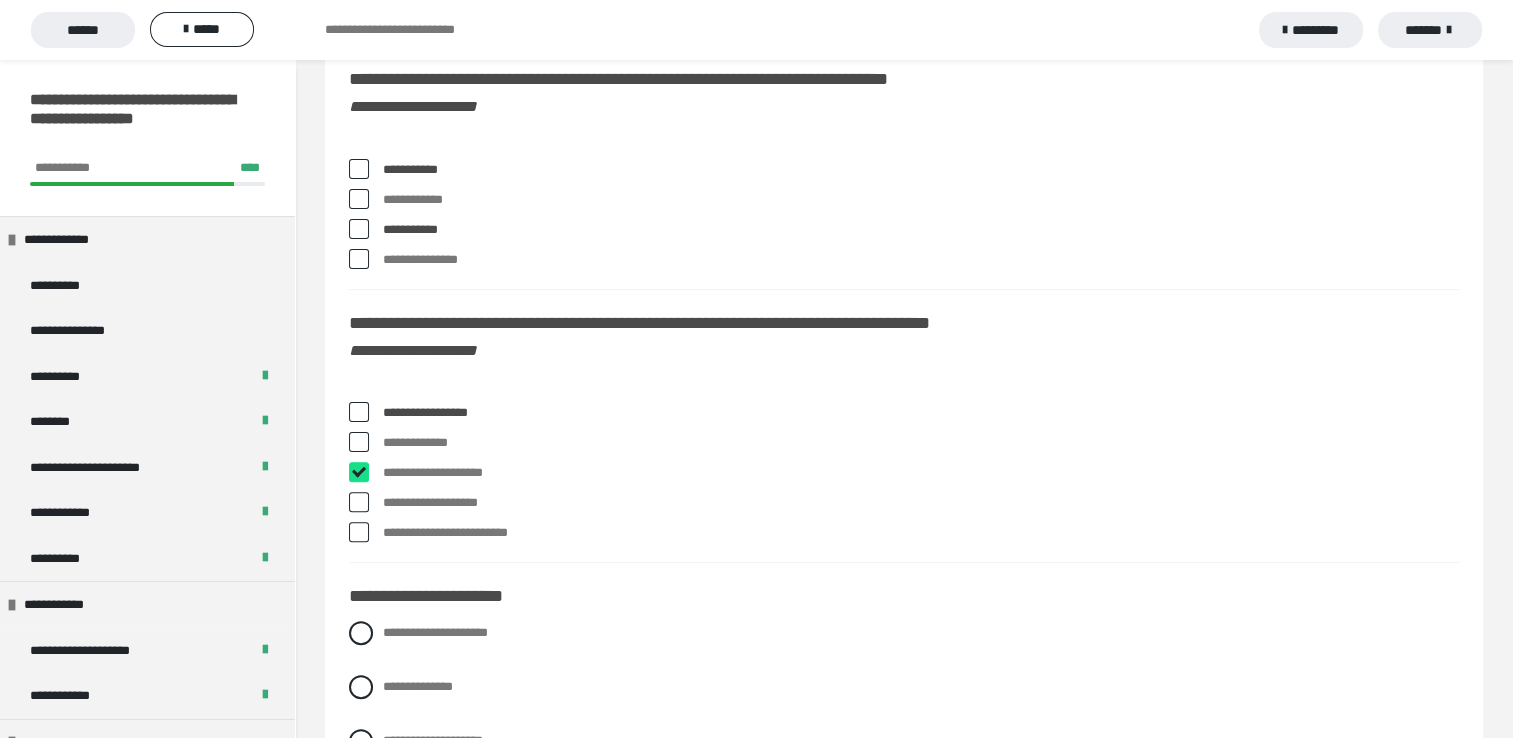 checkbox on "****" 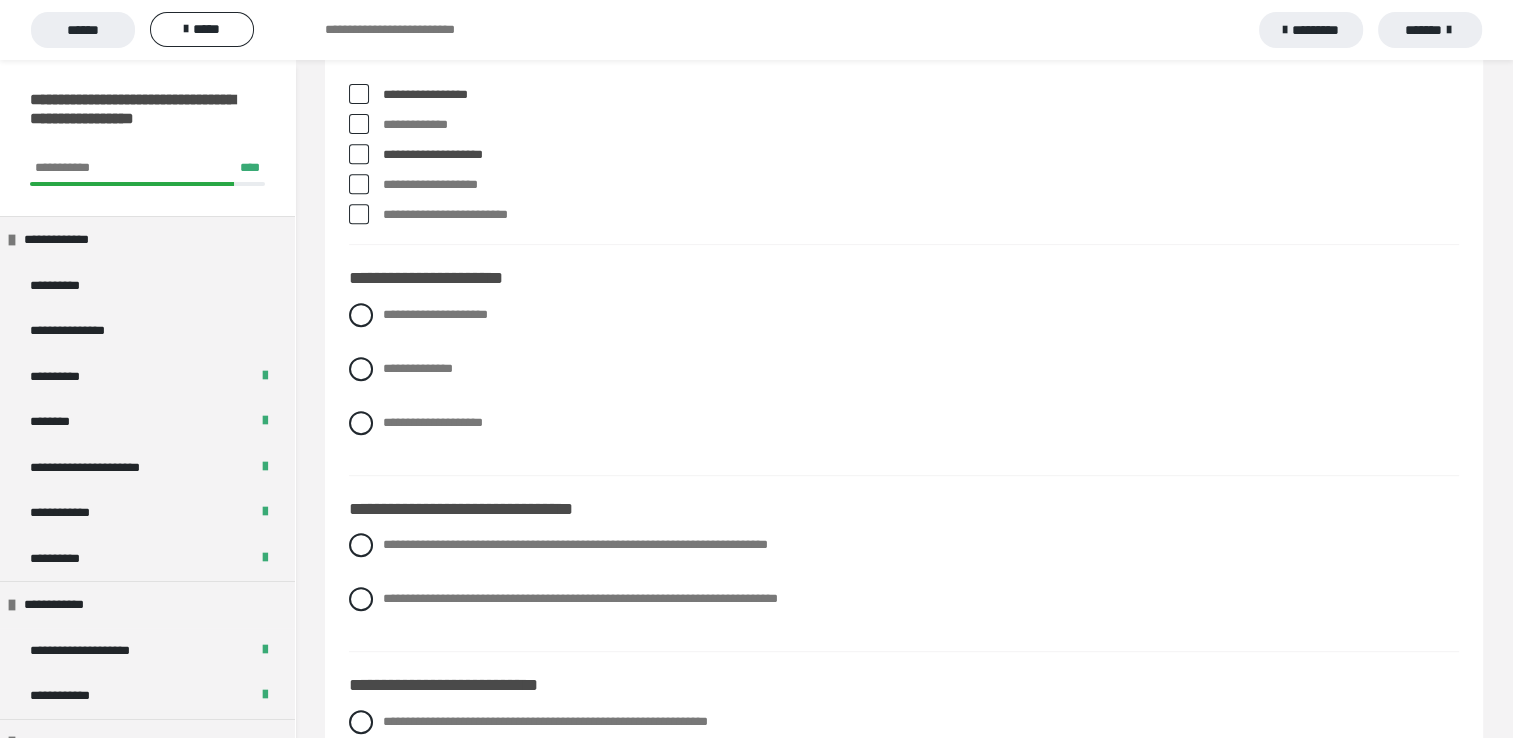 scroll, scrollTop: 8370, scrollLeft: 0, axis: vertical 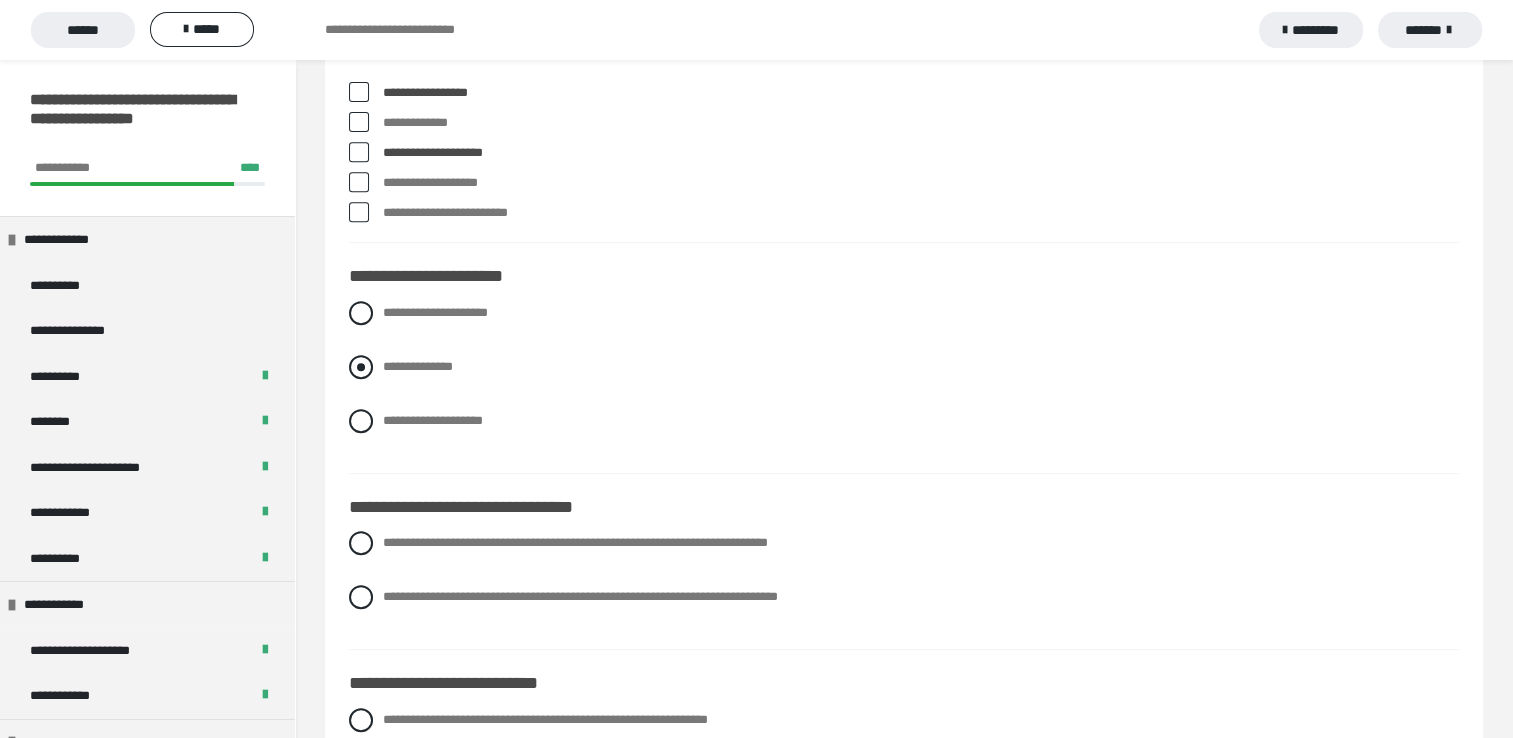 click on "**********" at bounding box center (418, 366) 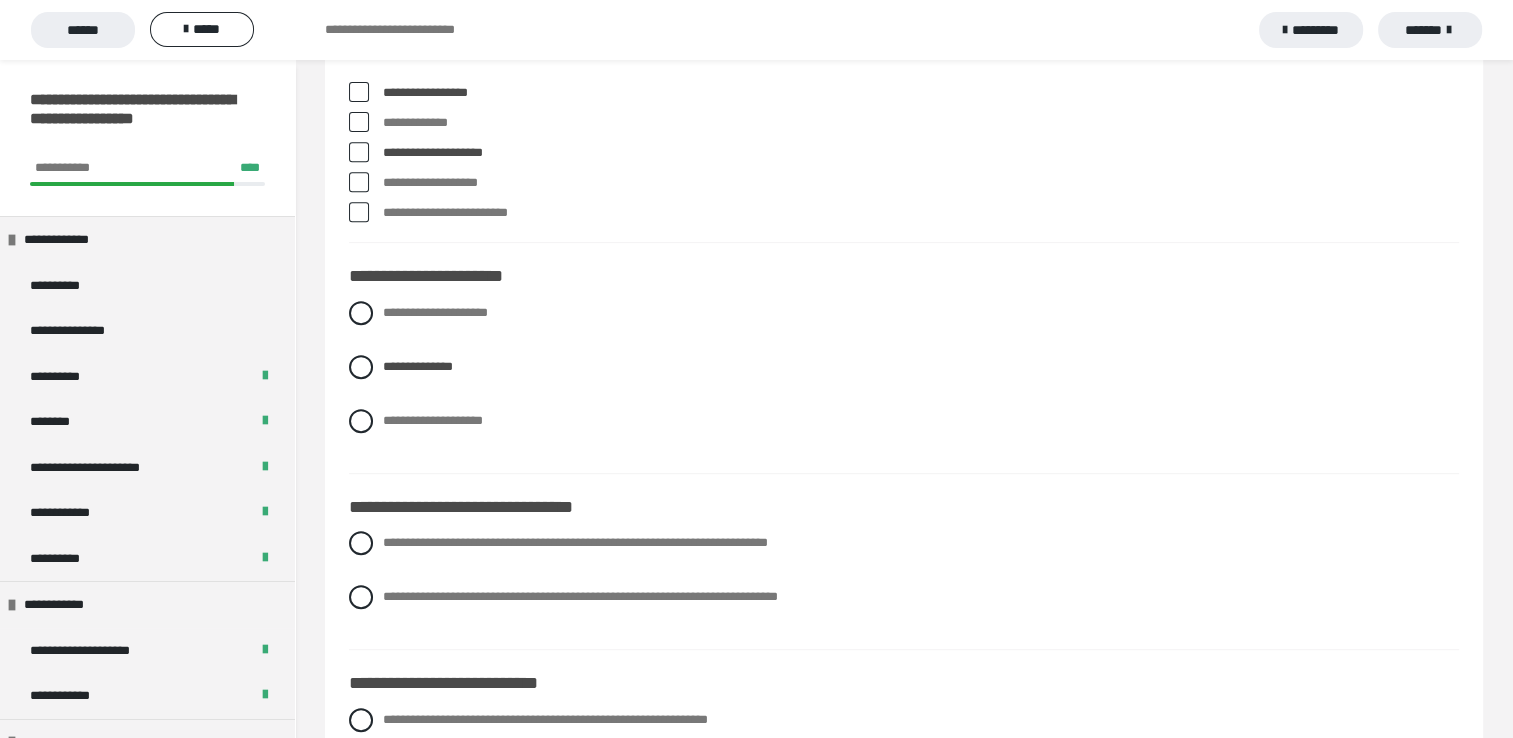 click on "**********" at bounding box center [389, 415] 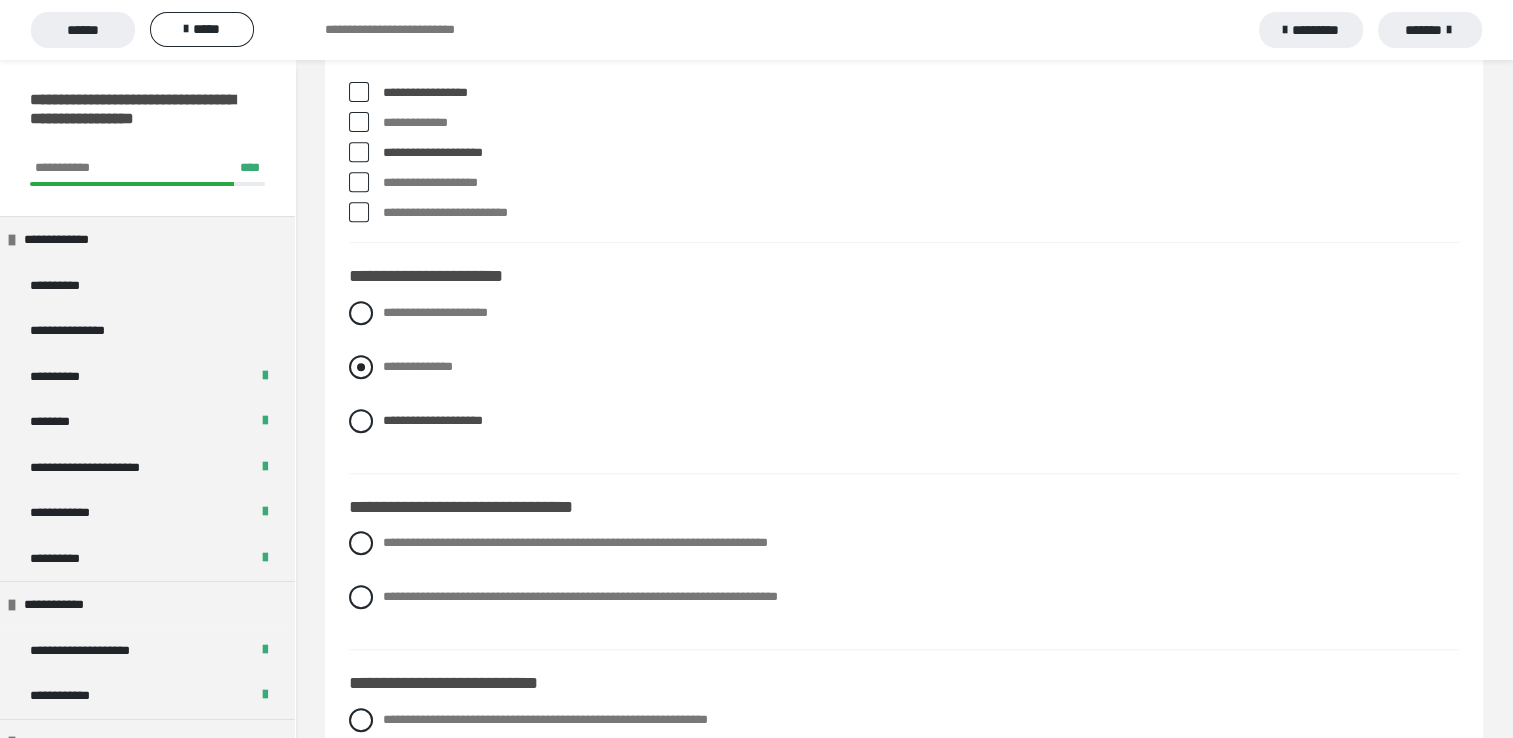 click on "**********" at bounding box center [418, 366] 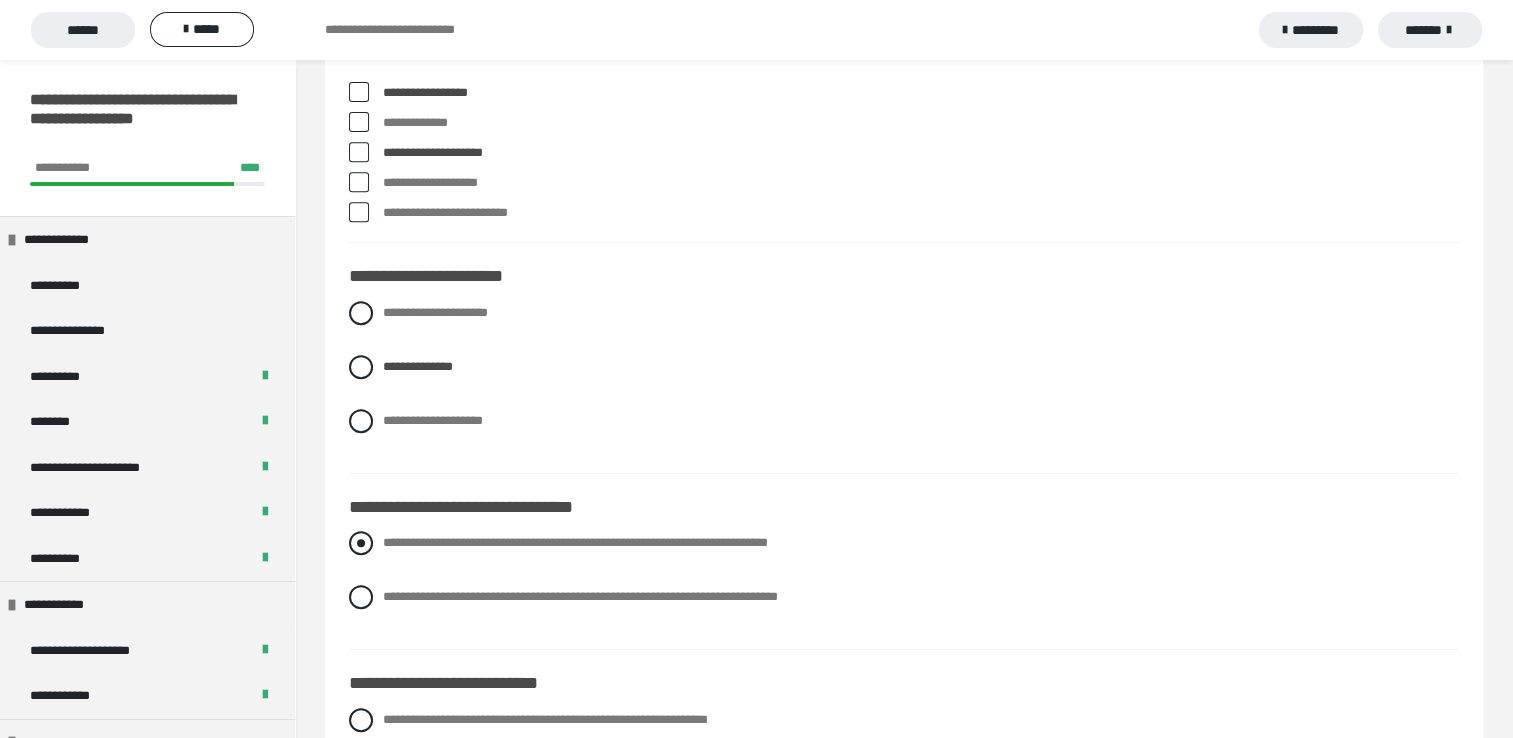 click on "**********" at bounding box center (575, 542) 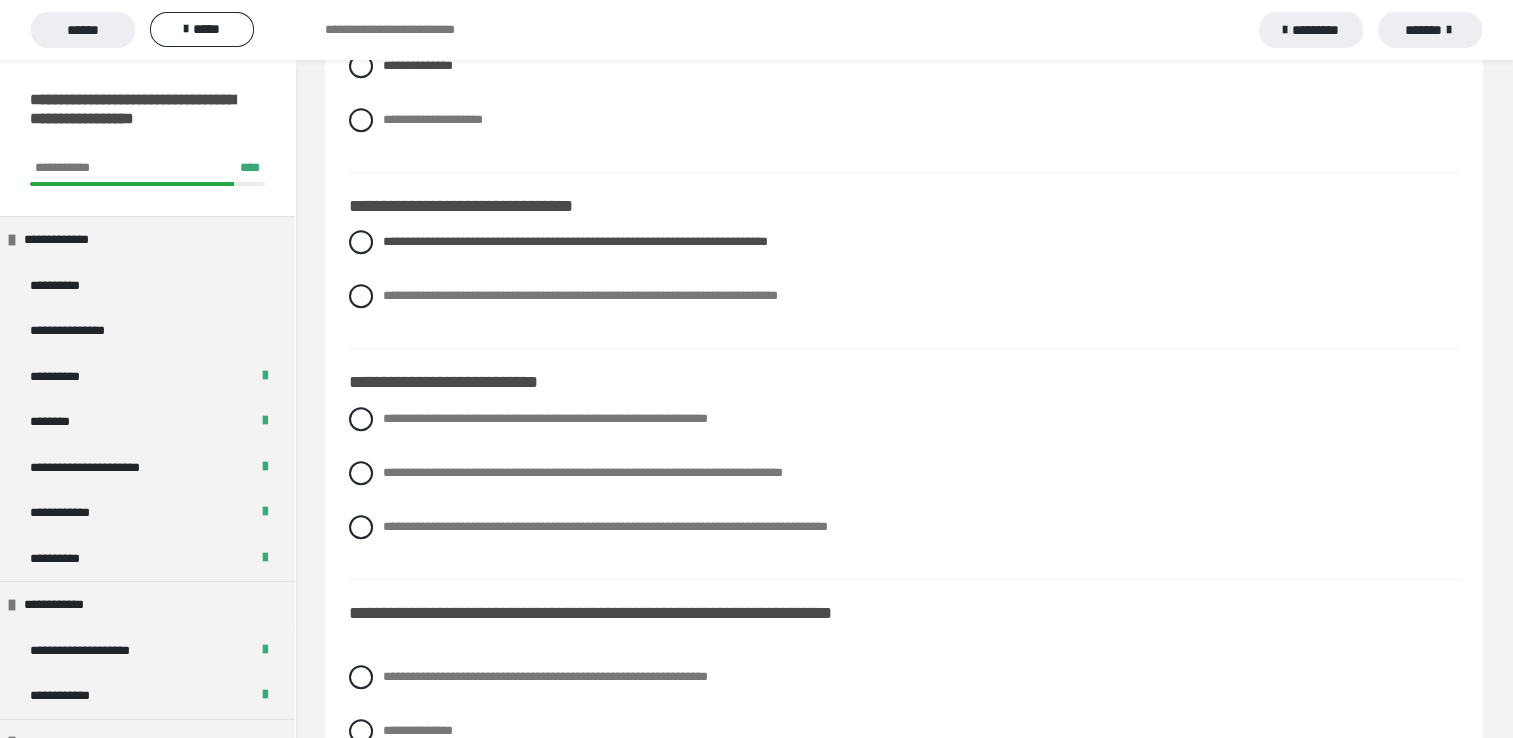 scroll, scrollTop: 8690, scrollLeft: 0, axis: vertical 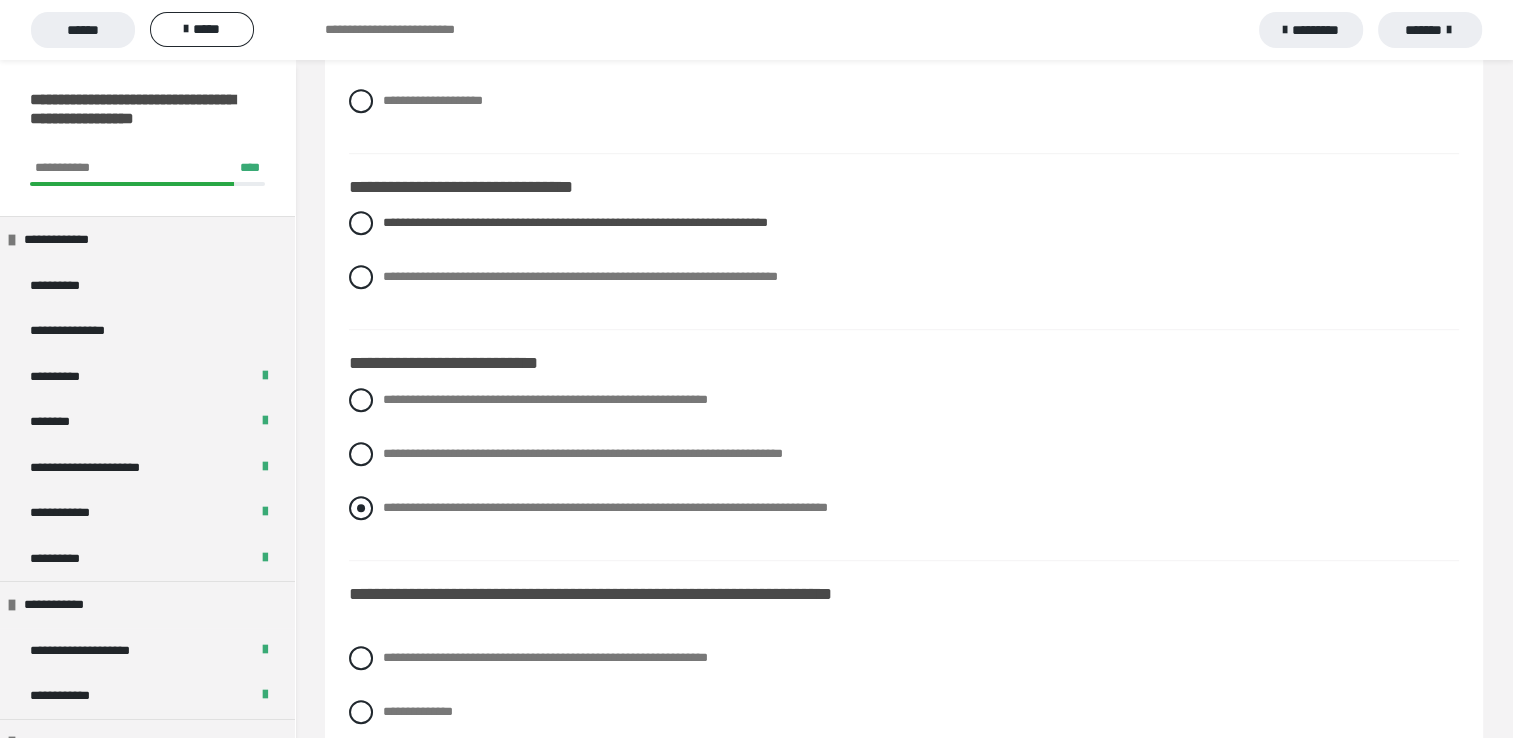 click on "**********" at bounding box center [605, 507] 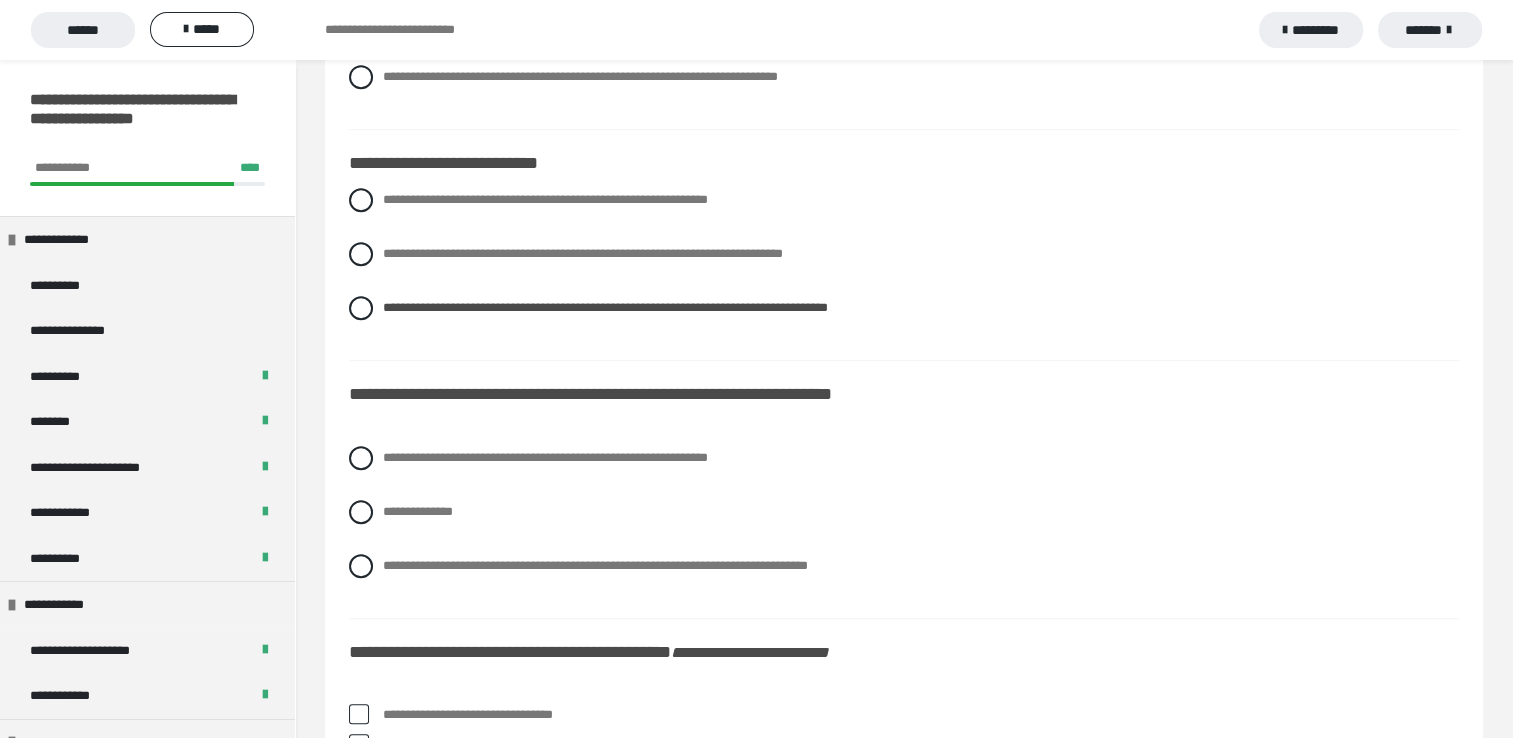 scroll, scrollTop: 8956, scrollLeft: 0, axis: vertical 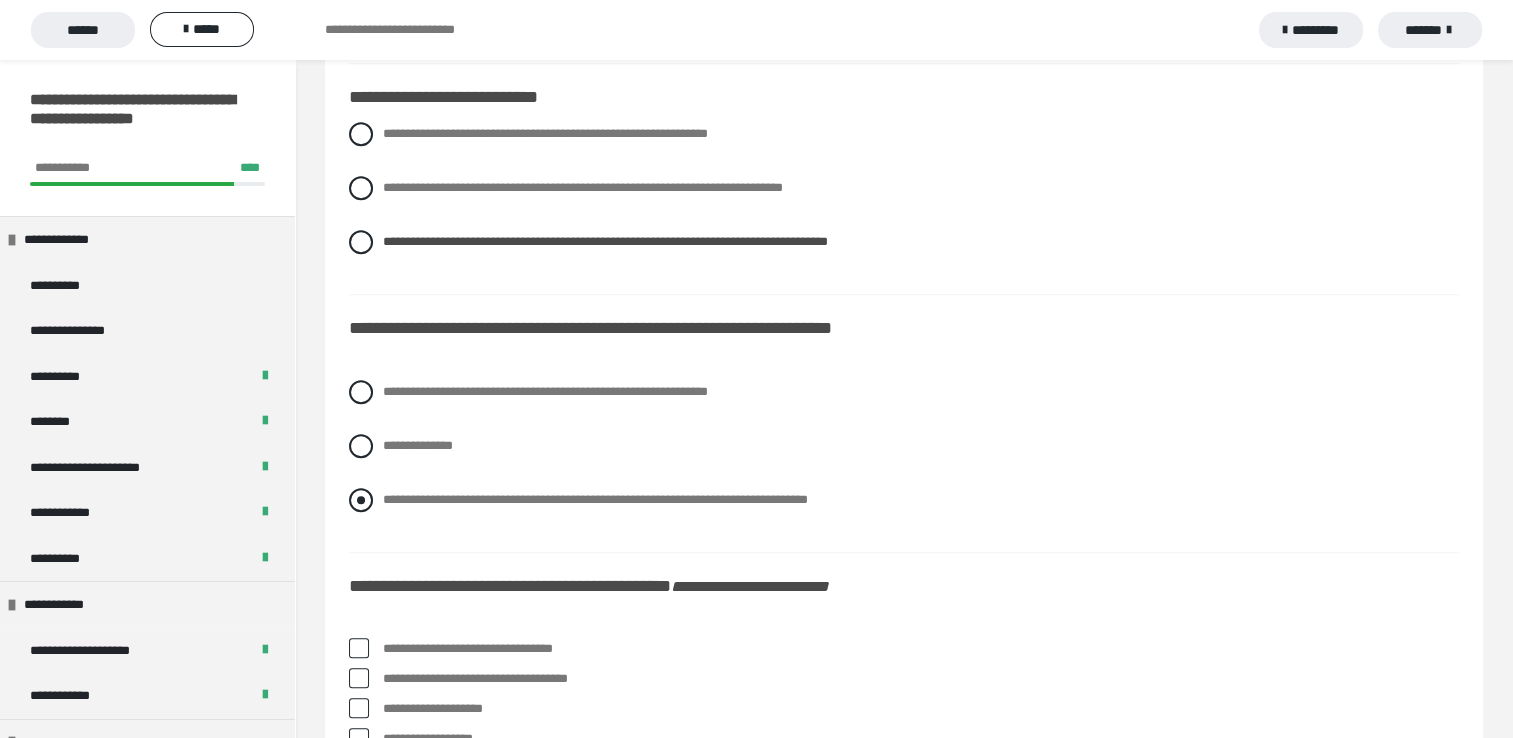 click on "**********" at bounding box center (904, 500) 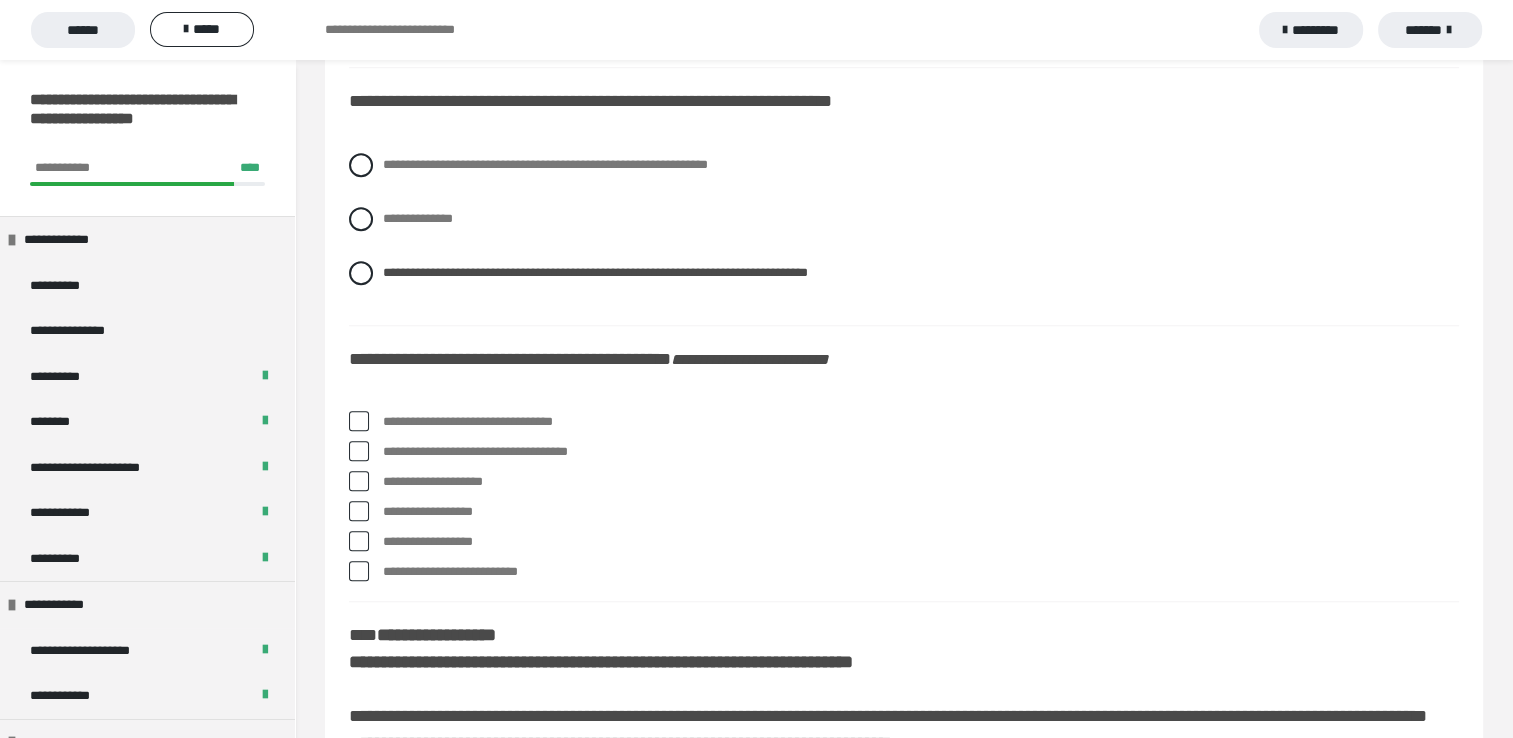 scroll, scrollTop: 9250, scrollLeft: 0, axis: vertical 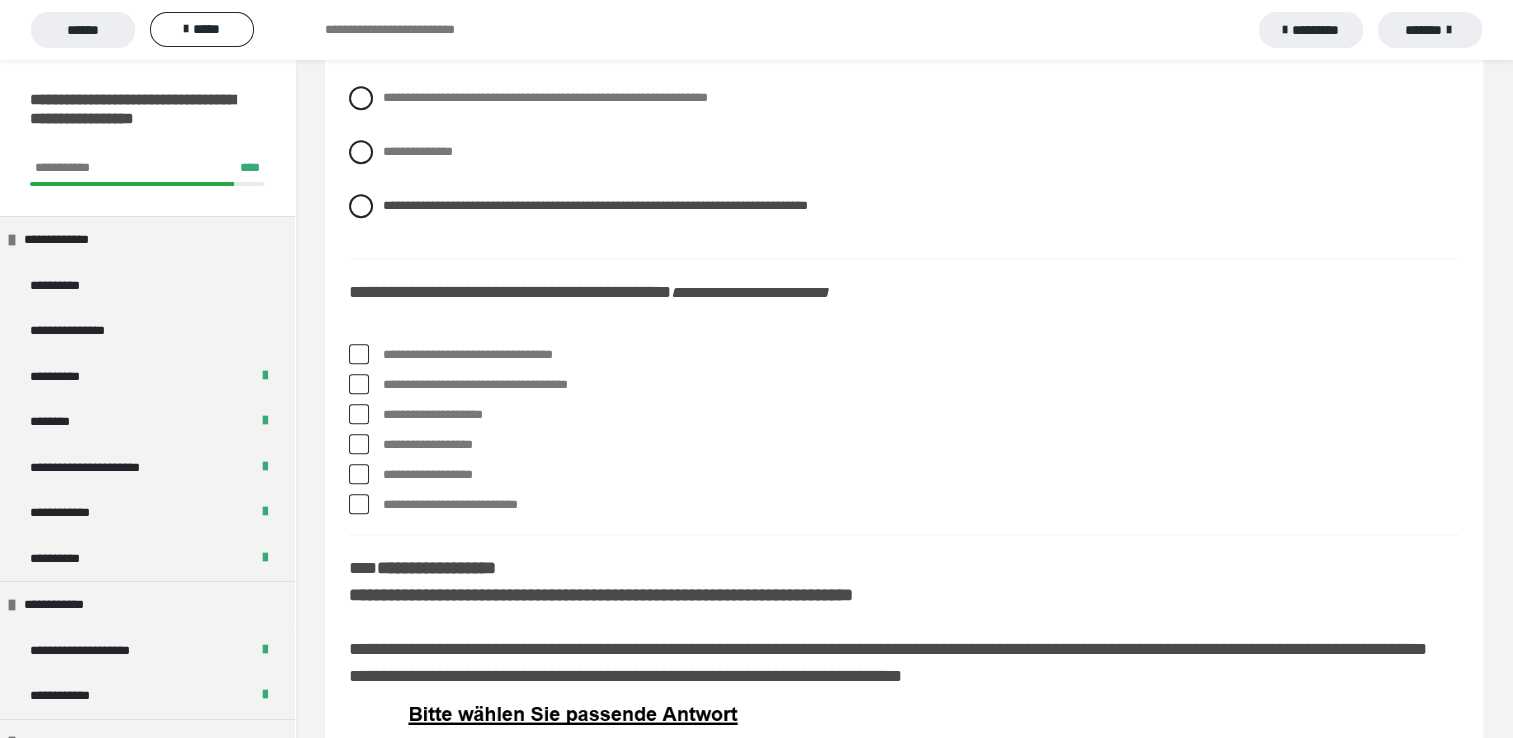 click on "**********" at bounding box center (921, 355) 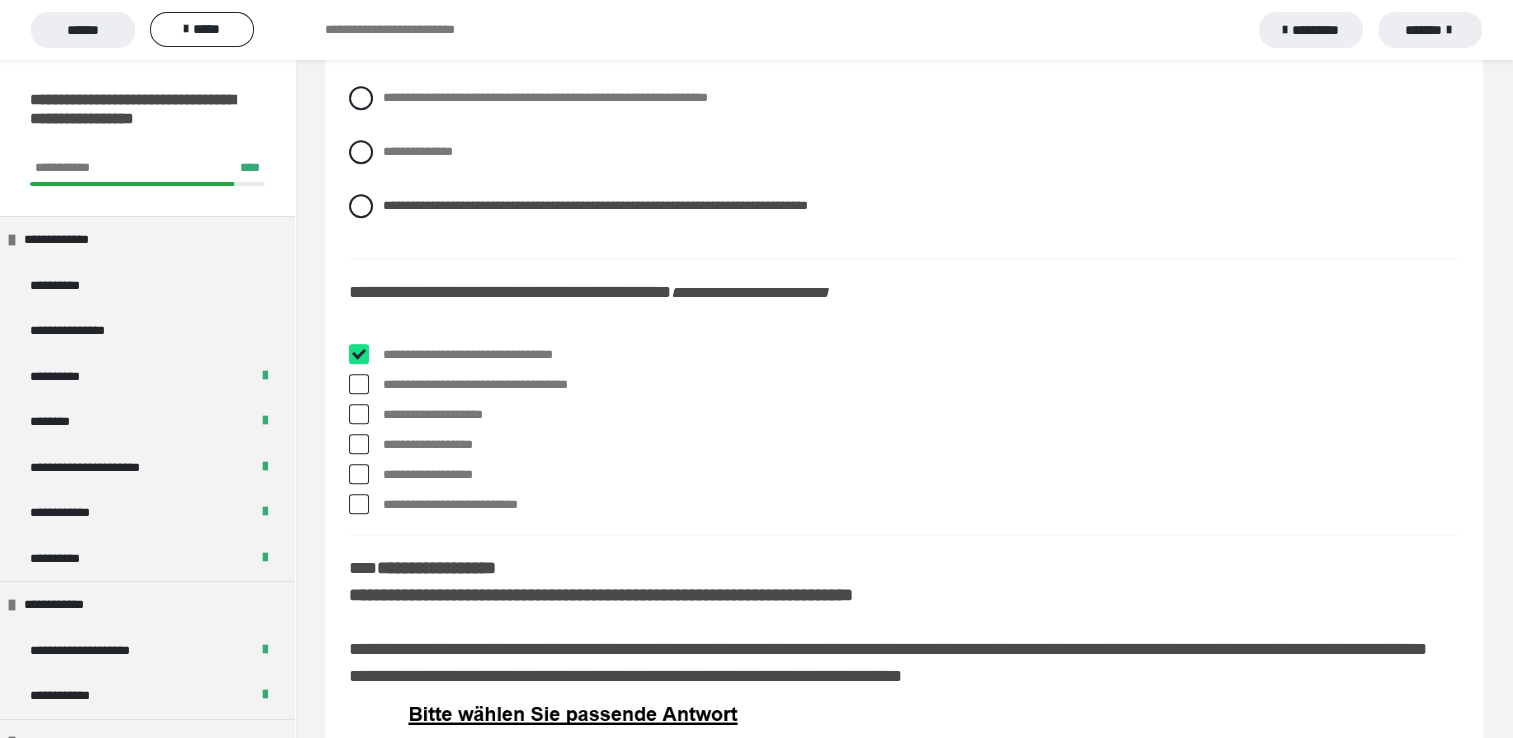 checkbox on "****" 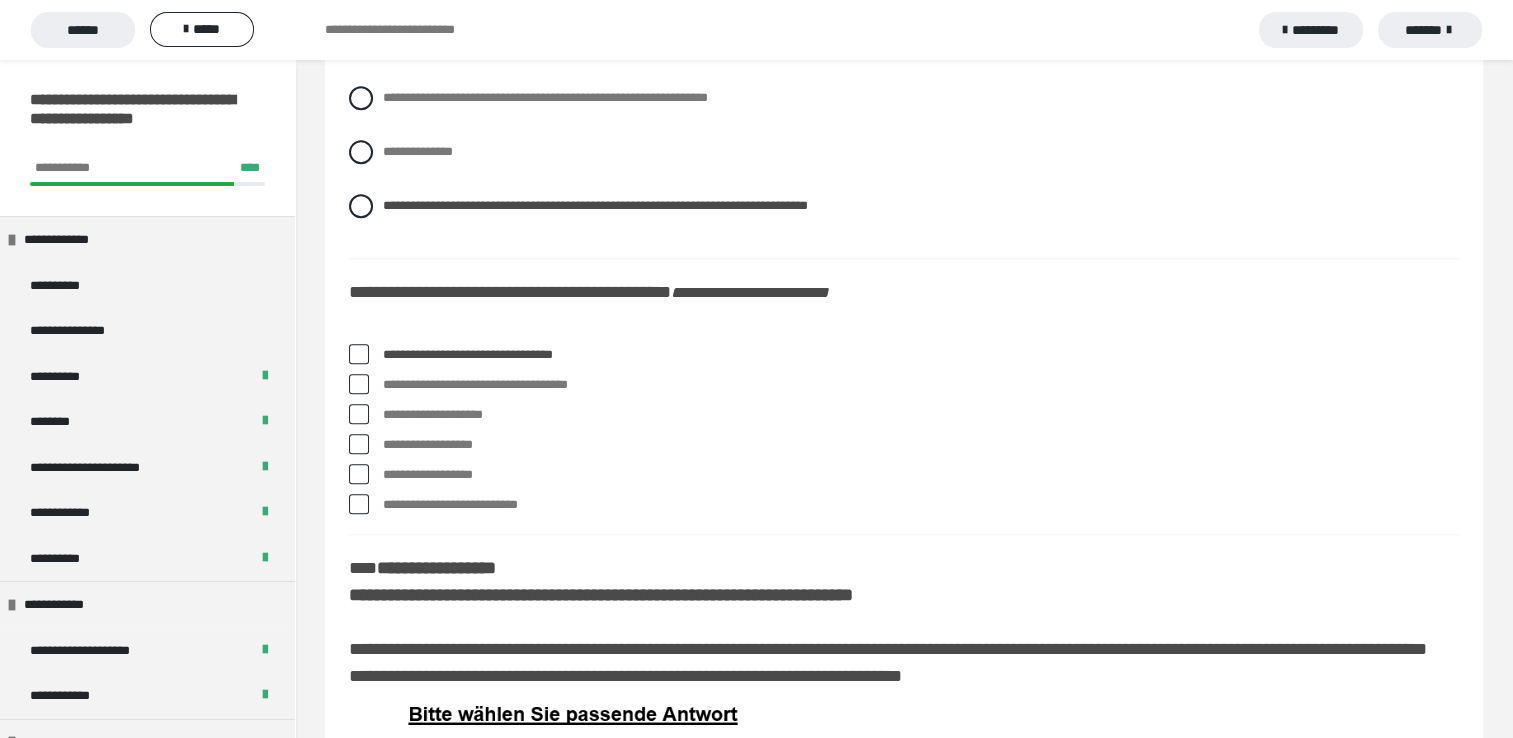 click on "**********" at bounding box center [921, 385] 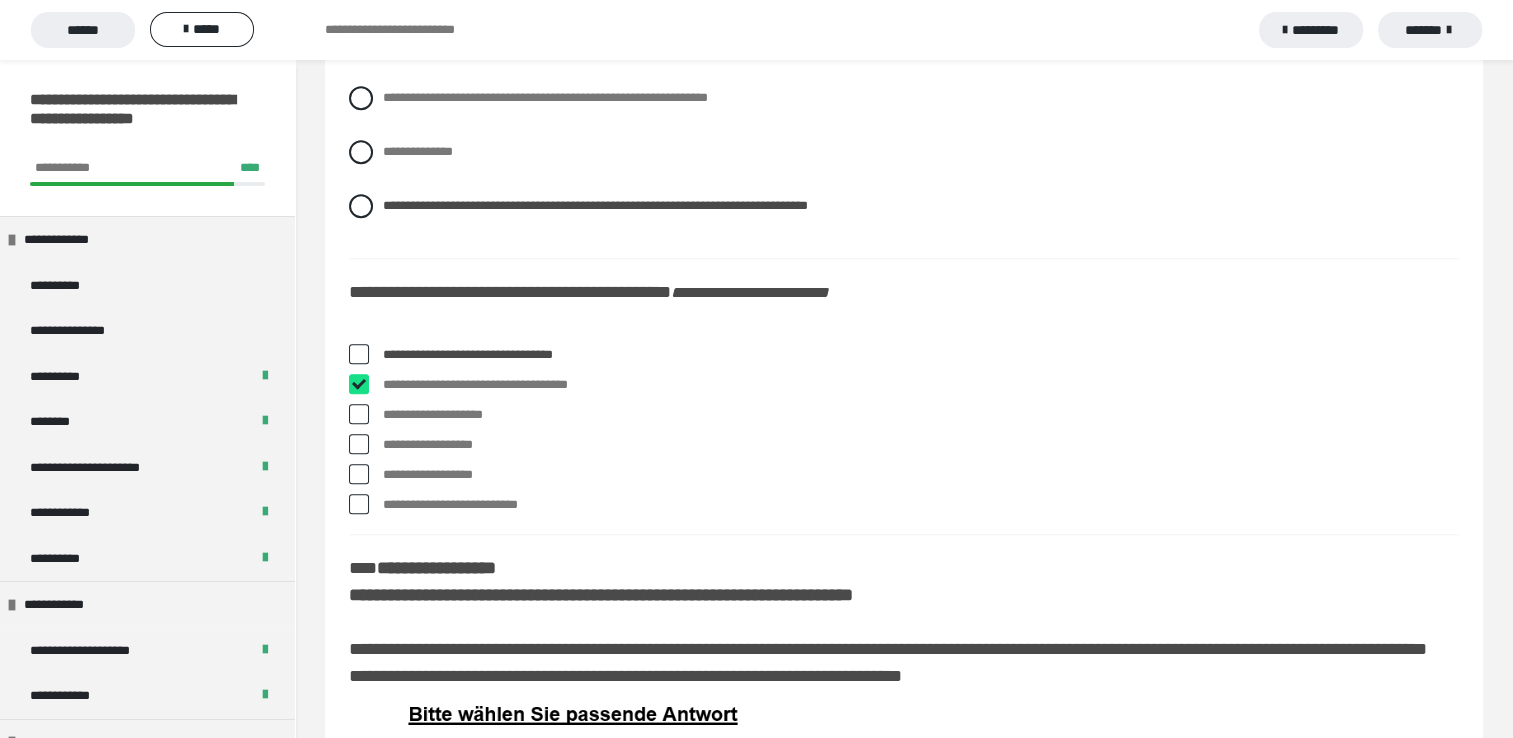 checkbox on "****" 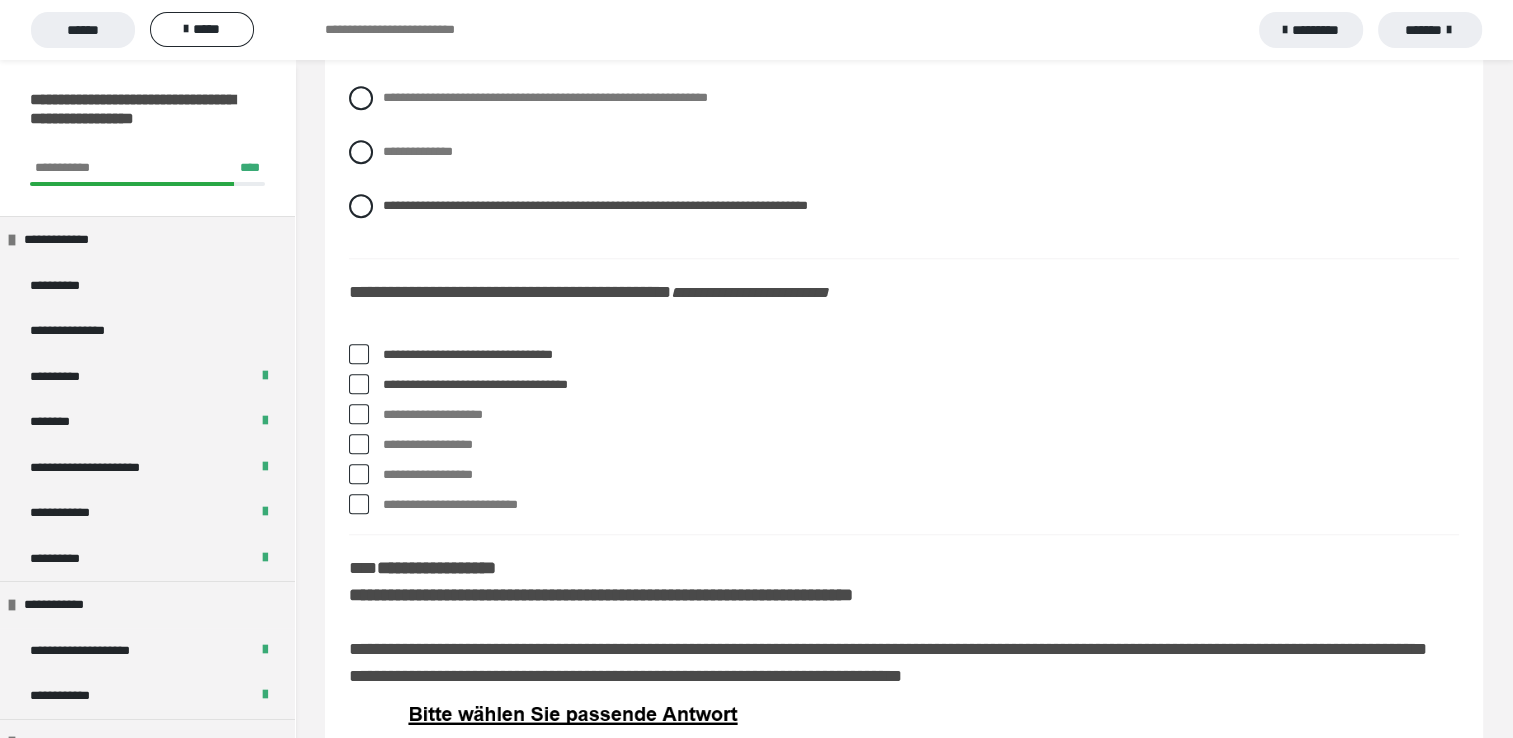 click on "**********" at bounding box center (921, 475) 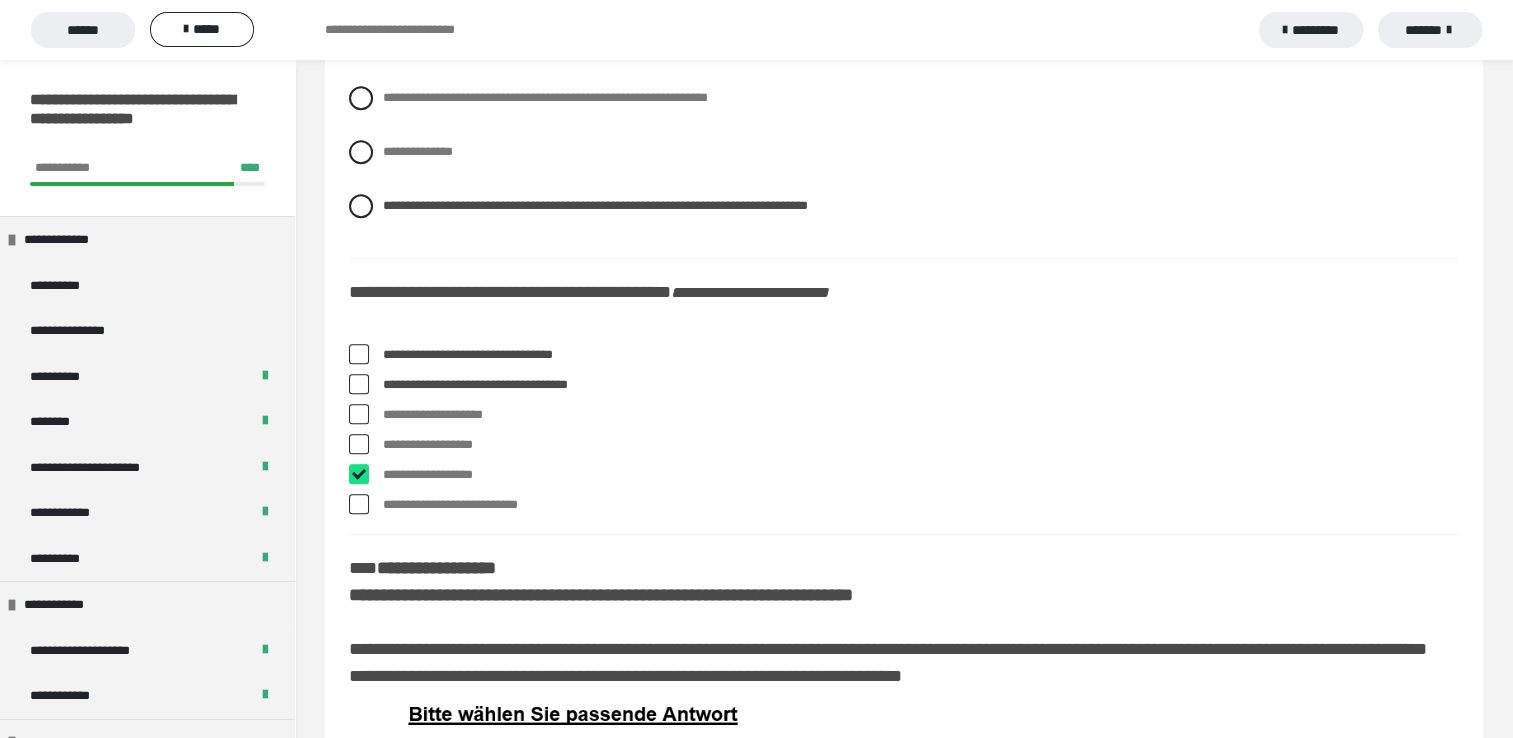 checkbox on "****" 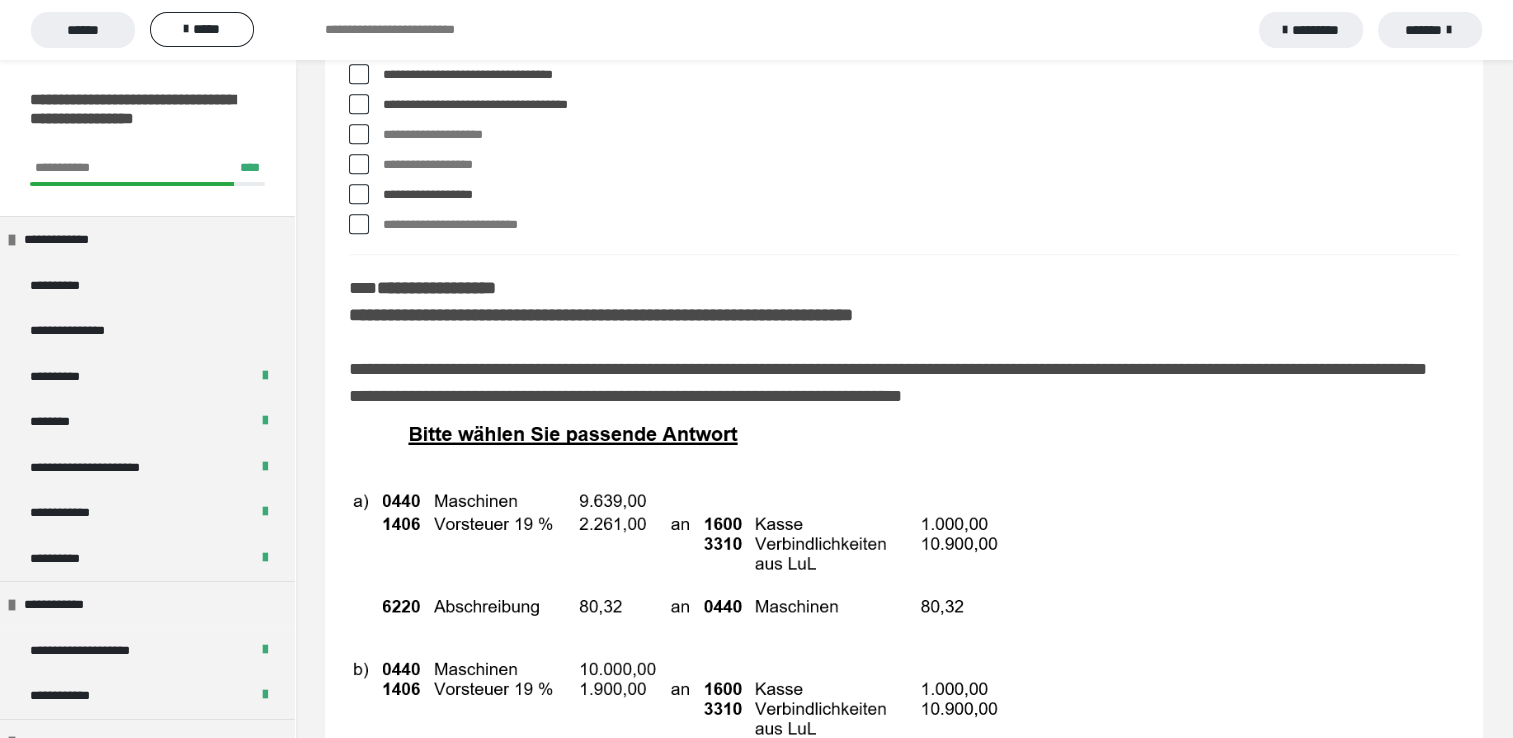 scroll, scrollTop: 9583, scrollLeft: 0, axis: vertical 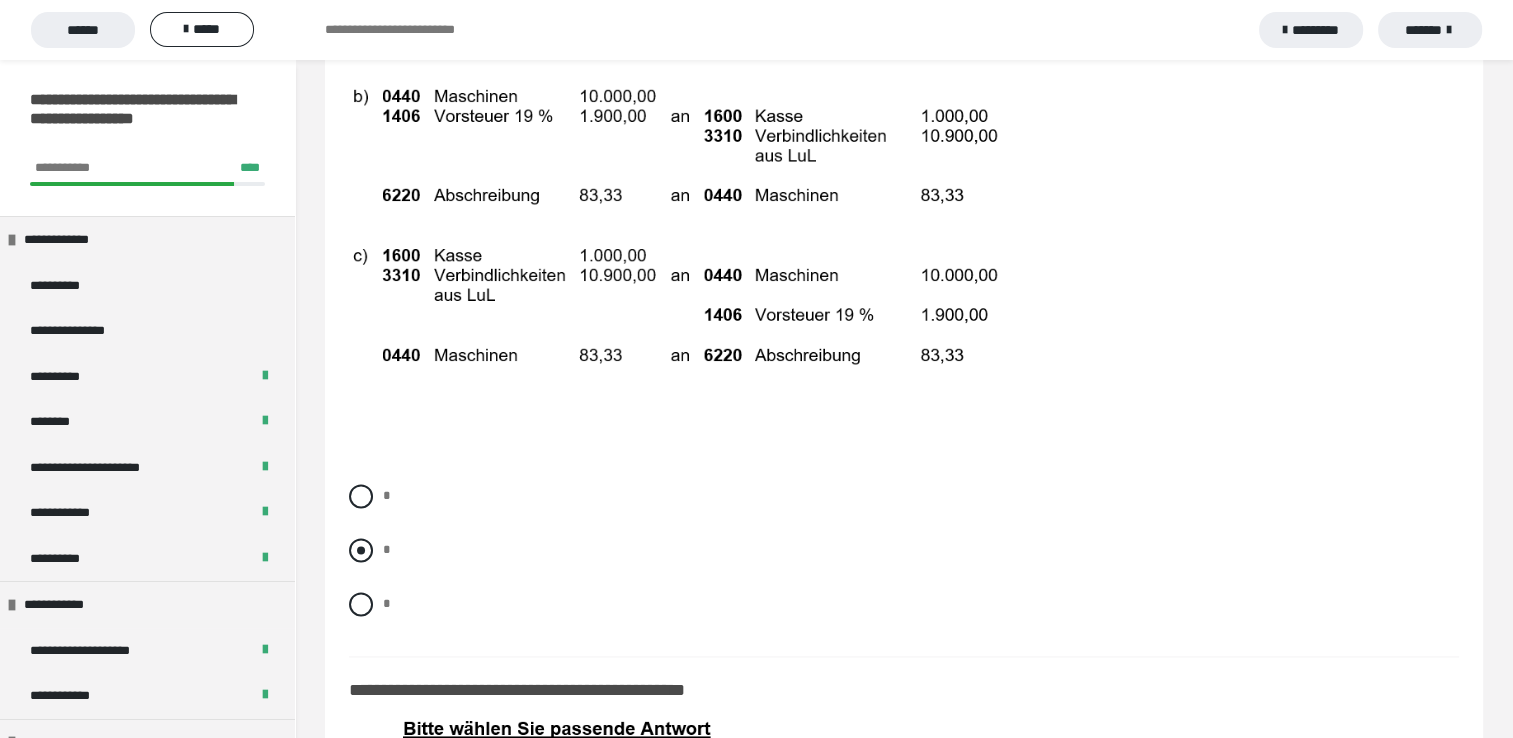 click on "*" at bounding box center [904, 550] 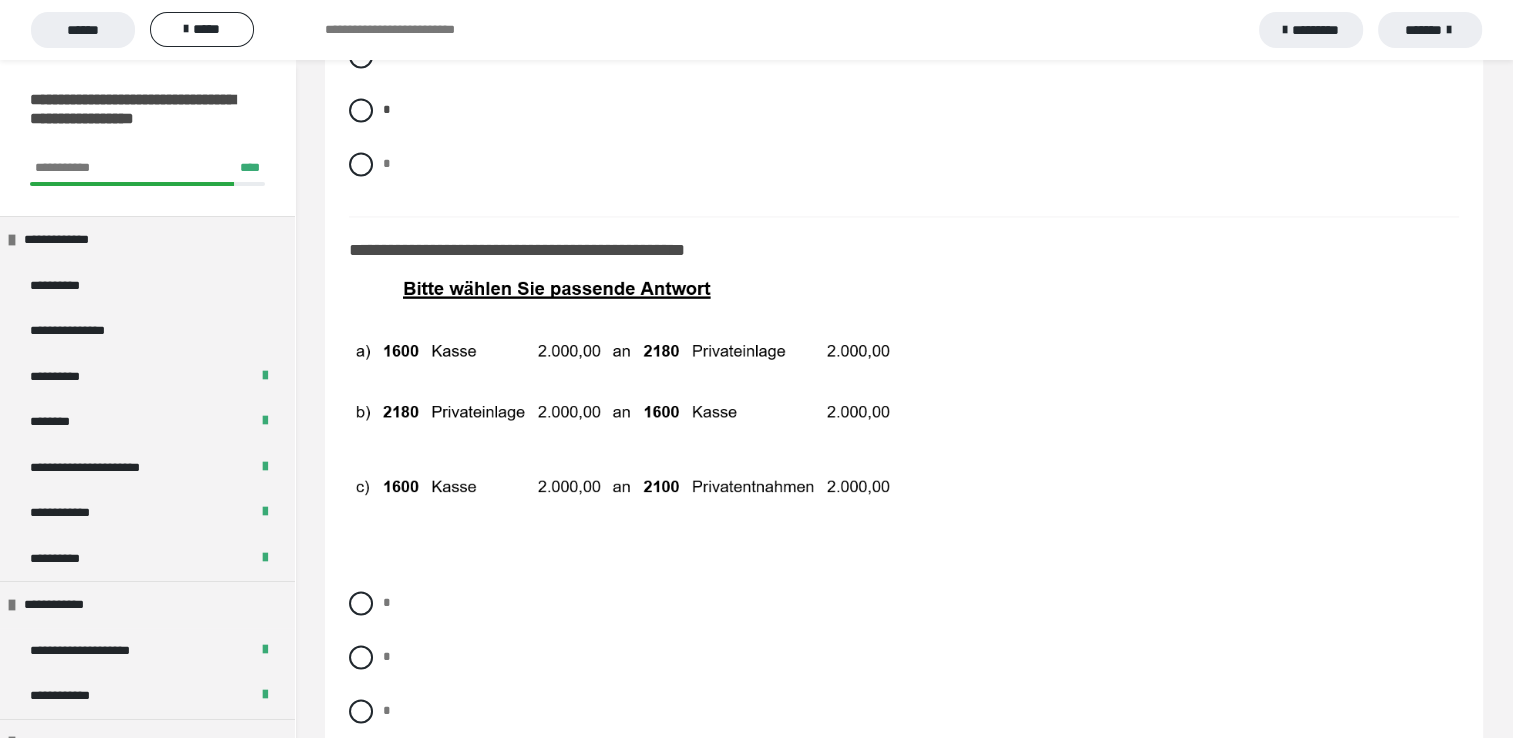 scroll, scrollTop: 10596, scrollLeft: 0, axis: vertical 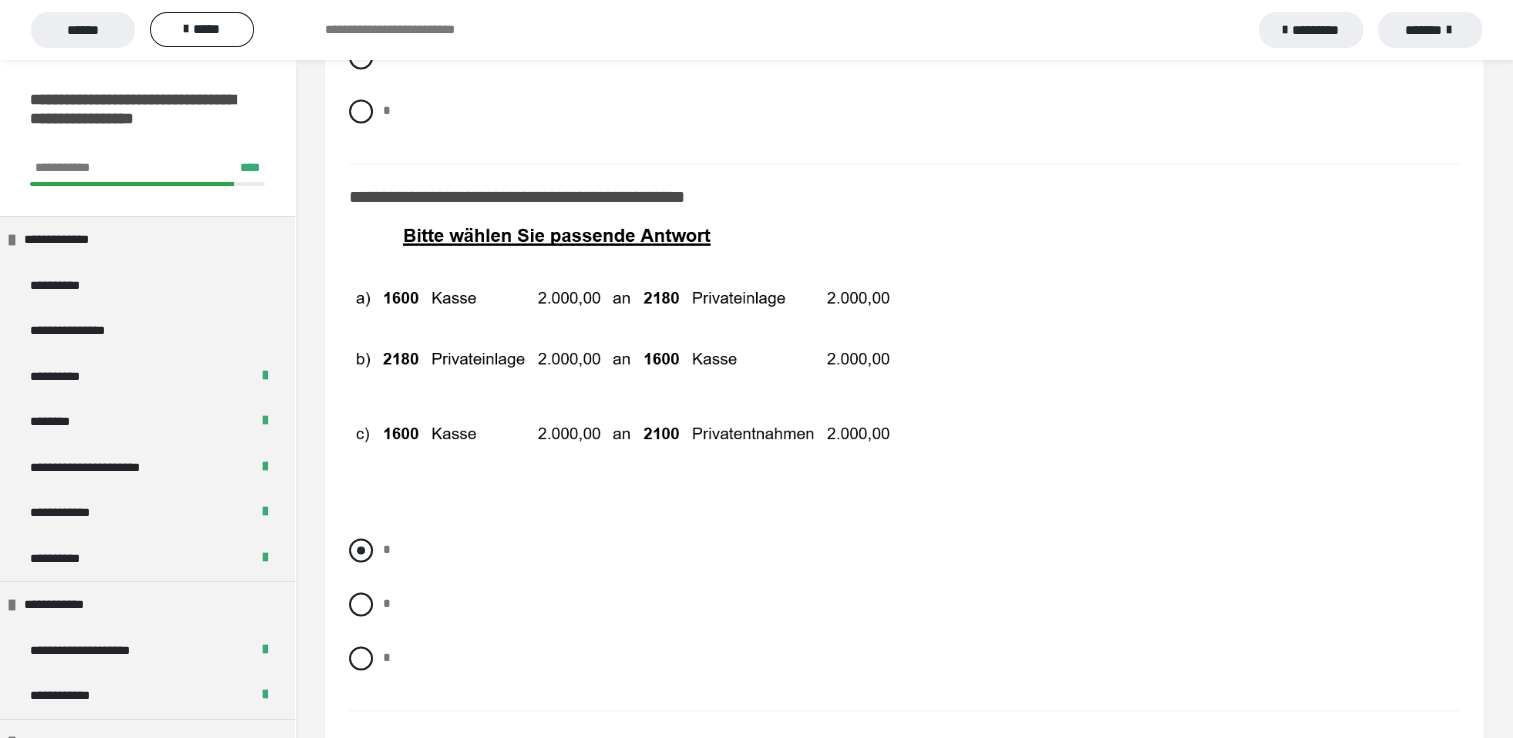 click at bounding box center (361, 550) 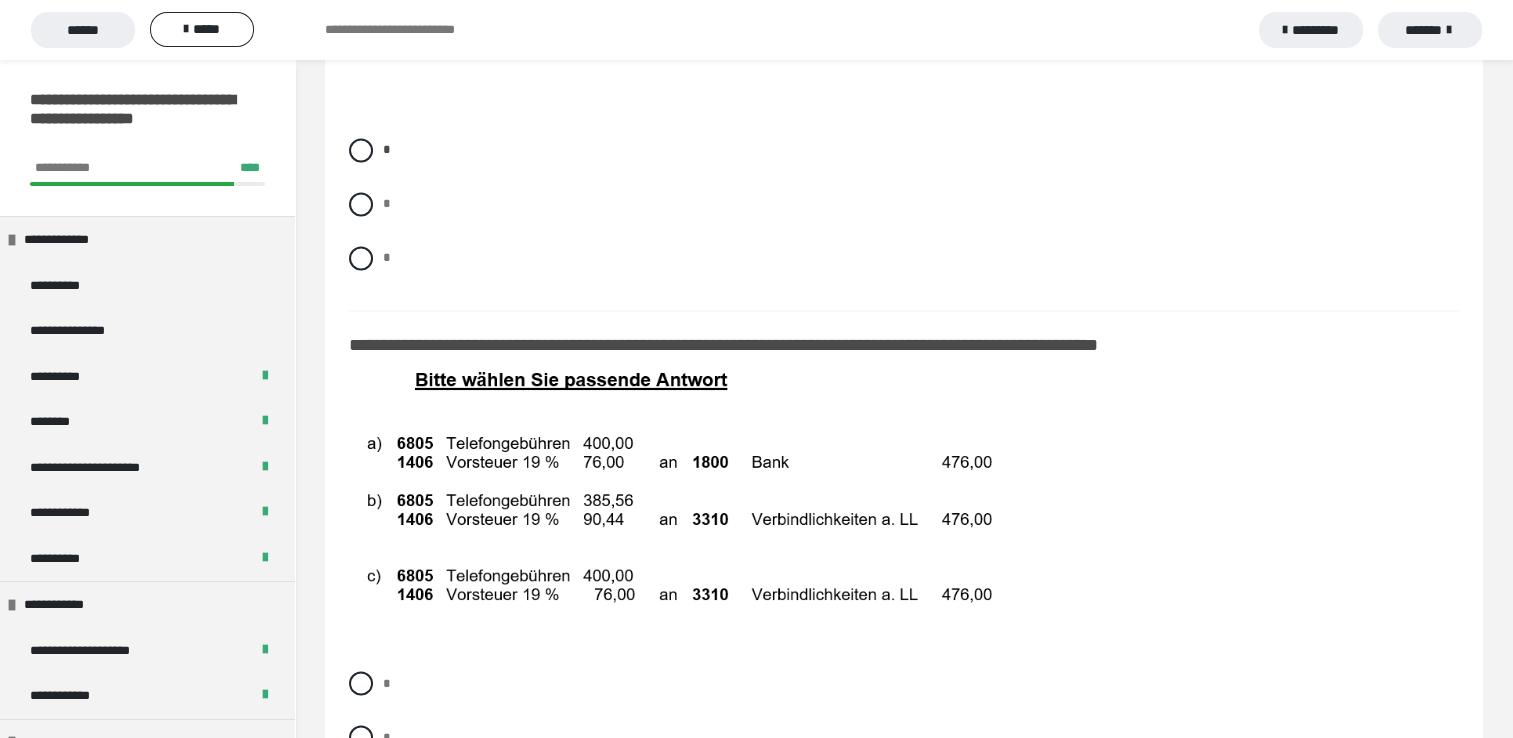 scroll, scrollTop: 11076, scrollLeft: 0, axis: vertical 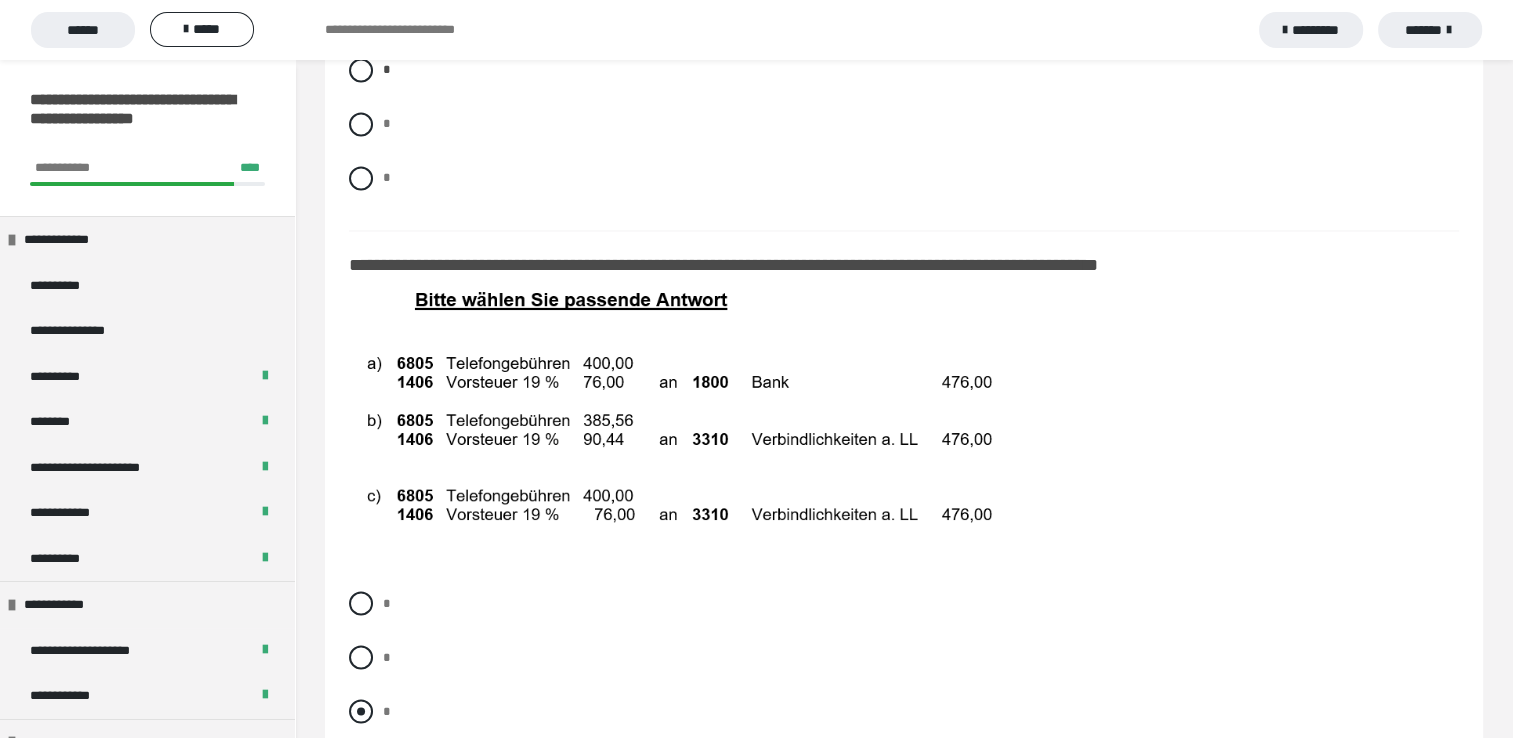 click at bounding box center [361, 711] 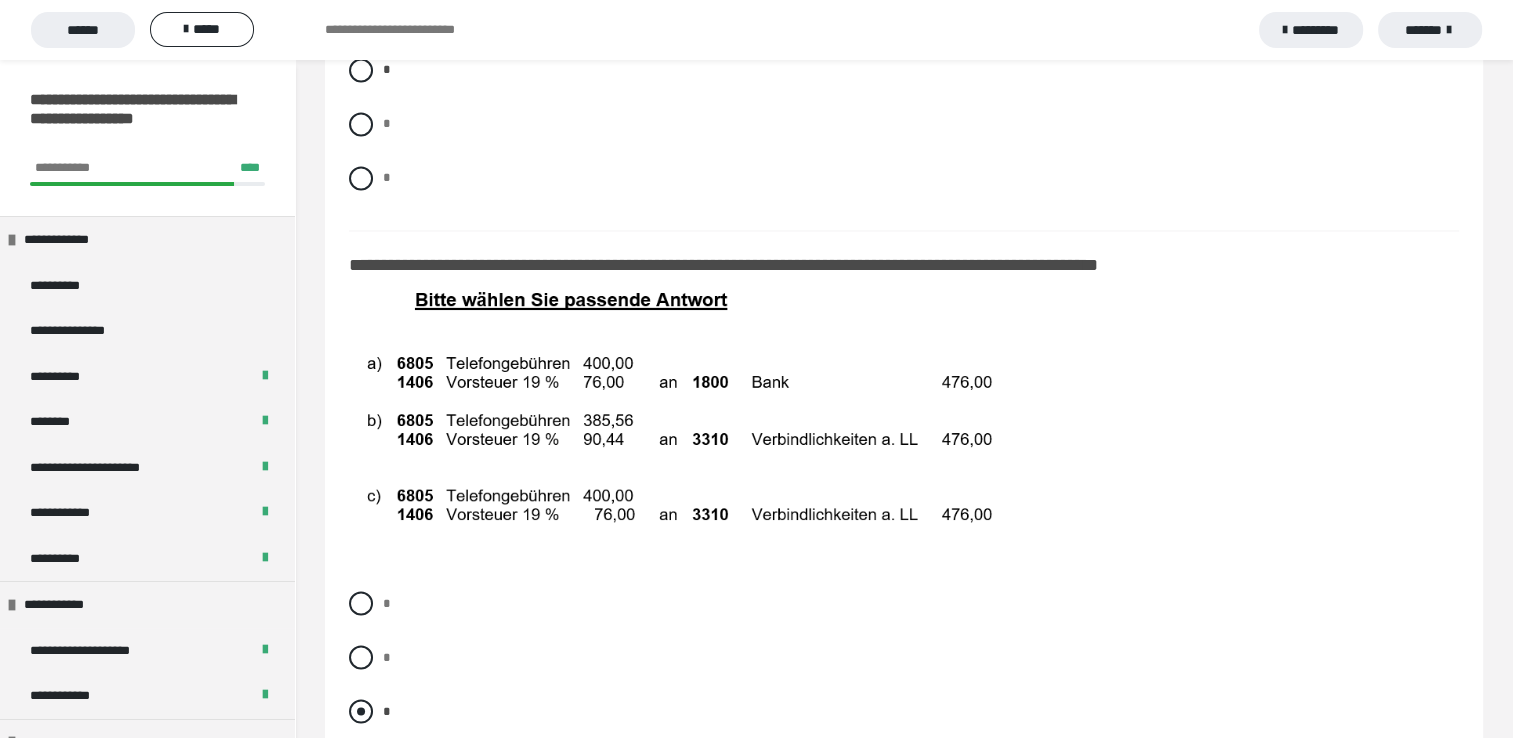 click at bounding box center [361, 711] 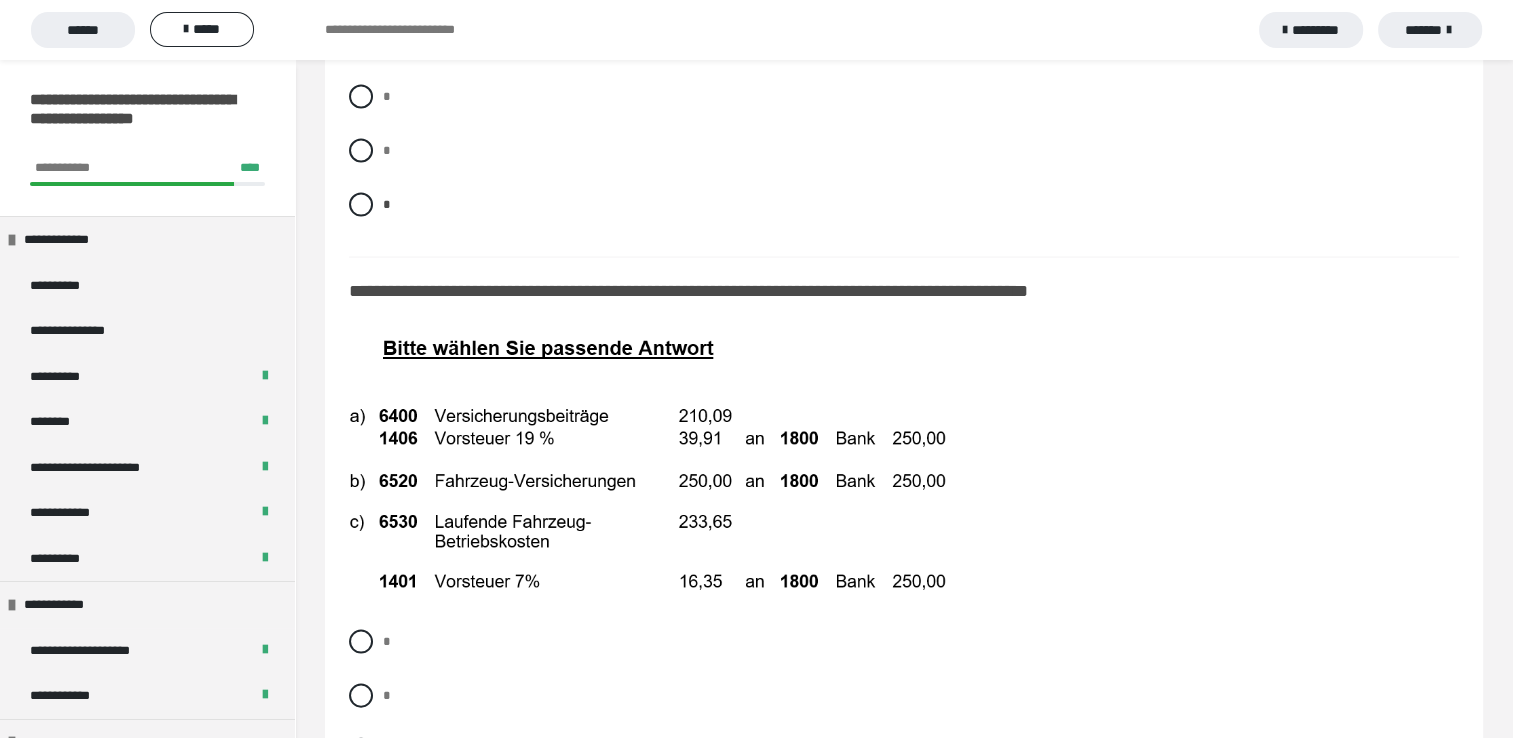 scroll, scrollTop: 11622, scrollLeft: 0, axis: vertical 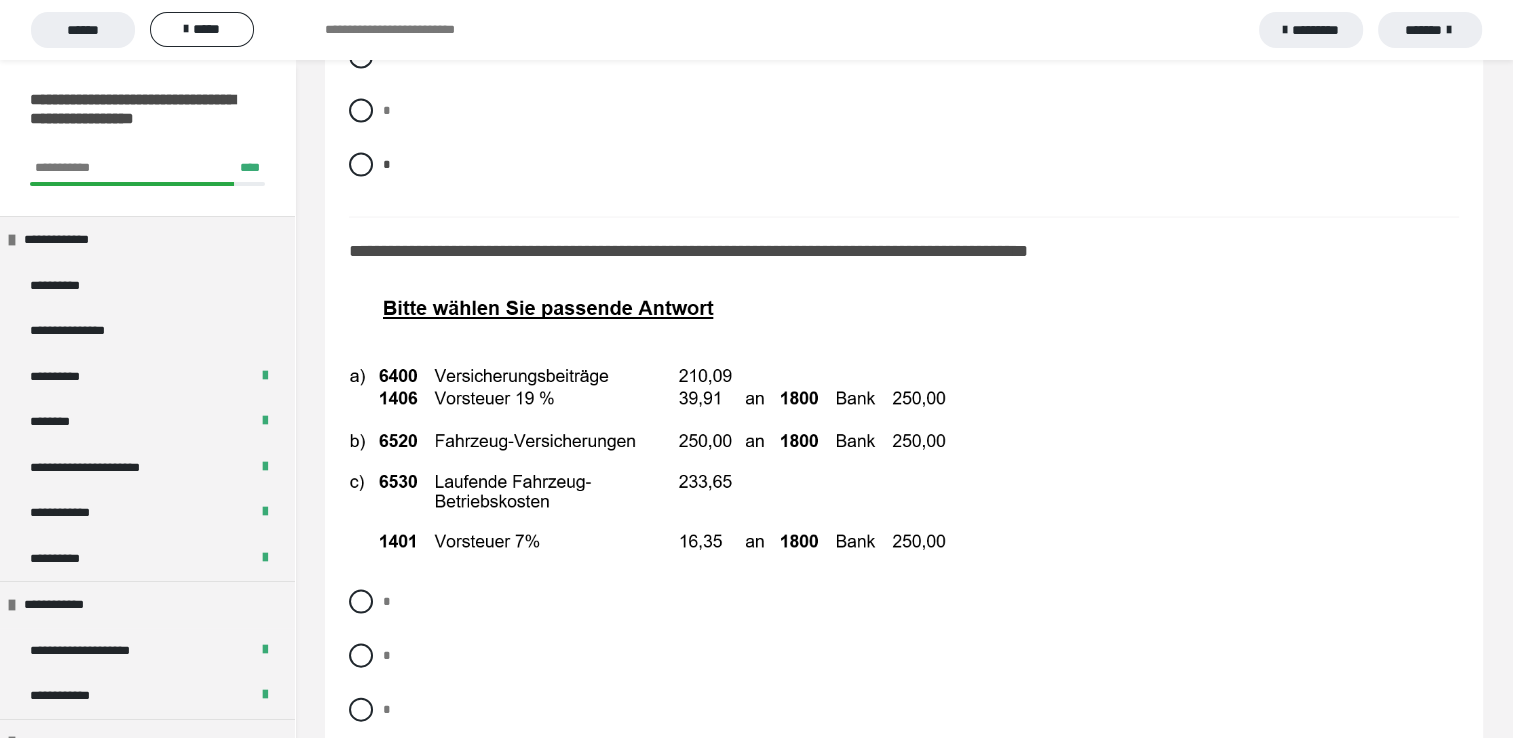 click on "**********" at bounding box center (904, -2327) 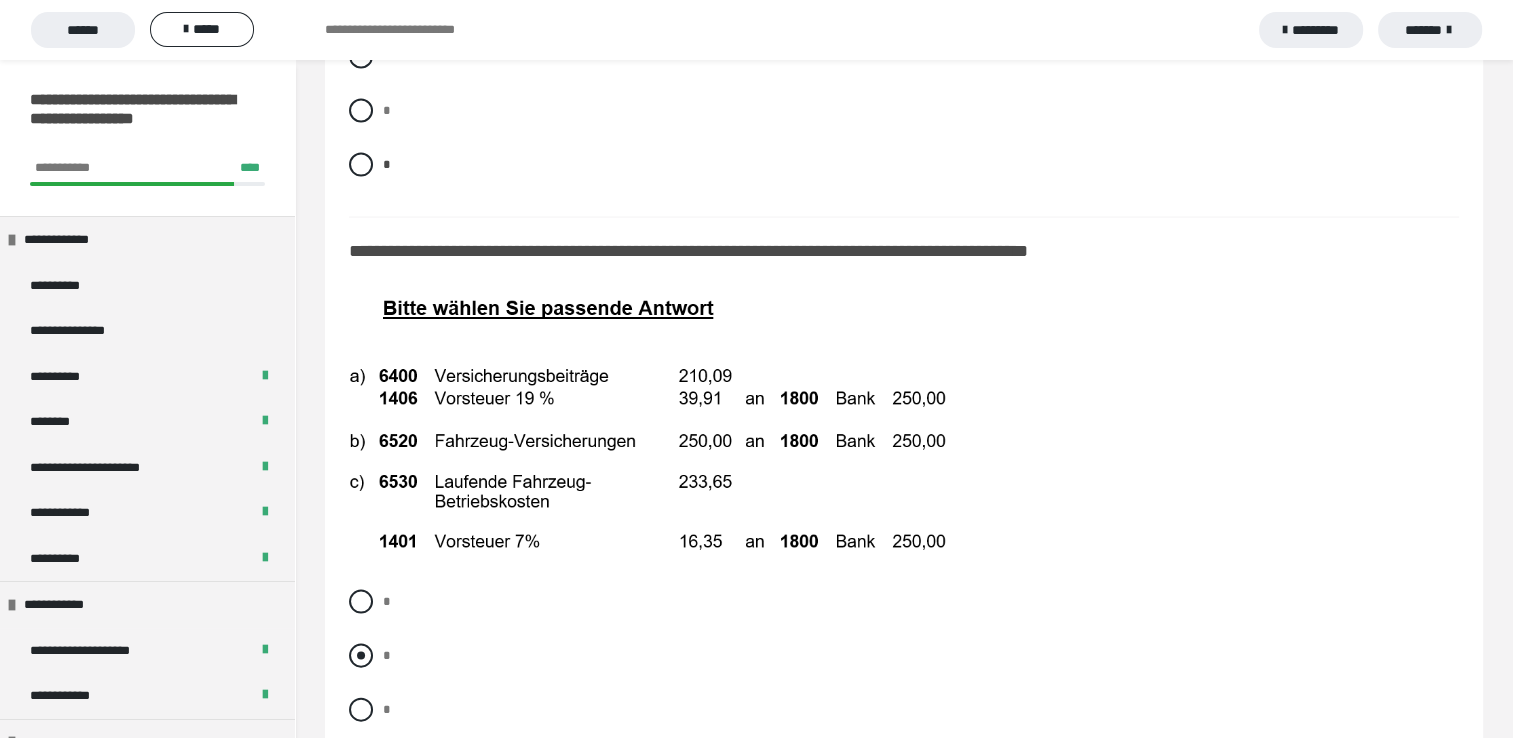 click at bounding box center (361, 656) 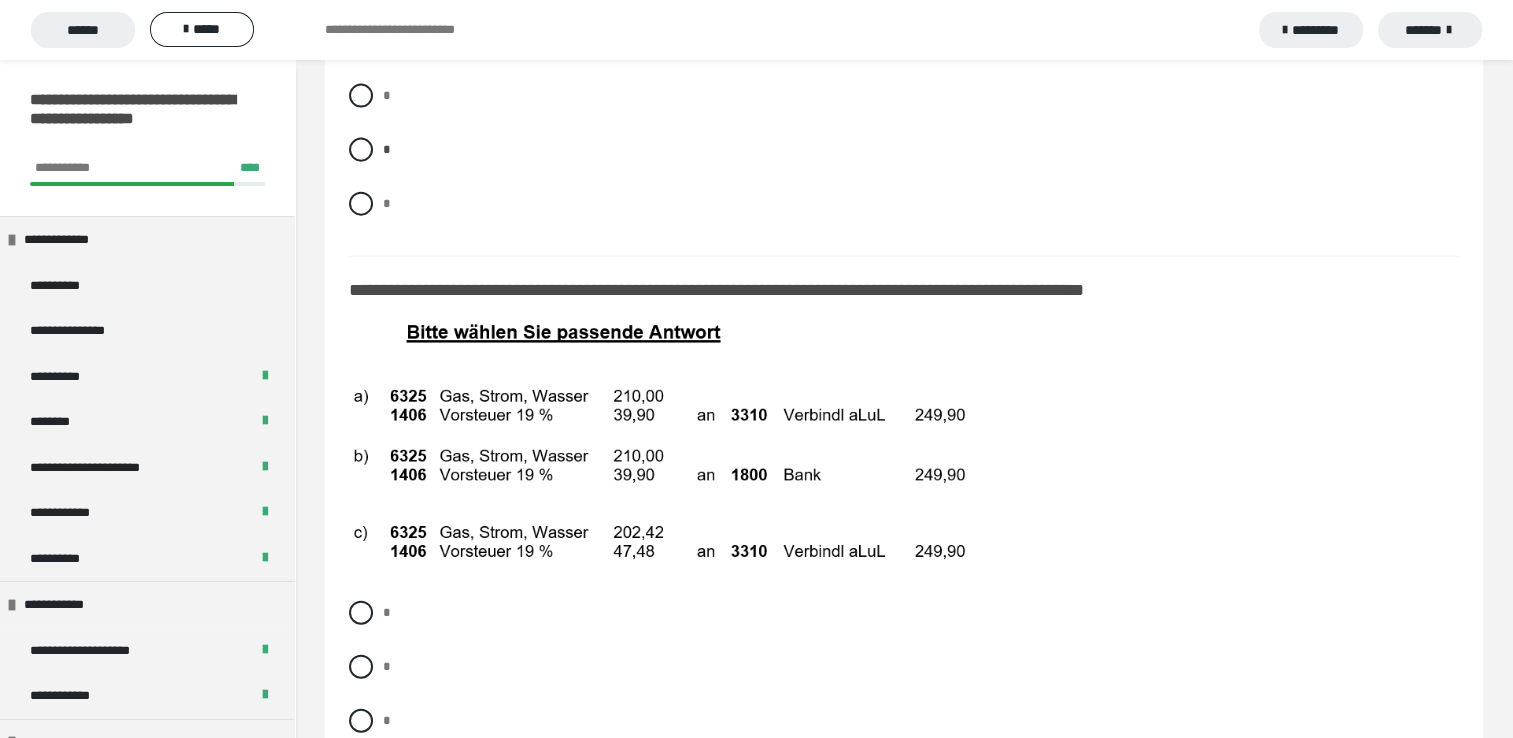 scroll, scrollTop: 12142, scrollLeft: 0, axis: vertical 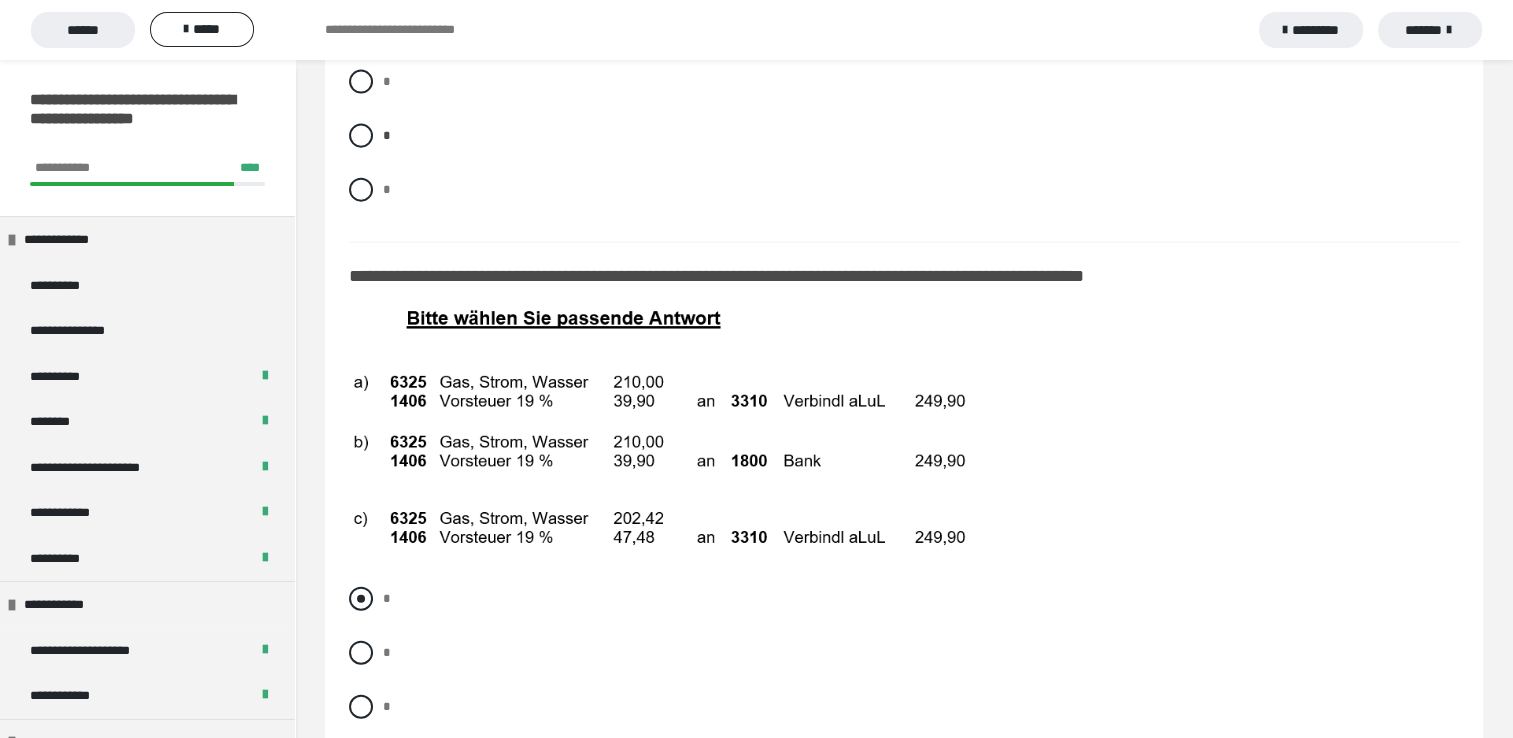 click at bounding box center [361, 599] 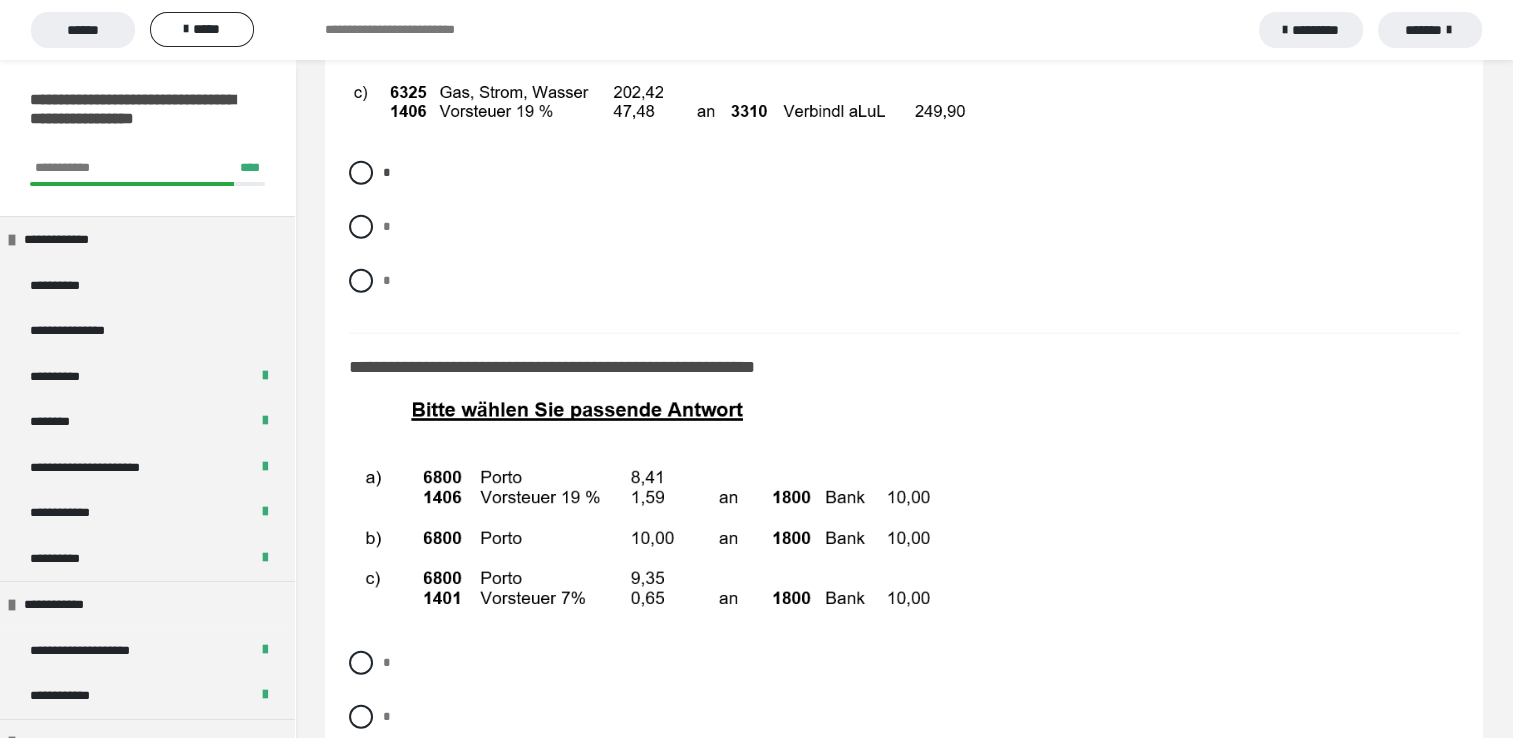 scroll, scrollTop: 12622, scrollLeft: 0, axis: vertical 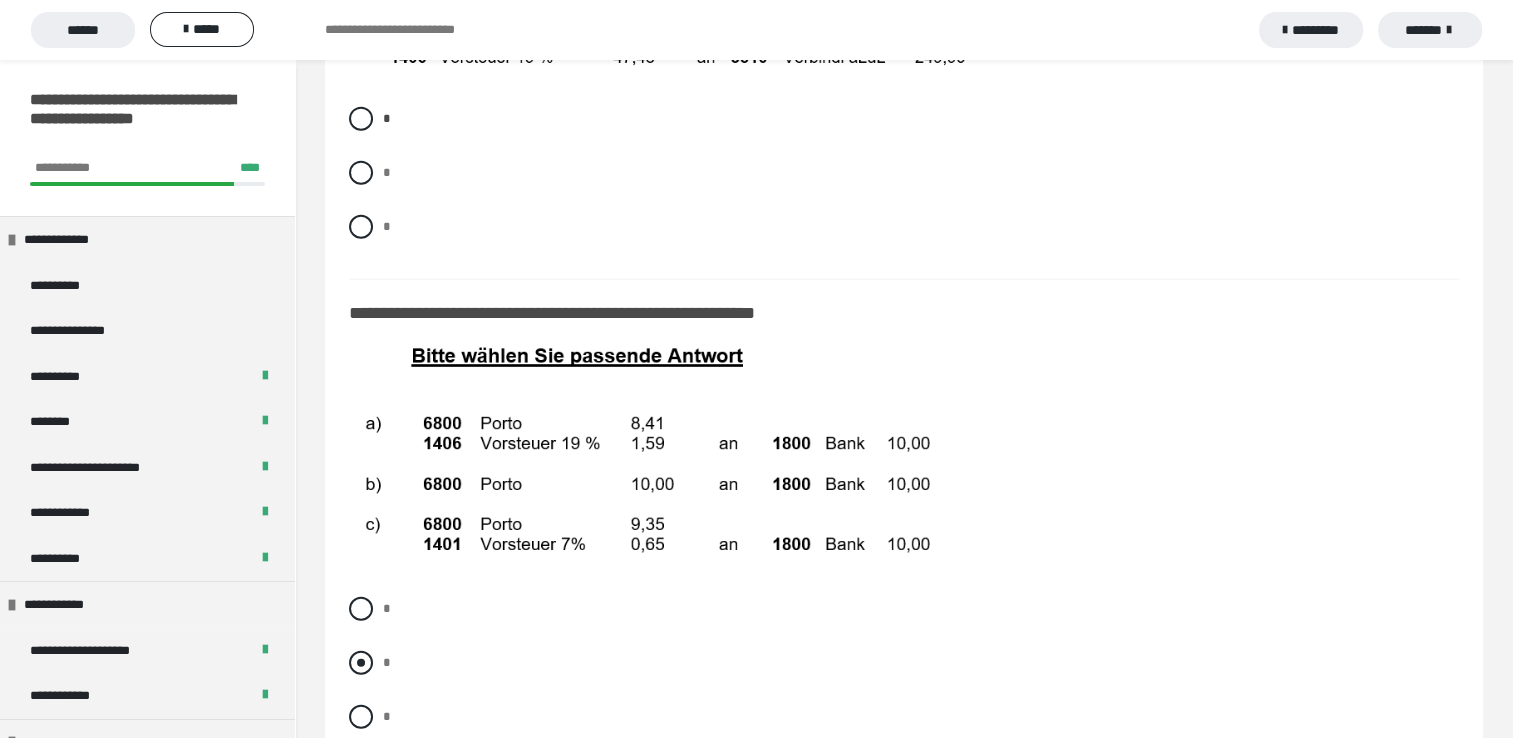 click at bounding box center (361, 663) 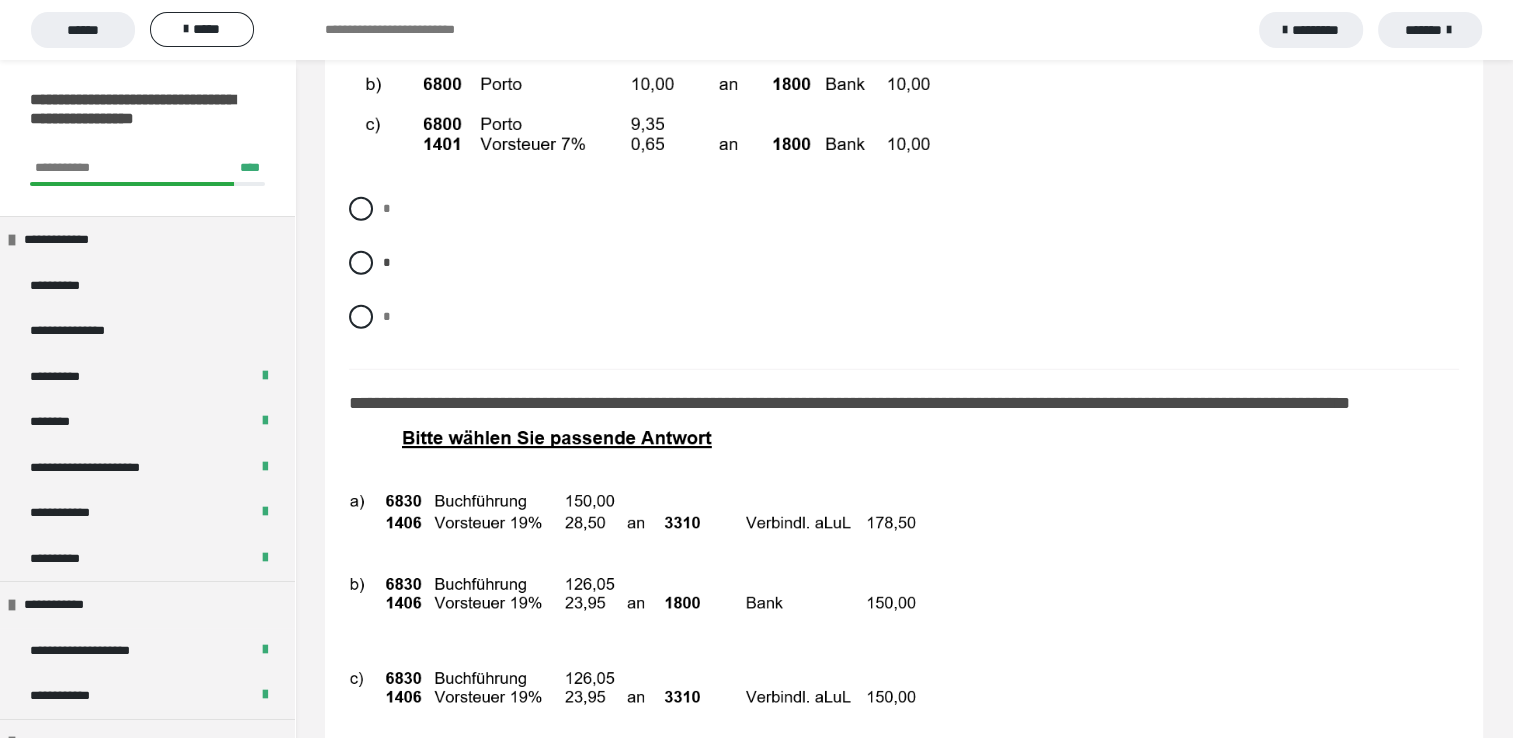 scroll, scrollTop: 13048, scrollLeft: 0, axis: vertical 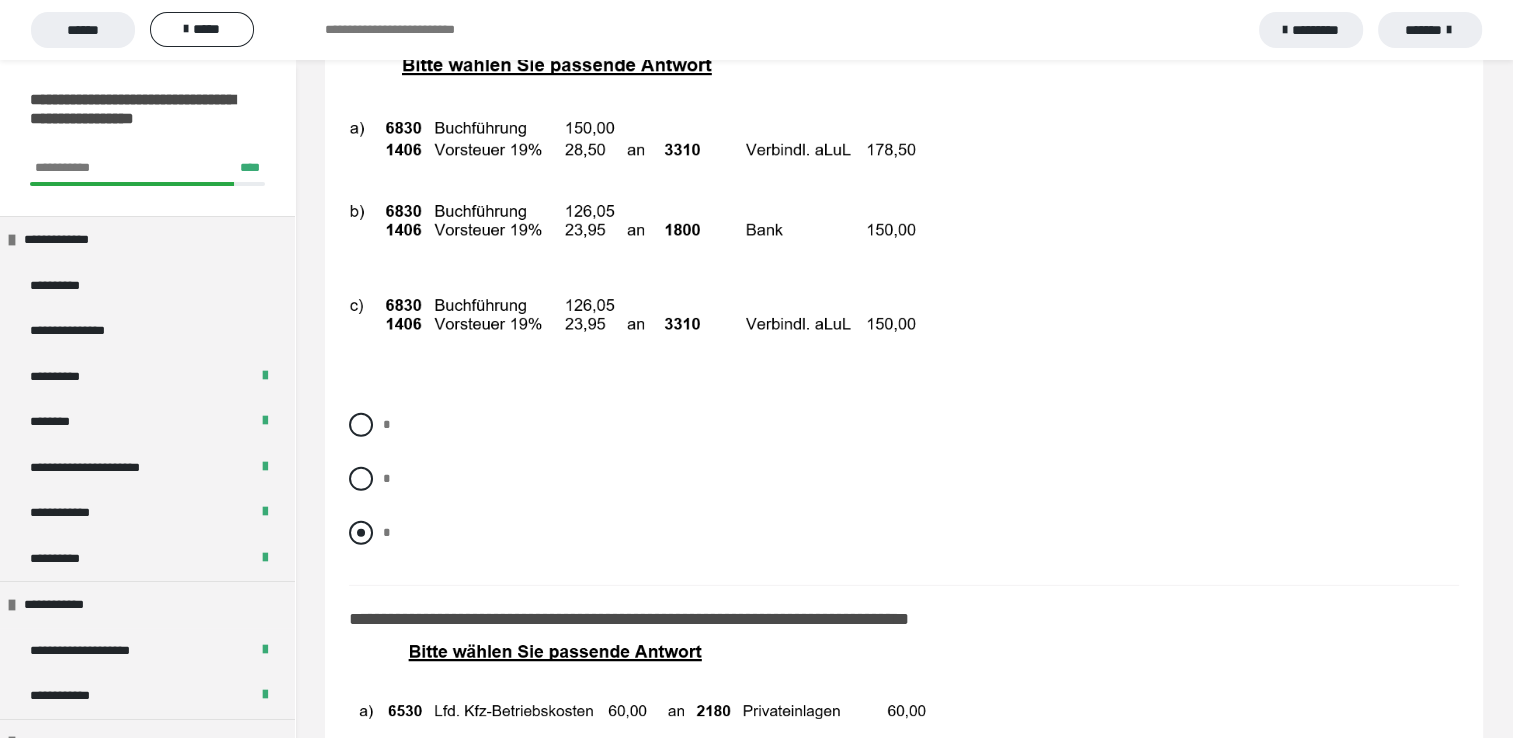 click on "*" at bounding box center (904, 533) 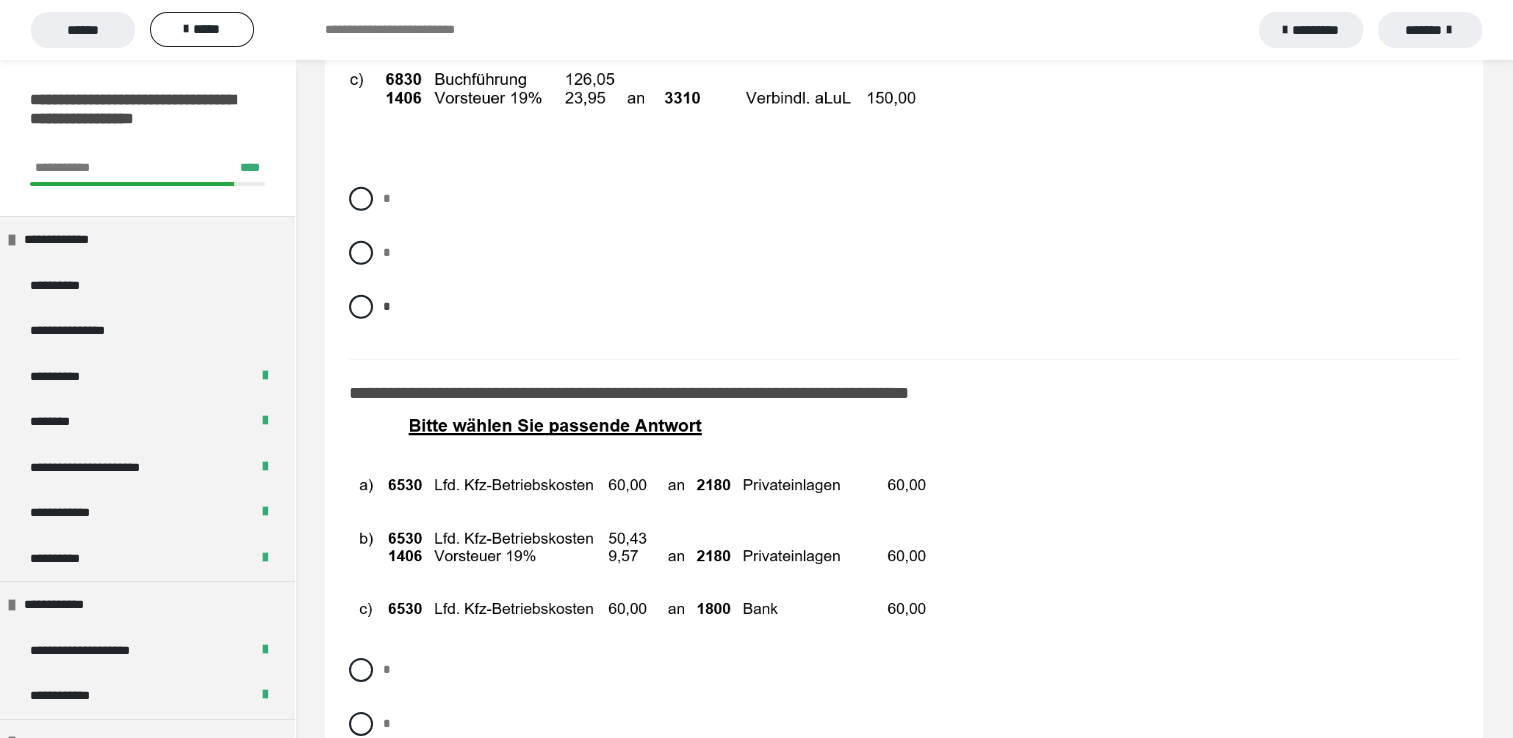 scroll, scrollTop: 13715, scrollLeft: 0, axis: vertical 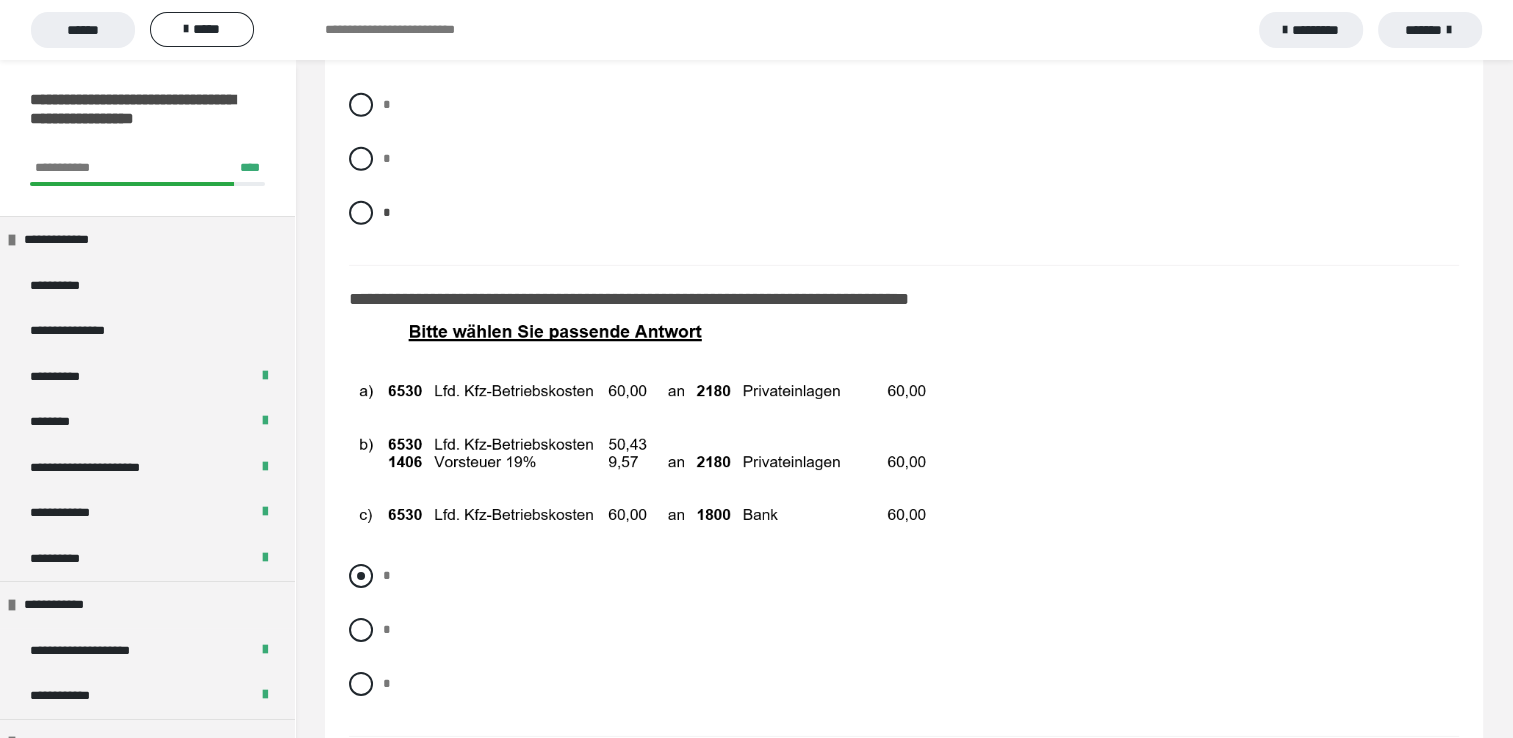 click at bounding box center [361, 576] 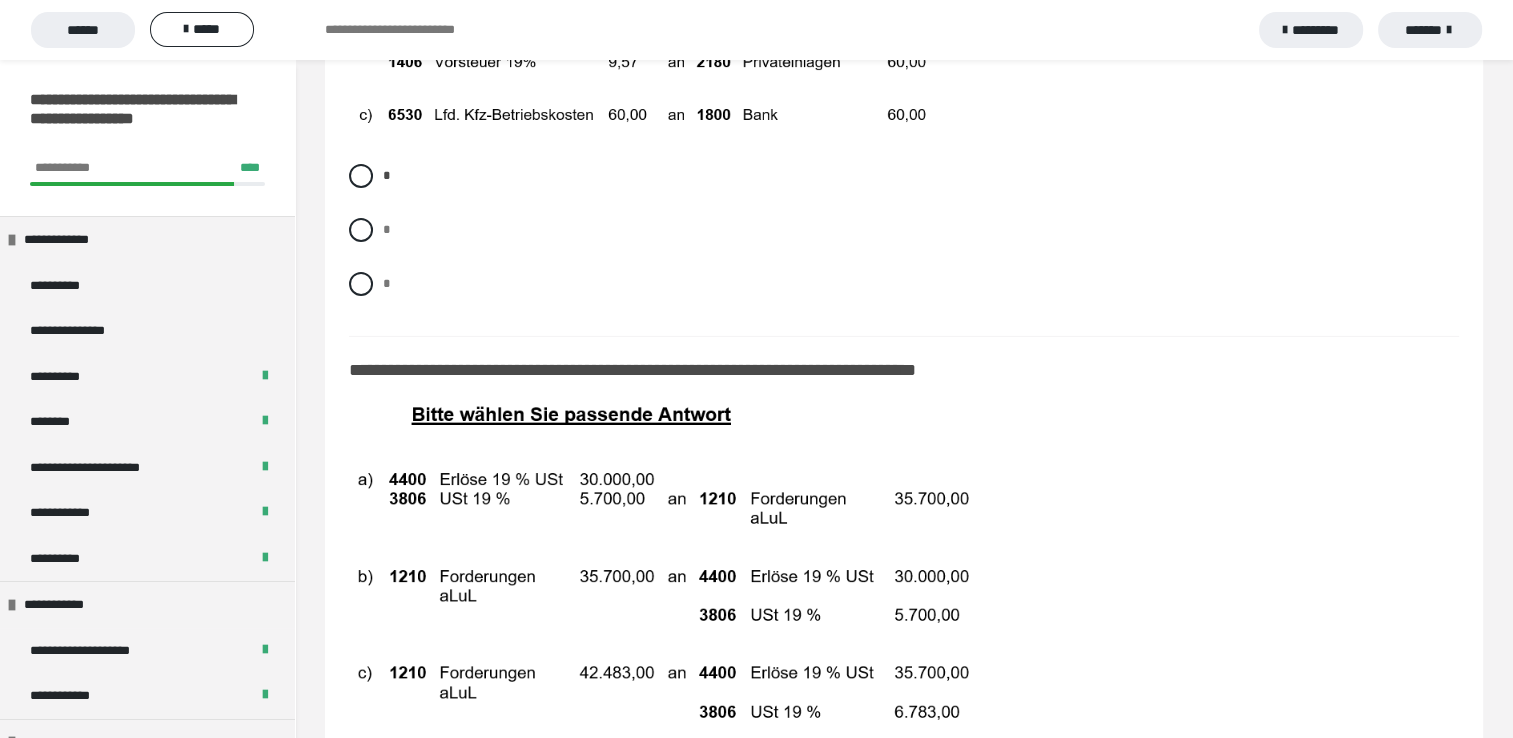 scroll, scrollTop: 14181, scrollLeft: 0, axis: vertical 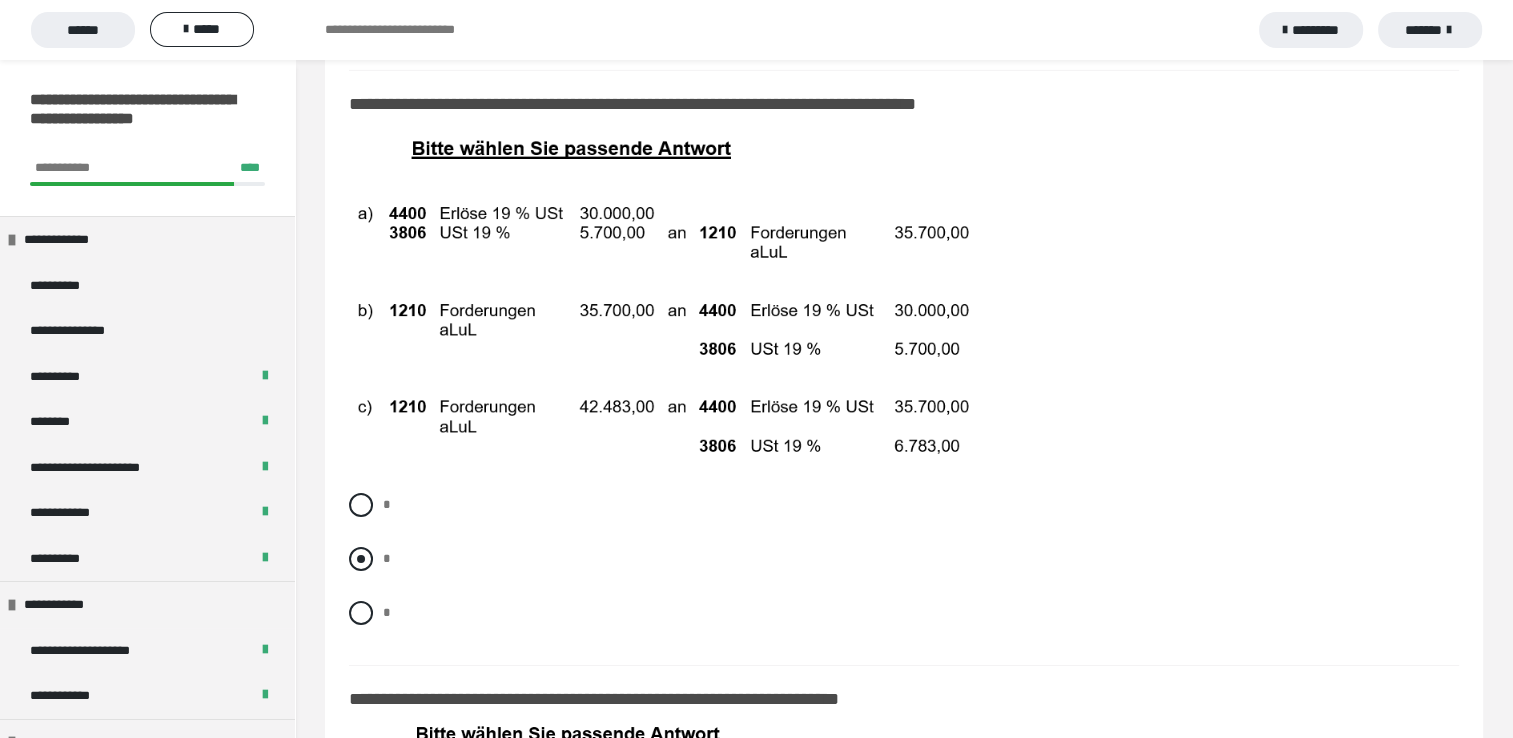 click at bounding box center (361, 559) 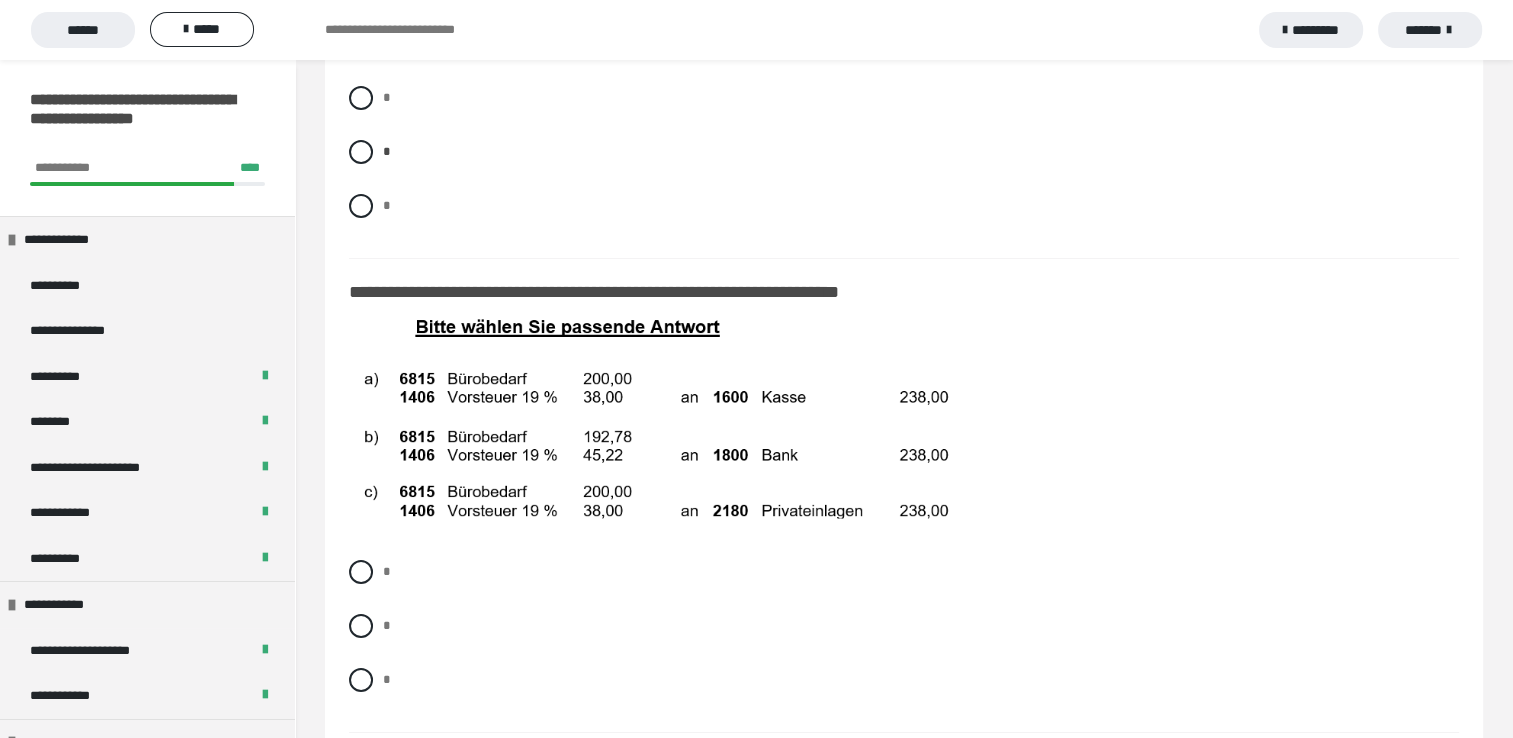 scroll, scrollTop: 14795, scrollLeft: 0, axis: vertical 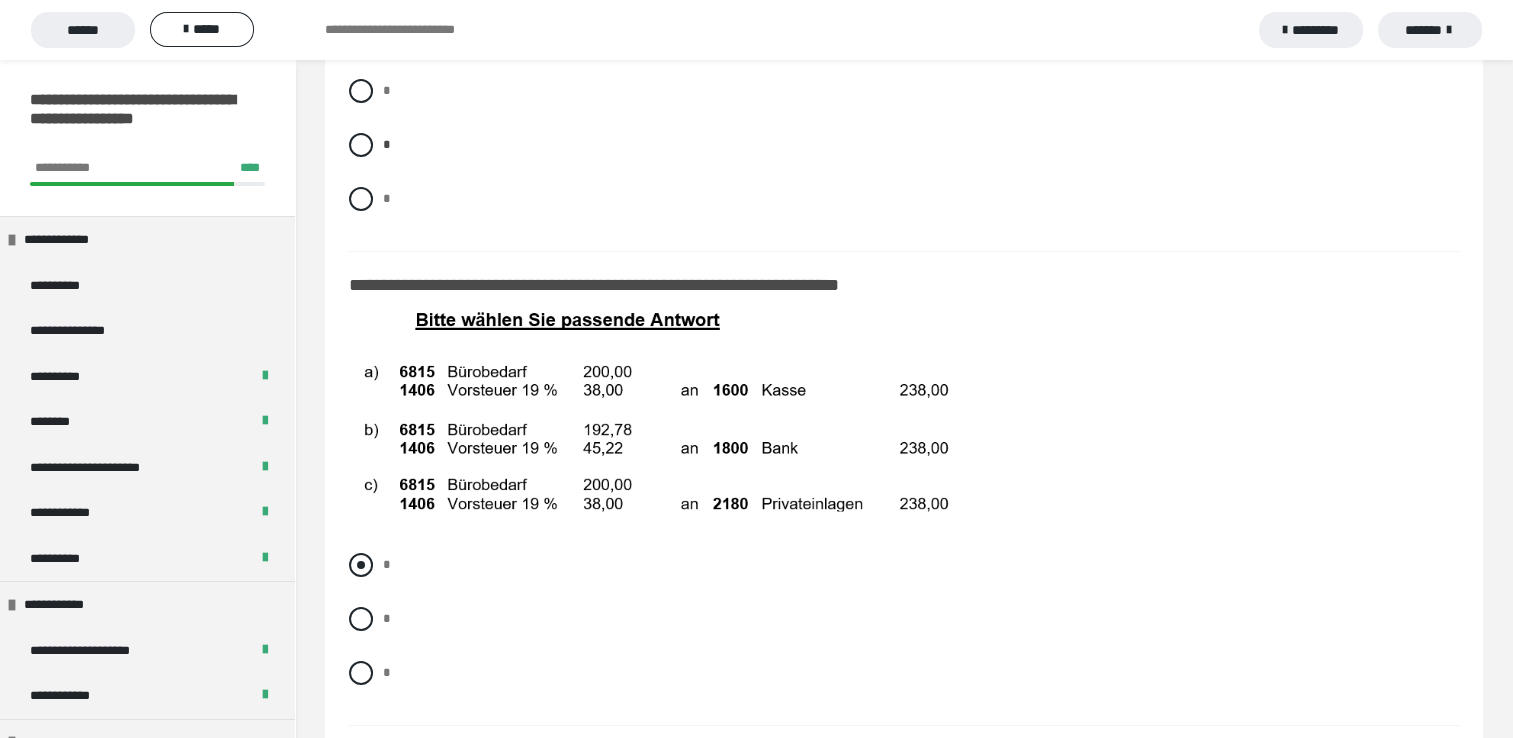 click at bounding box center (361, 565) 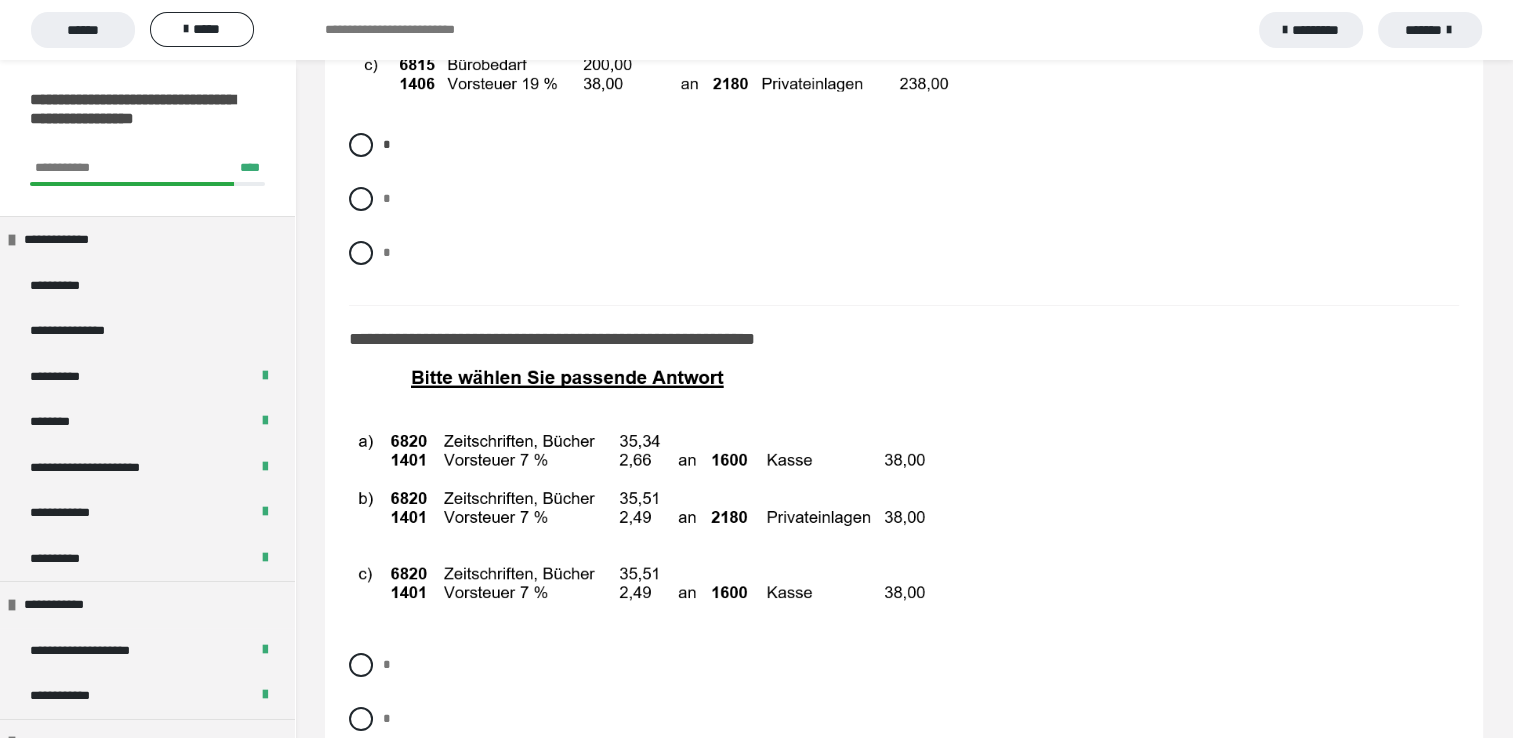 scroll, scrollTop: 15314, scrollLeft: 0, axis: vertical 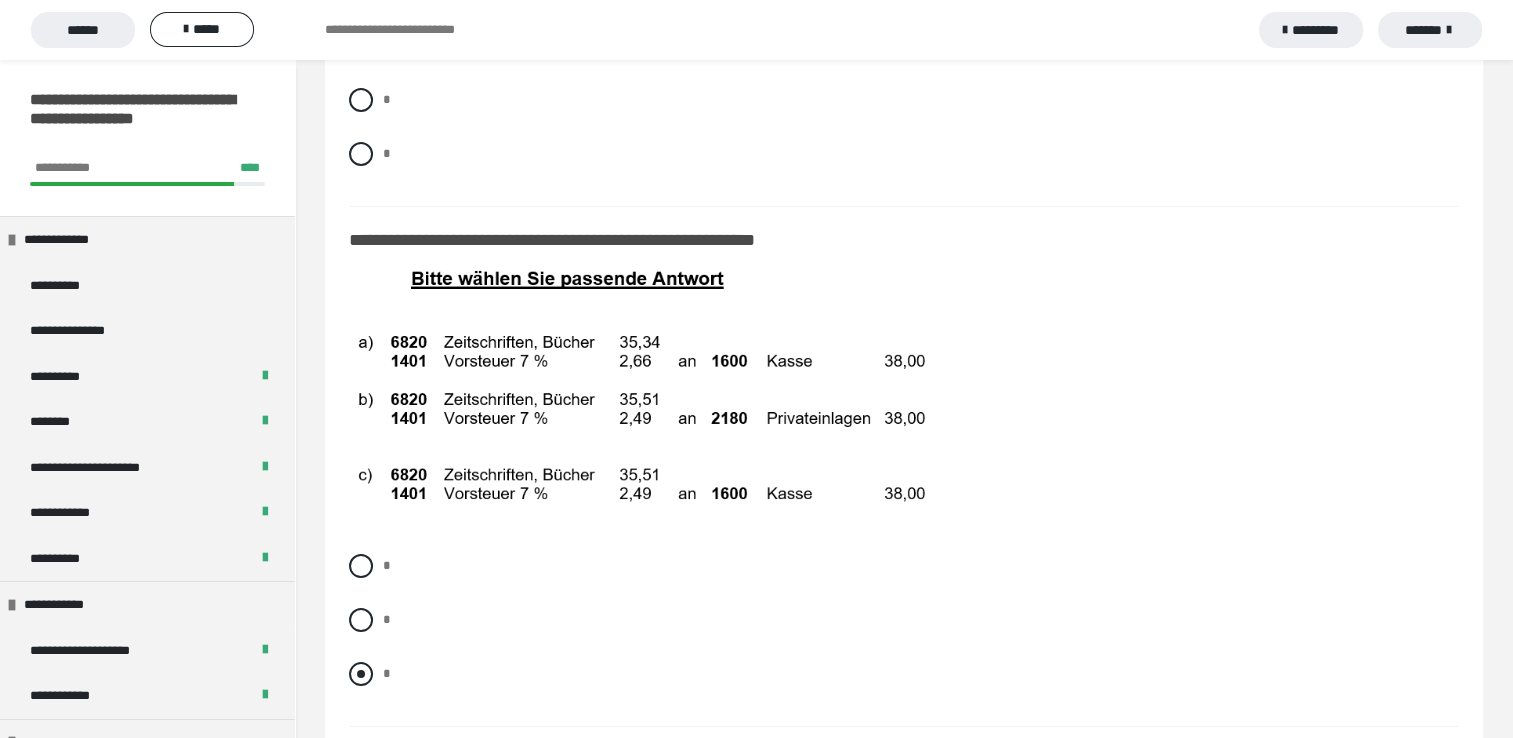 click at bounding box center [361, 674] 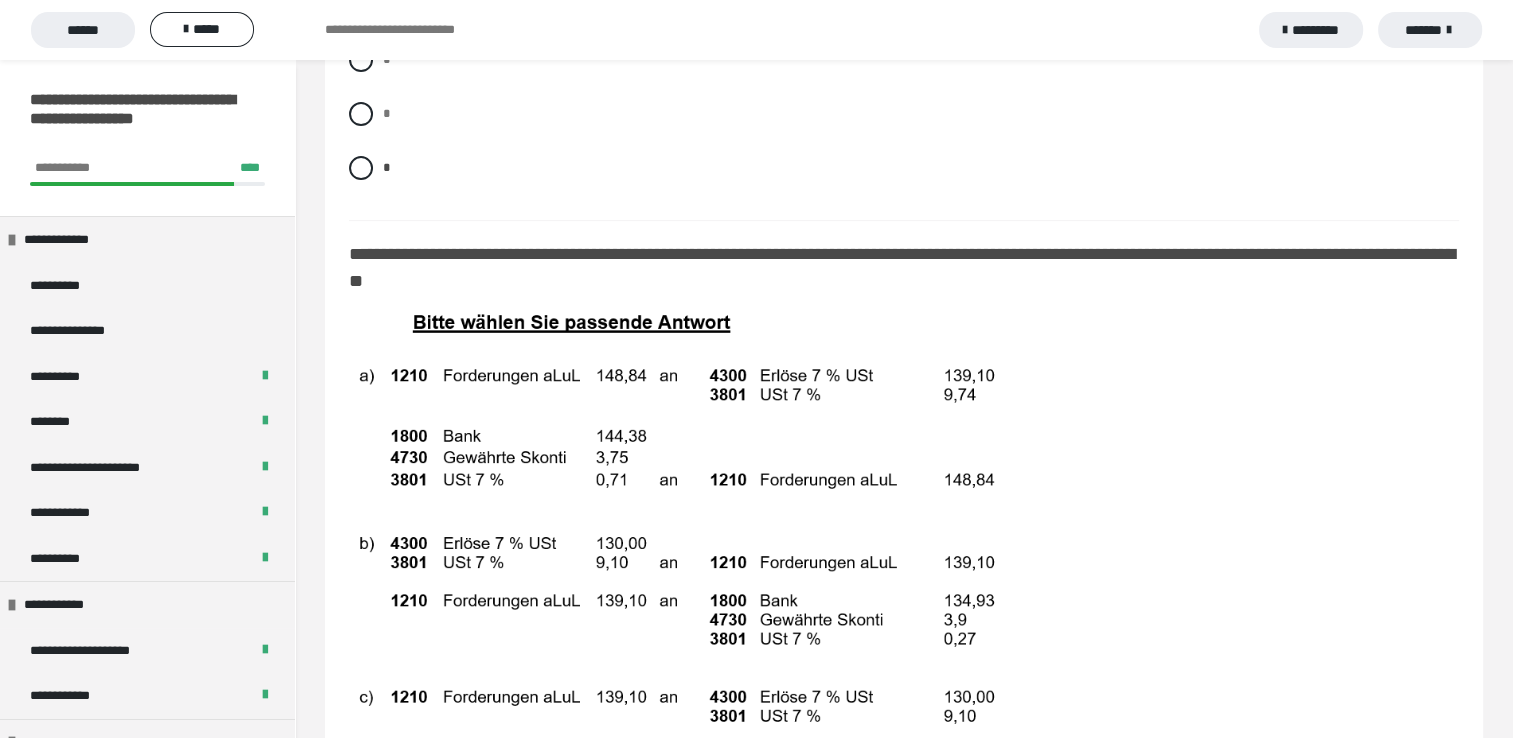scroll, scrollTop: 15860, scrollLeft: 0, axis: vertical 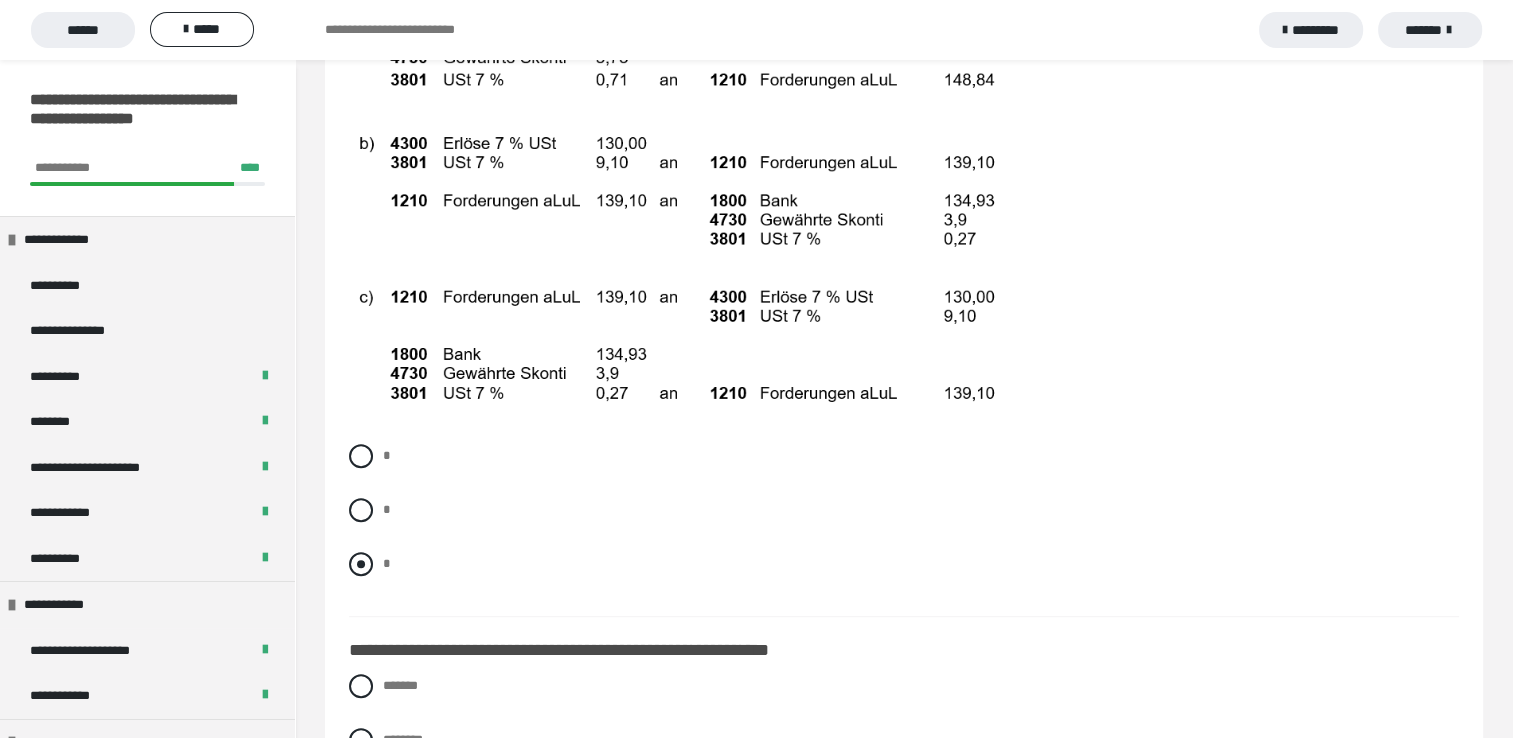 click on "*" at bounding box center (904, 564) 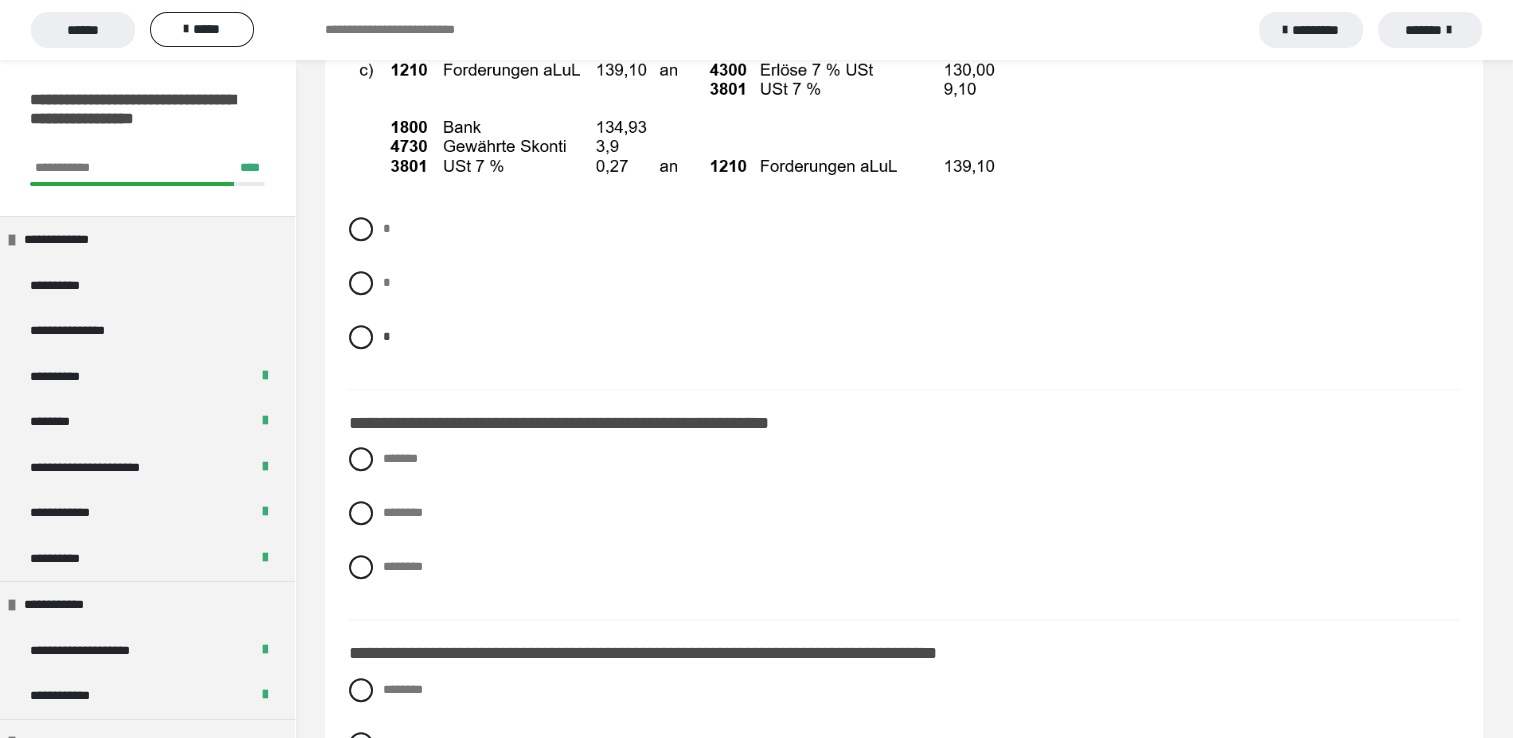 scroll, scrollTop: 16527, scrollLeft: 0, axis: vertical 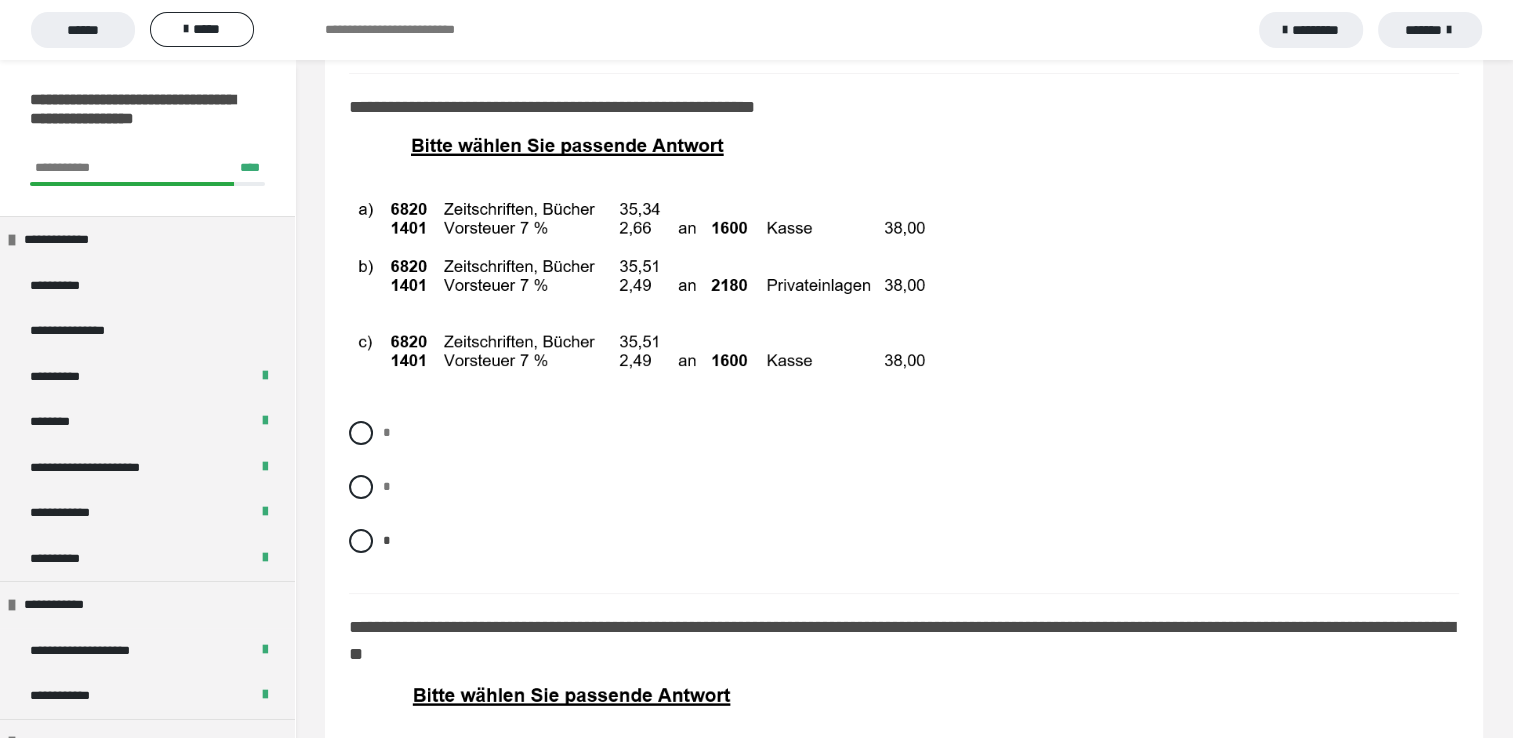 click on "*" at bounding box center (389, 1277) 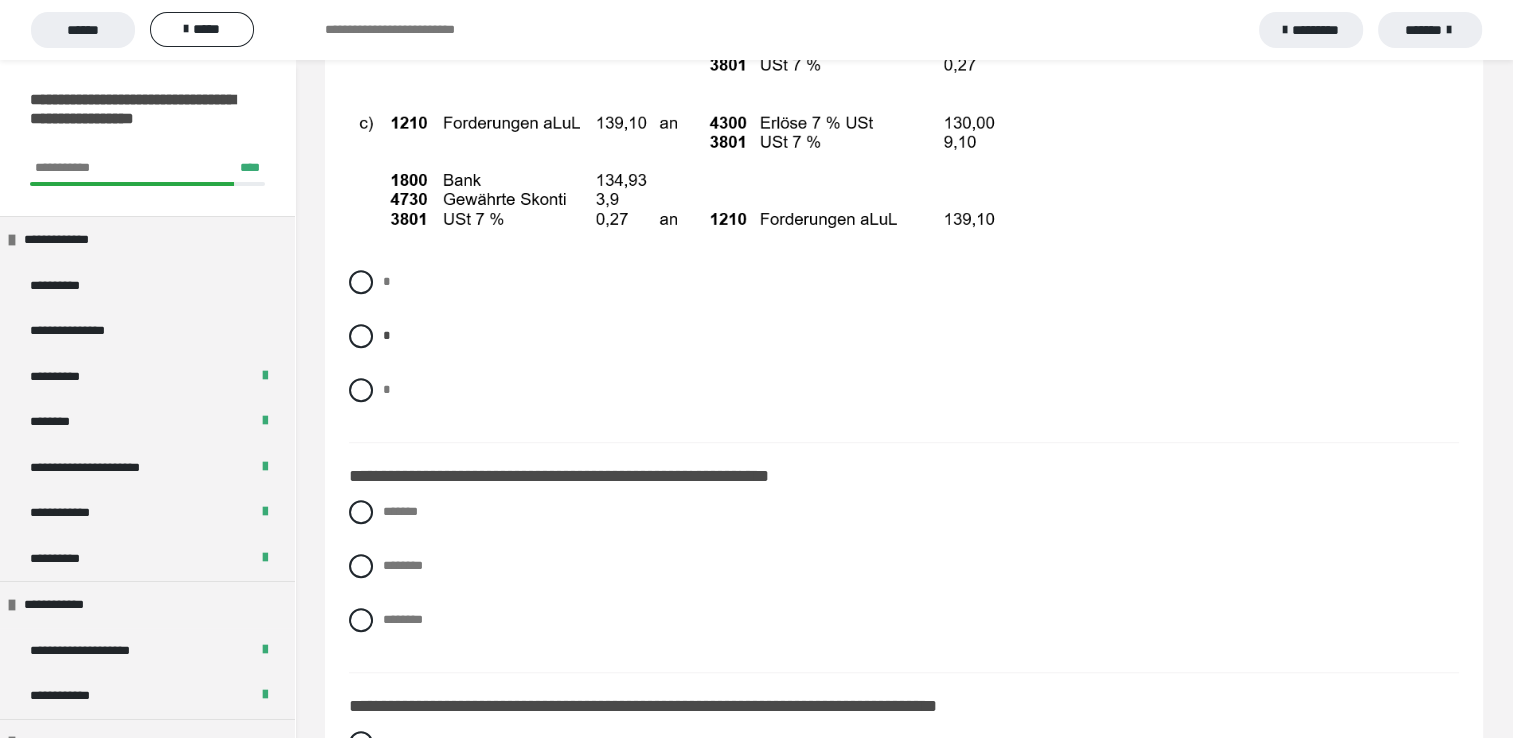click on "*" at bounding box center [389, 276] 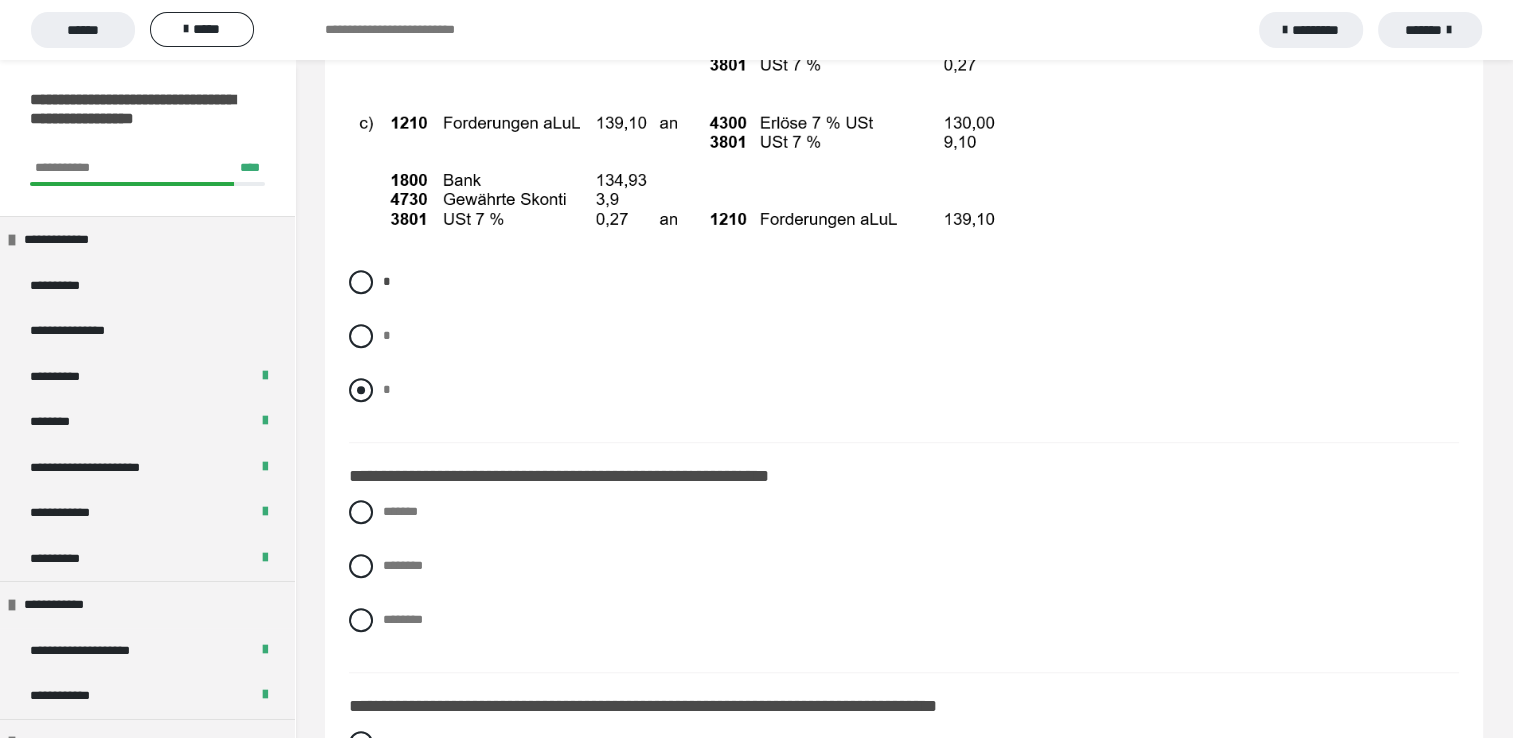 click at bounding box center (361, 390) 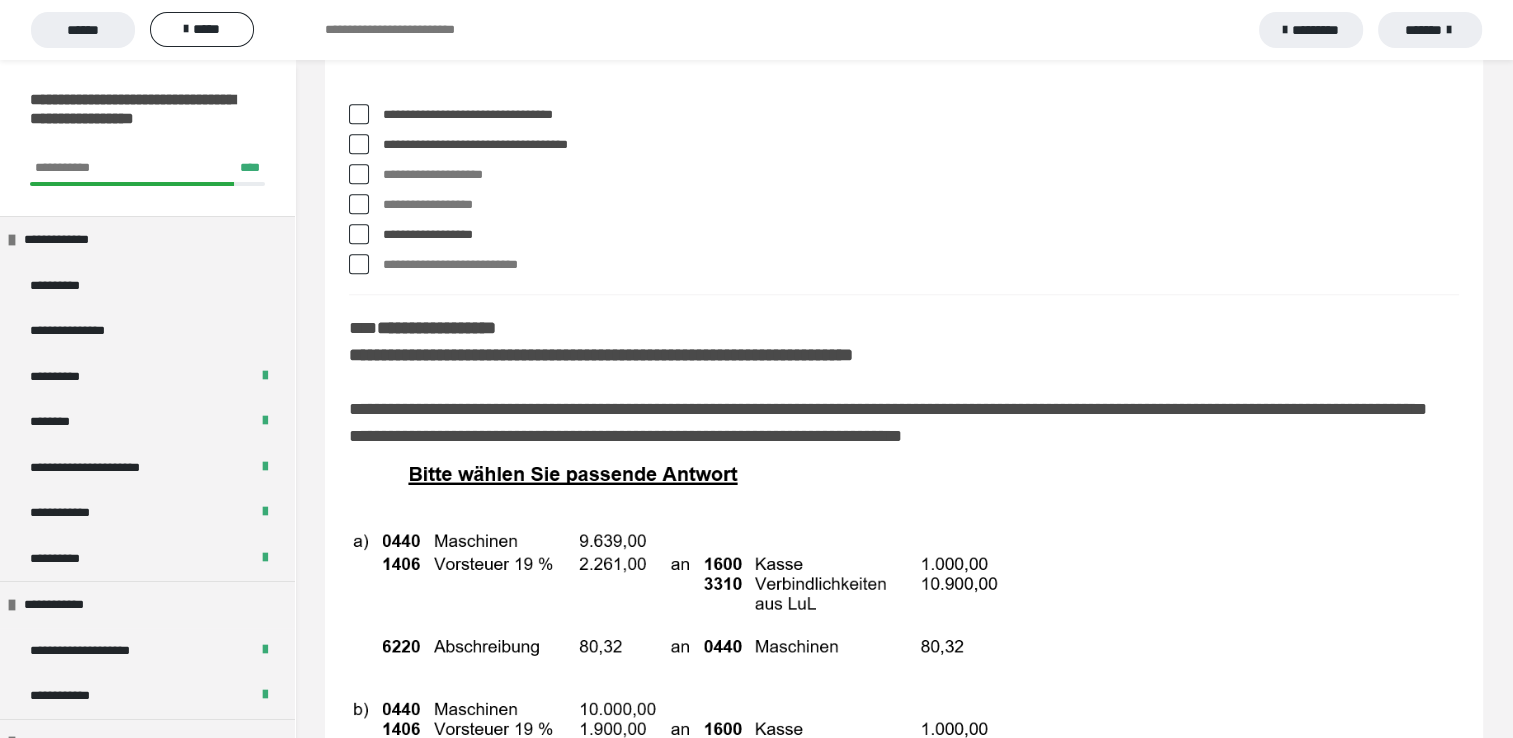 scroll, scrollTop: 9423, scrollLeft: 0, axis: vertical 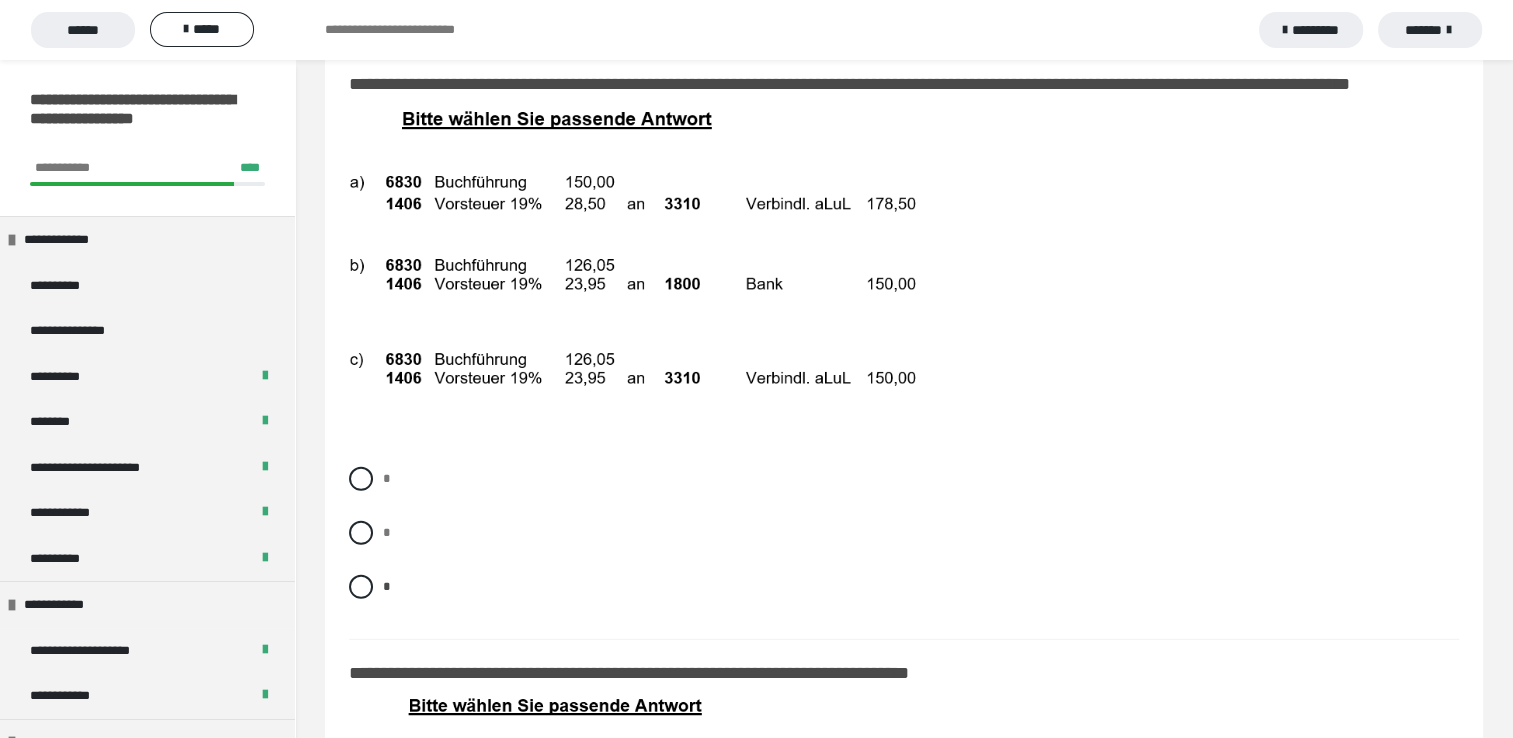 drag, startPoint x: 1521, startPoint y: 726, endPoint x: 1465, endPoint y: 737, distance: 57.070133 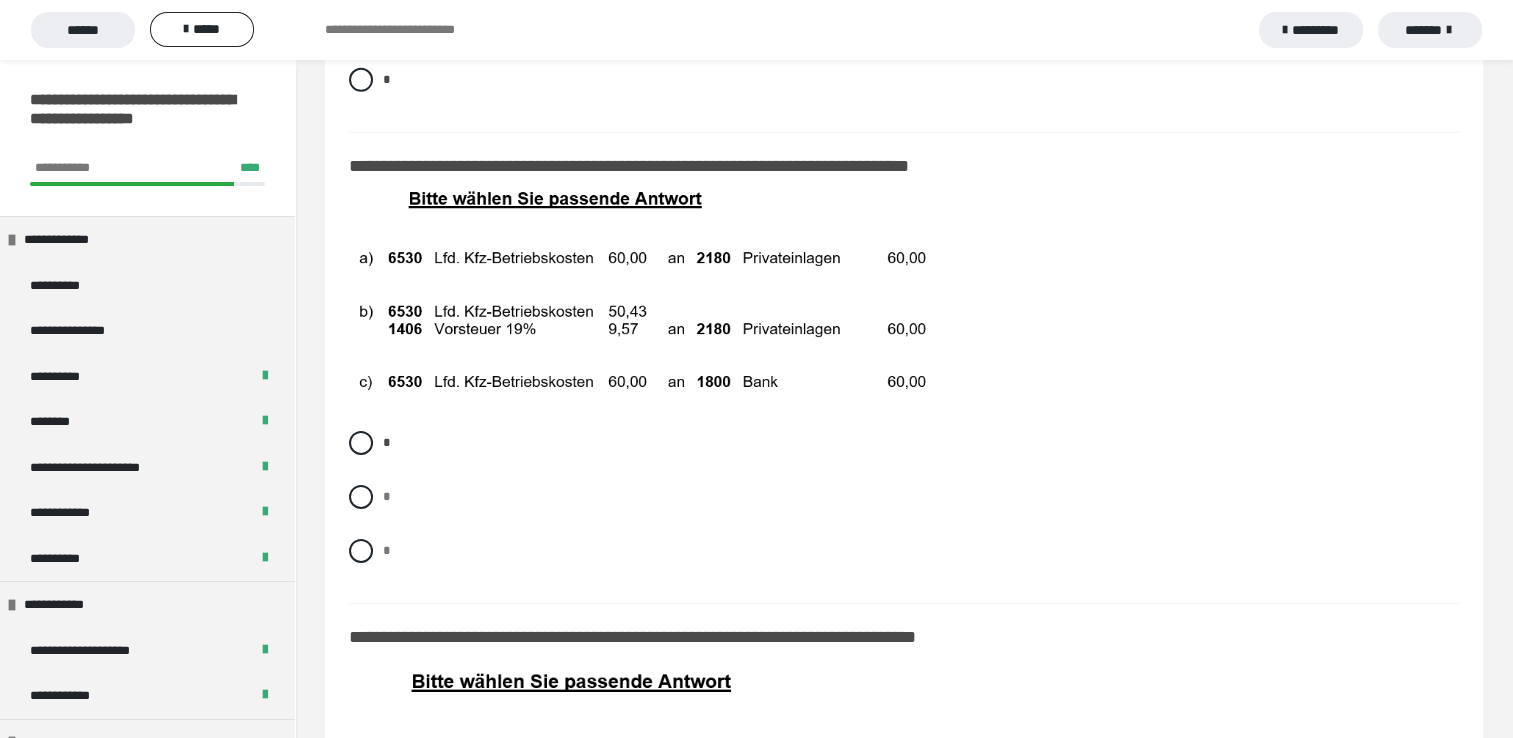 scroll, scrollTop: 13861, scrollLeft: 0, axis: vertical 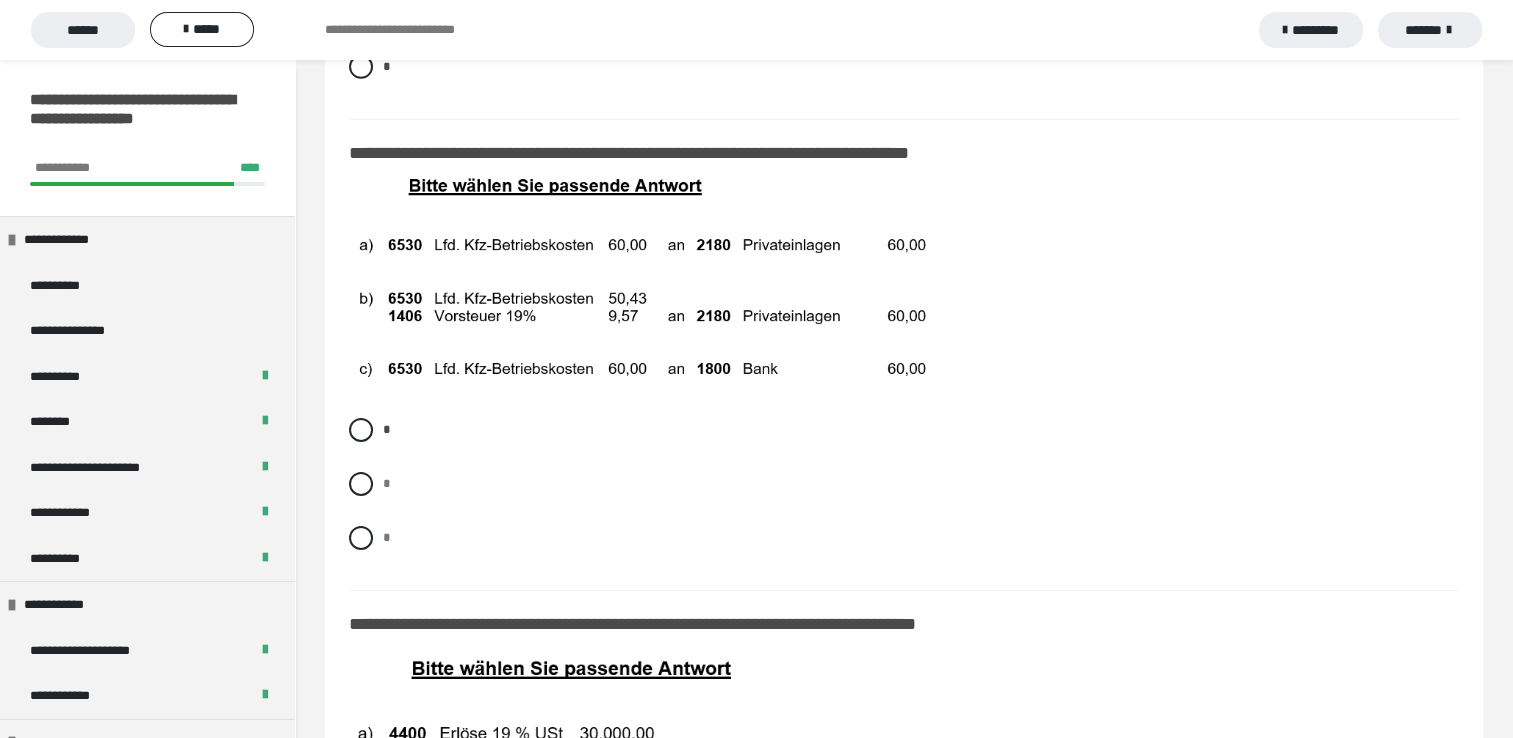 drag, startPoint x: 1520, startPoint y: 730, endPoint x: 1380, endPoint y: 125, distance: 620.9871 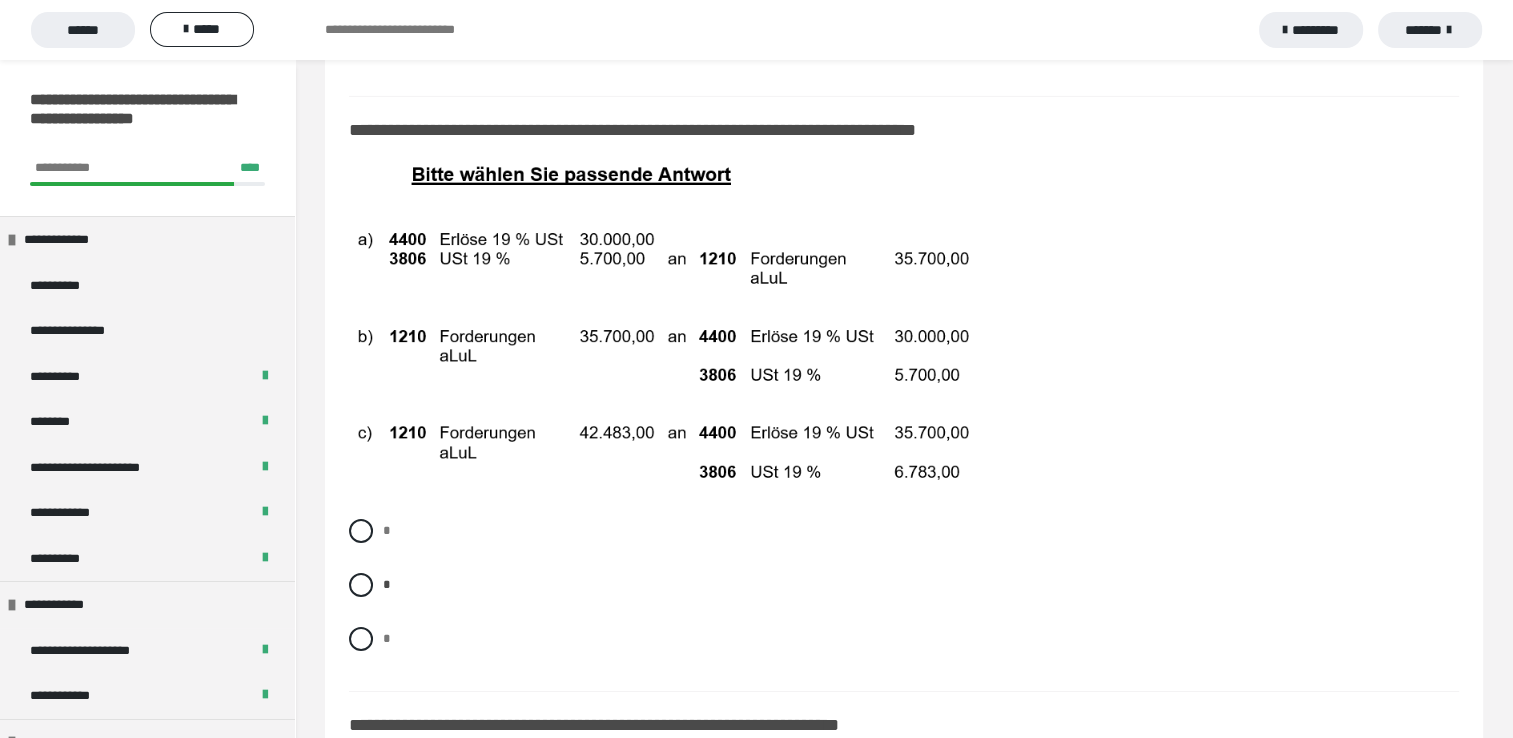 scroll, scrollTop: 14394, scrollLeft: 0, axis: vertical 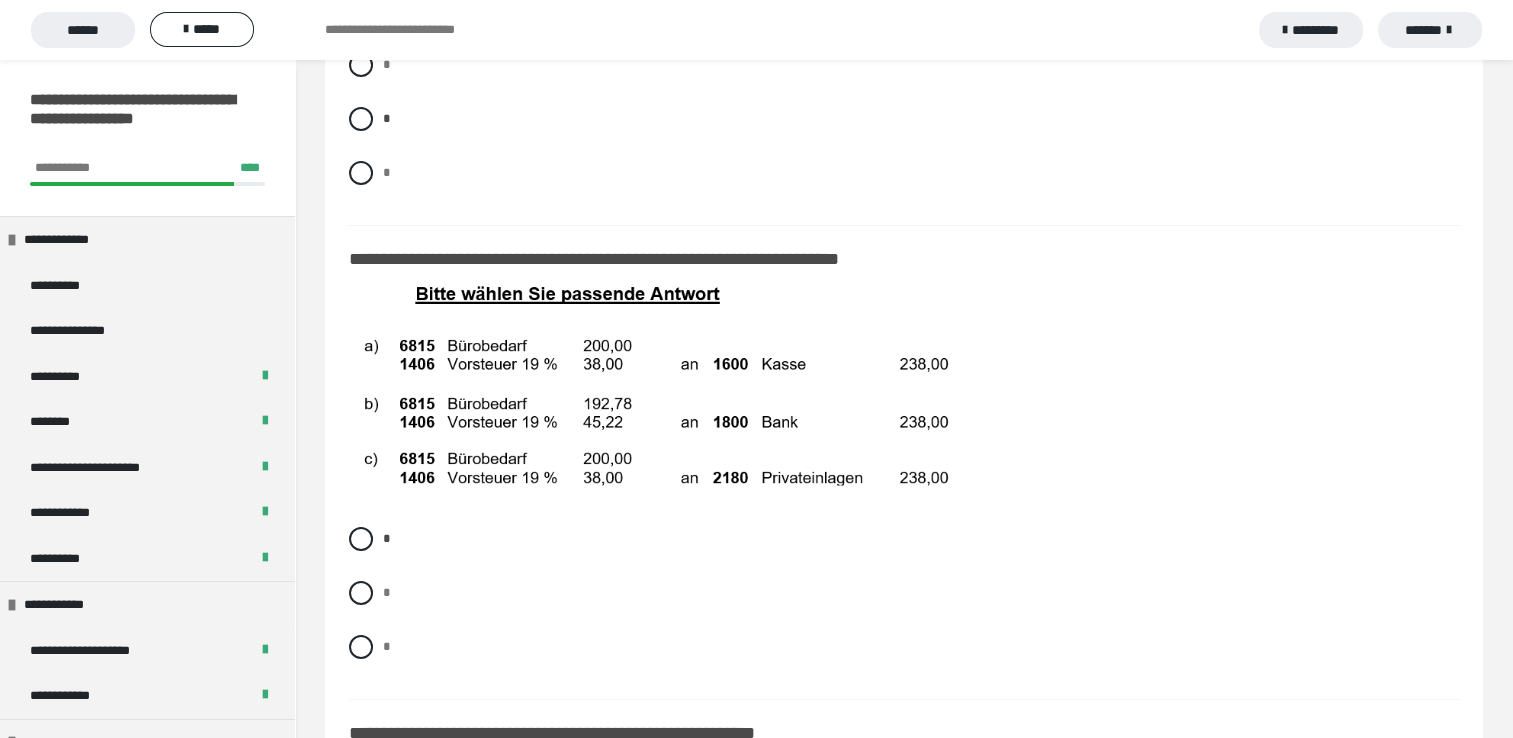 drag, startPoint x: 1523, startPoint y: 730, endPoint x: 1447, endPoint y: 122, distance: 612.73157 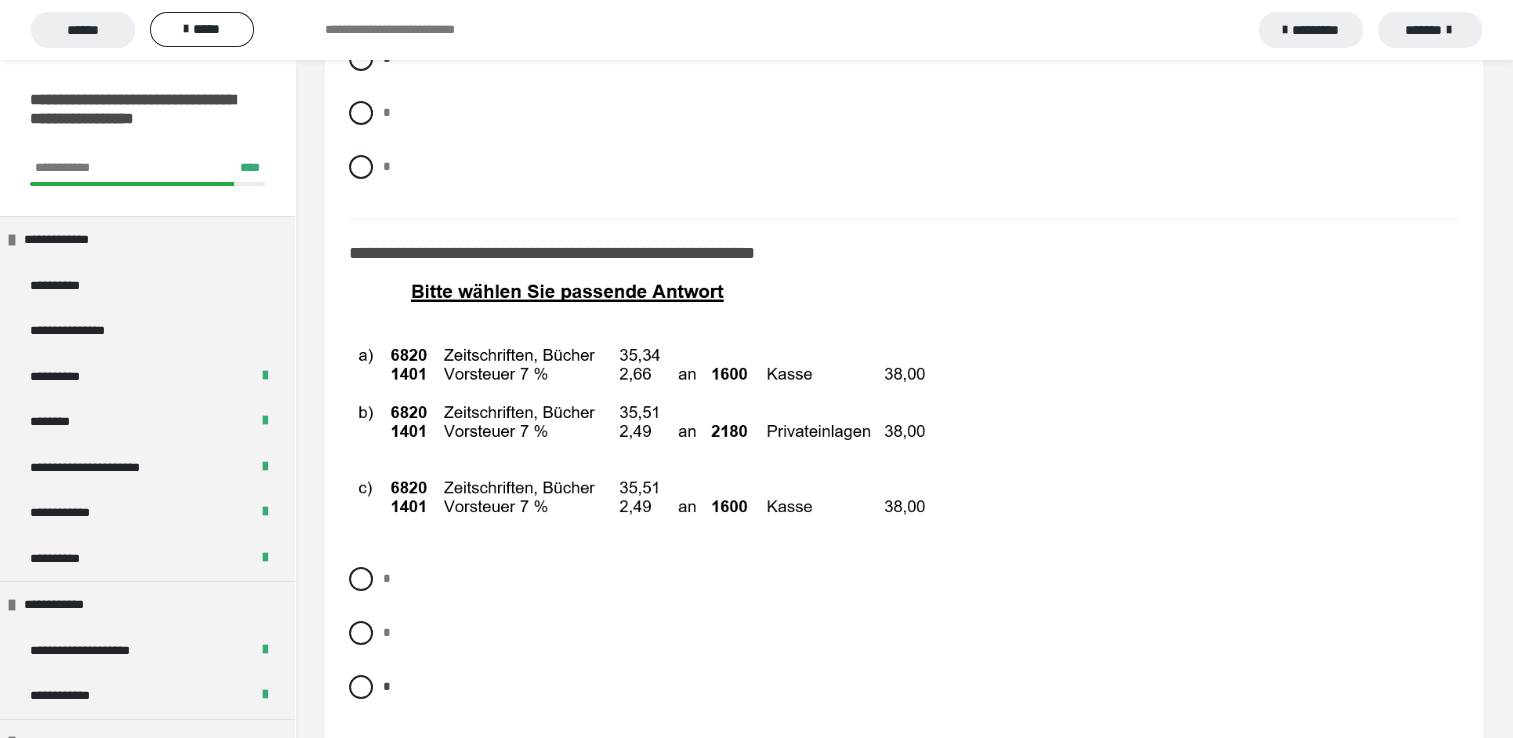 scroll, scrollTop: 15395, scrollLeft: 0, axis: vertical 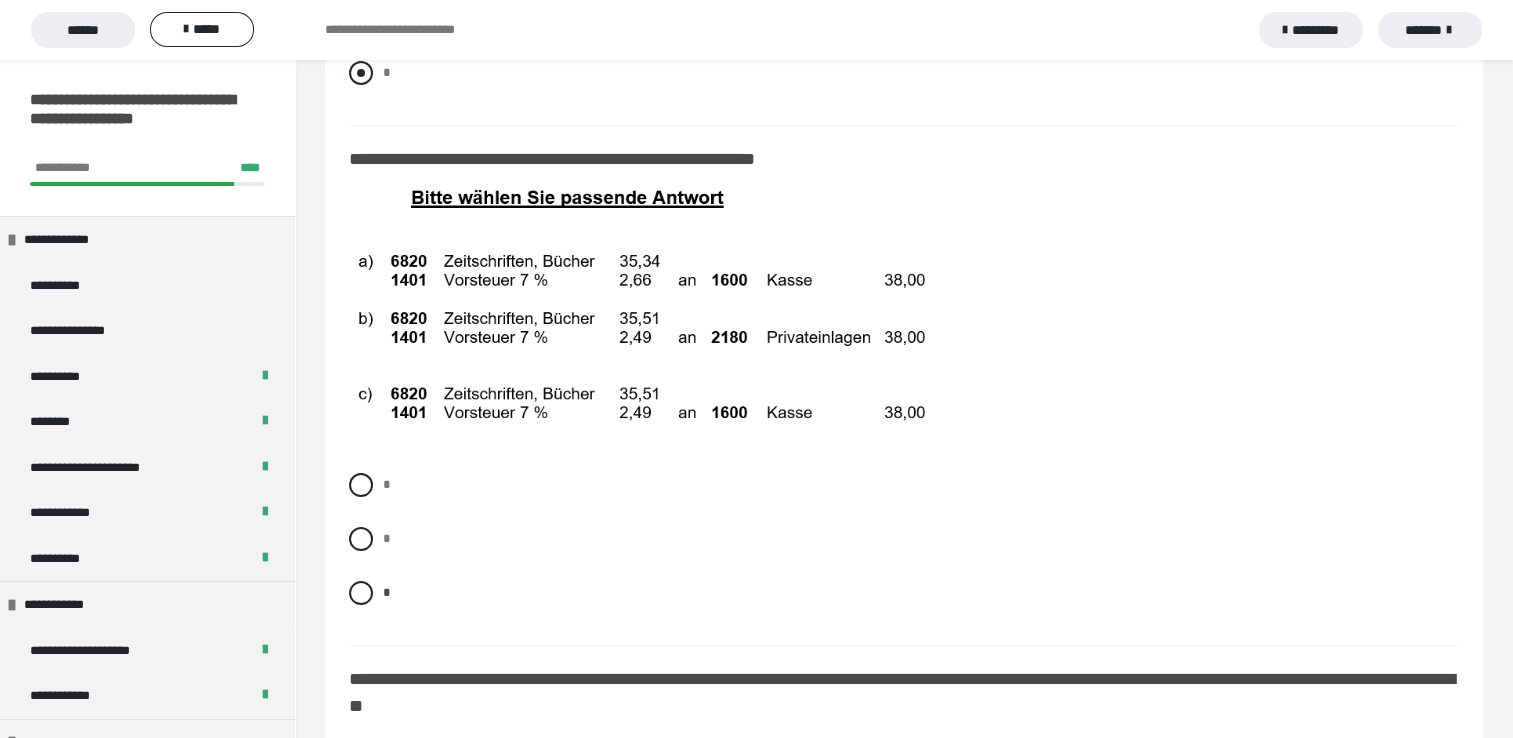 drag, startPoint x: 1522, startPoint y: 729, endPoint x: 1433, endPoint y: 98, distance: 637.2456 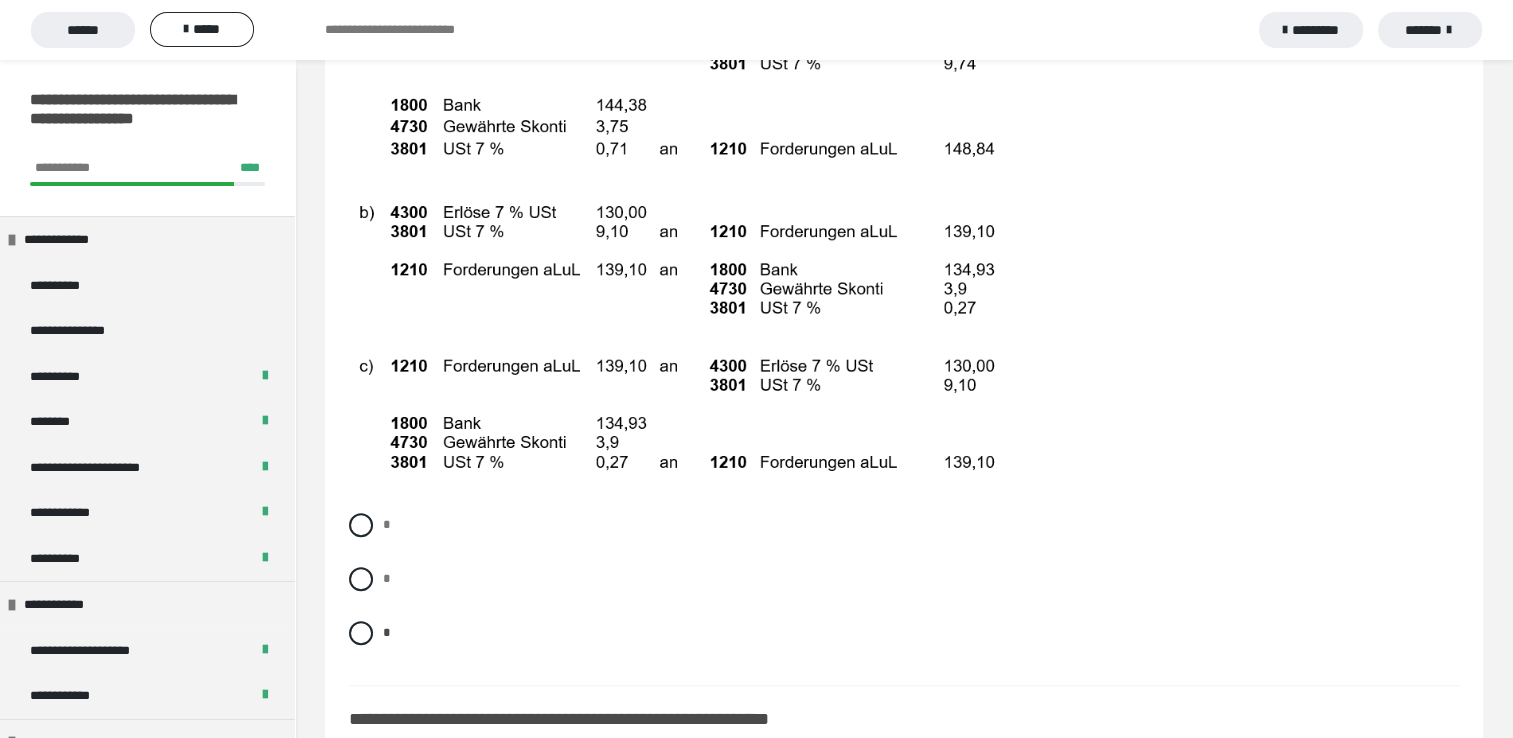 scroll, scrollTop: 16180, scrollLeft: 0, axis: vertical 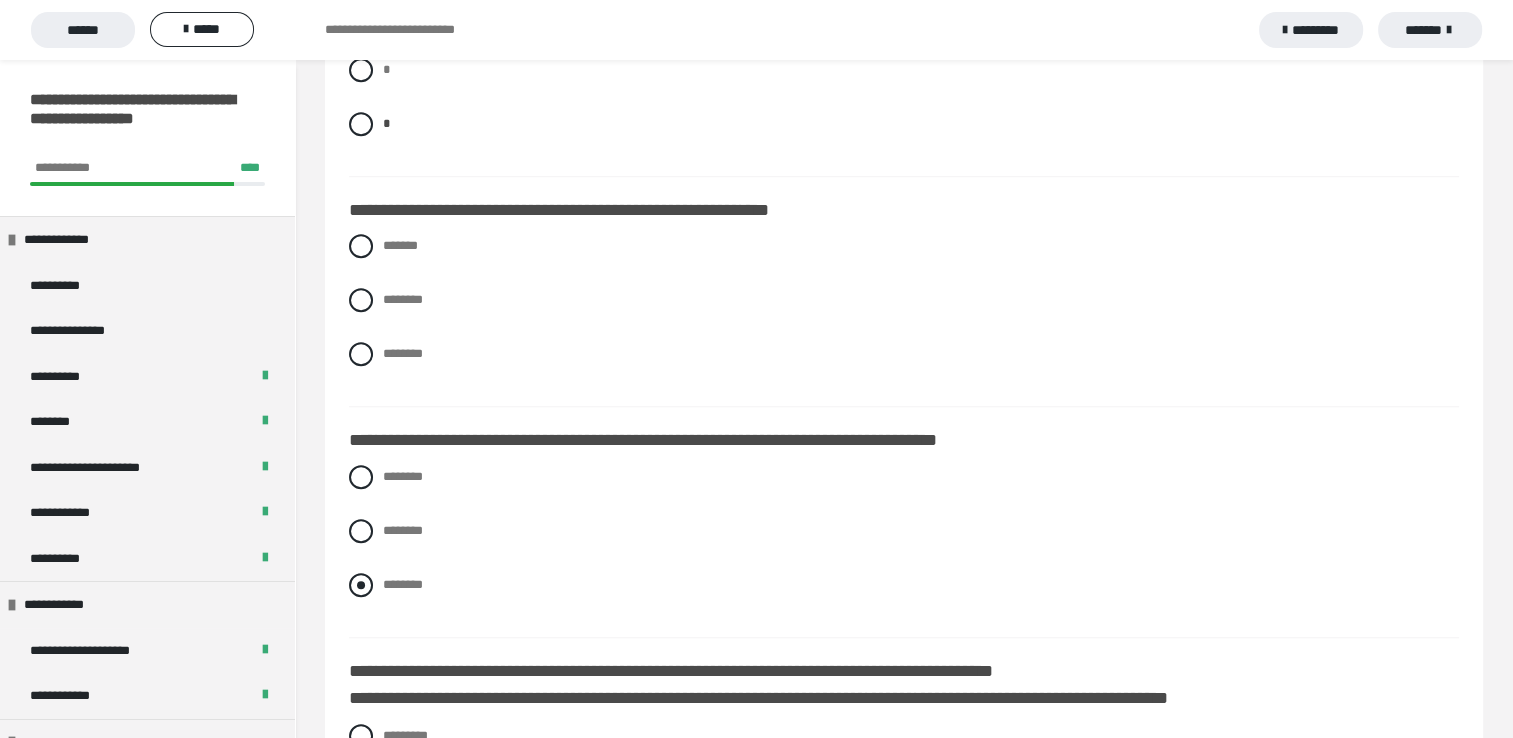 click on "********" at bounding box center [403, 584] 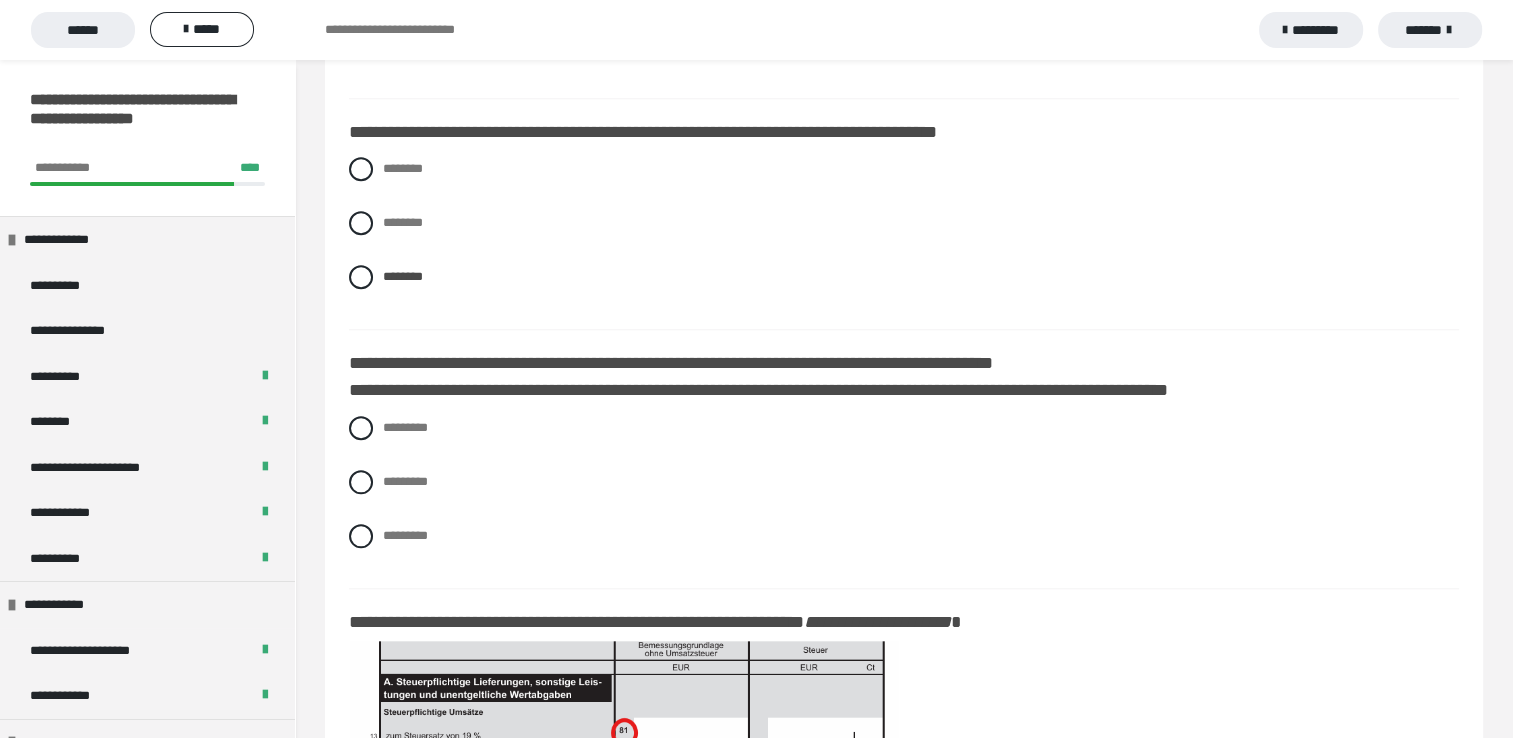 scroll, scrollTop: 17048, scrollLeft: 0, axis: vertical 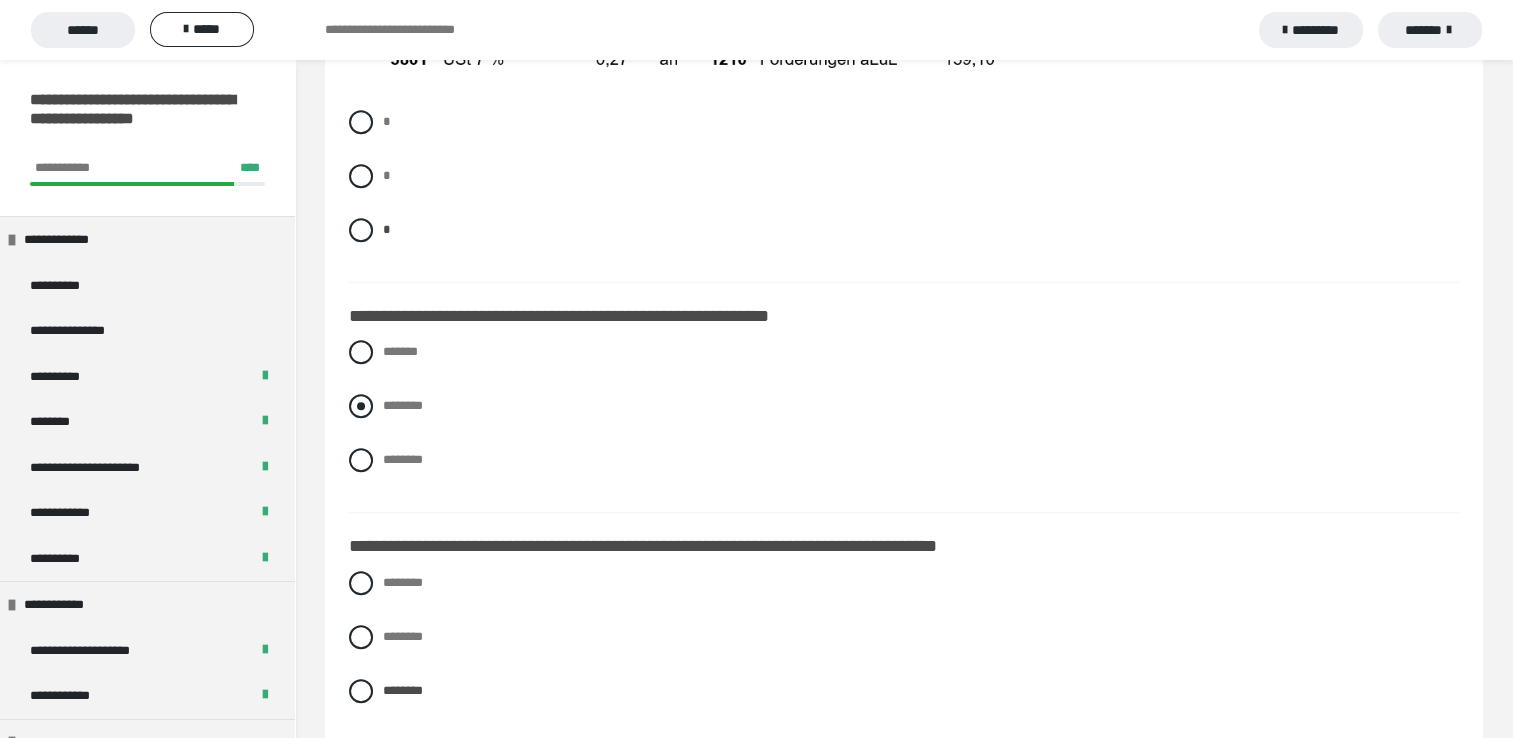 click at bounding box center (361, 406) 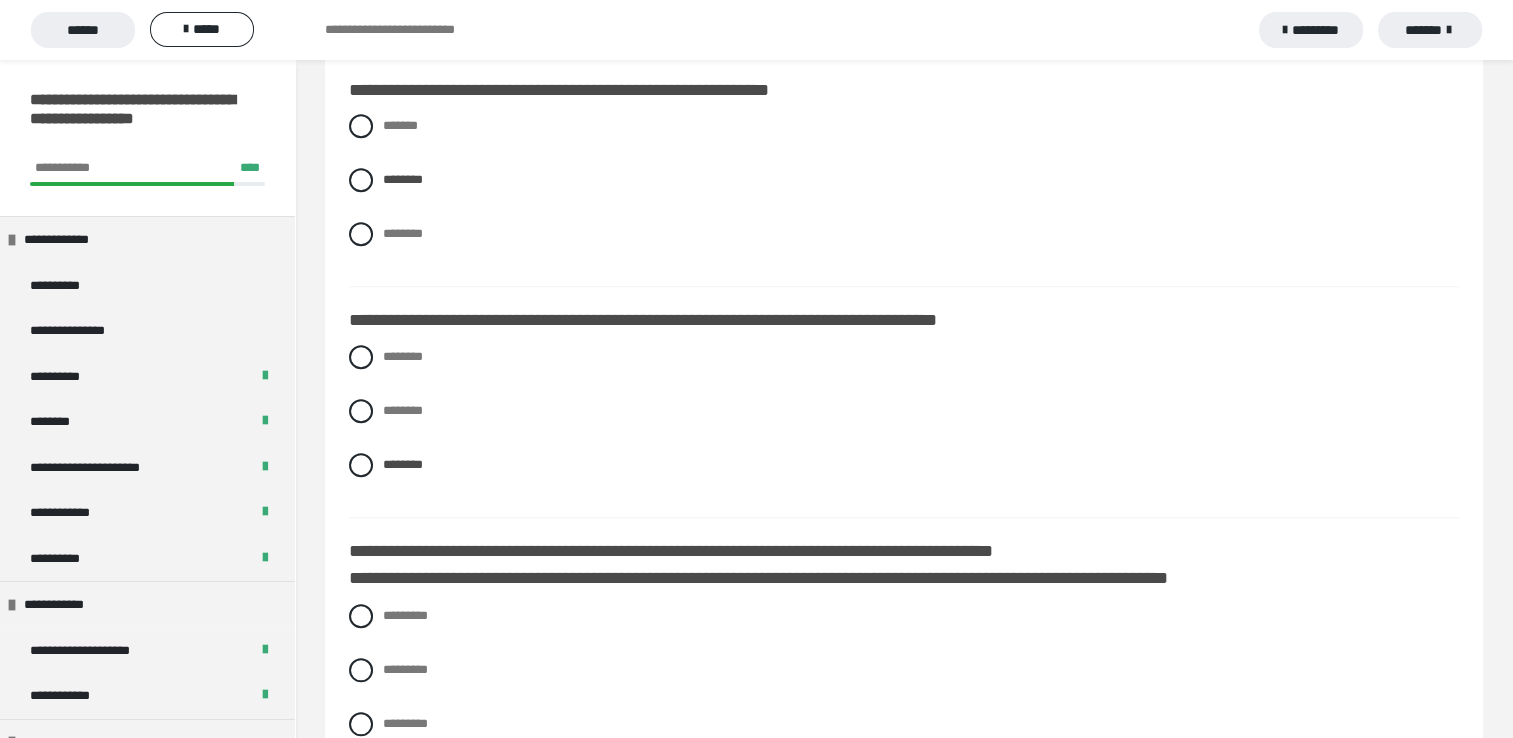 scroll, scrollTop: 16820, scrollLeft: 0, axis: vertical 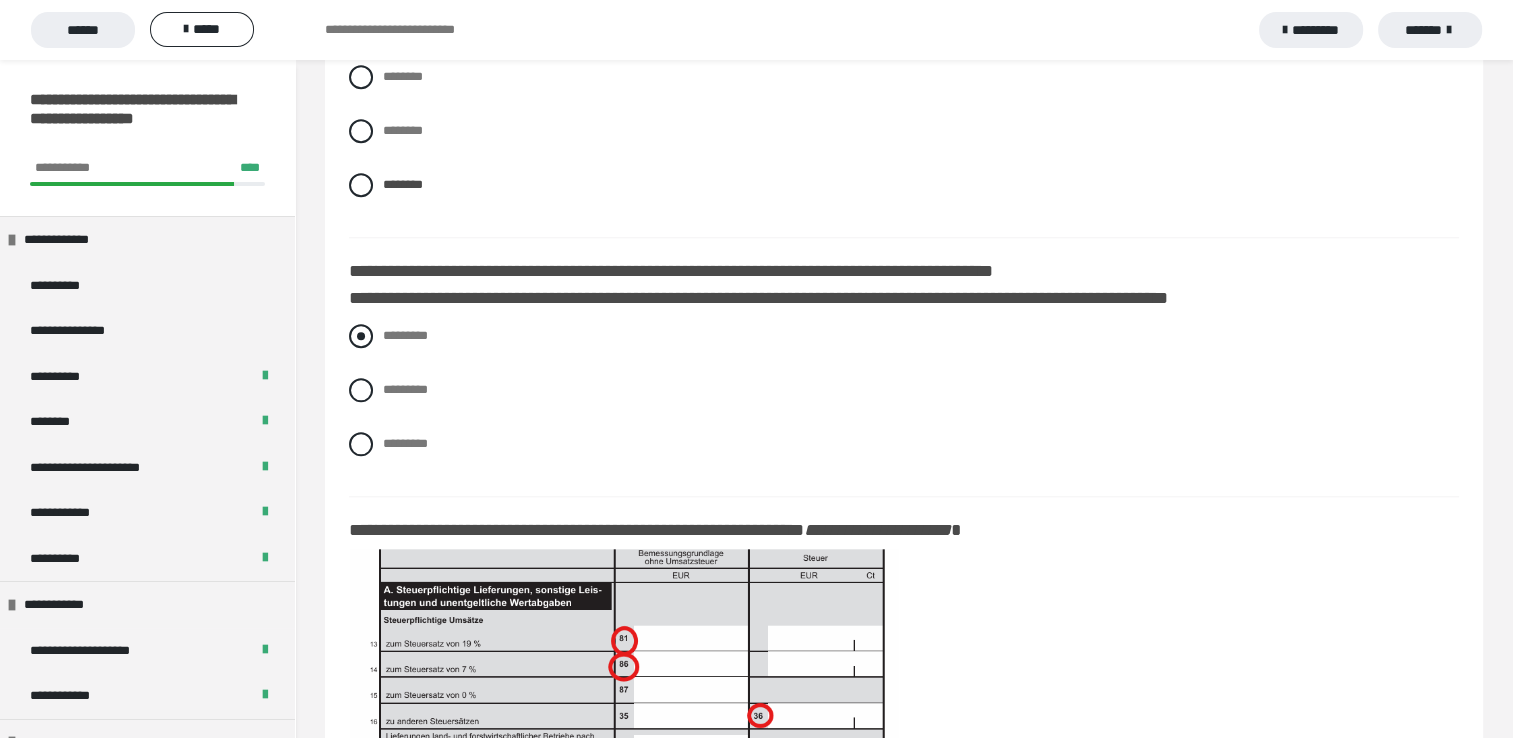 click on "*********" at bounding box center (405, 335) 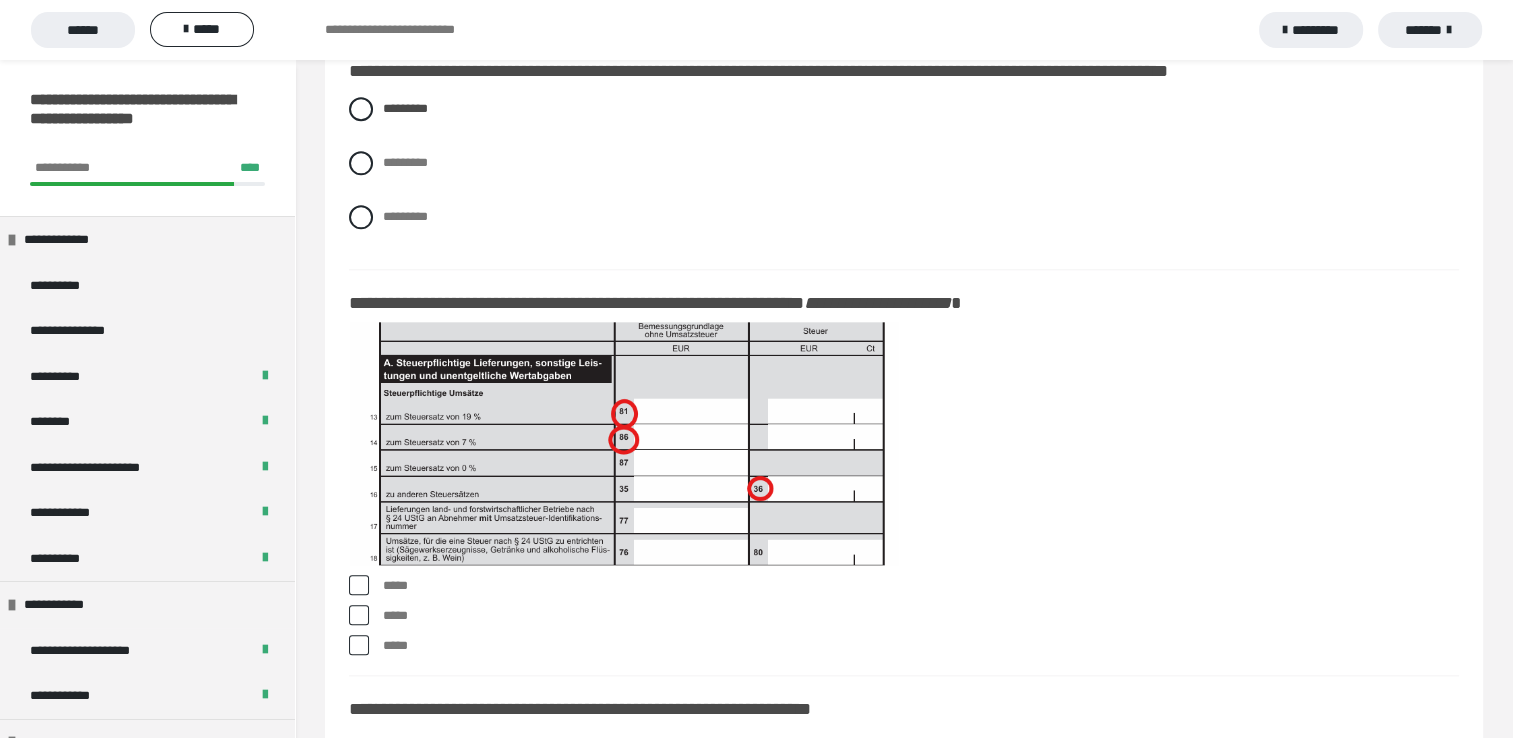 scroll, scrollTop: 17327, scrollLeft: 0, axis: vertical 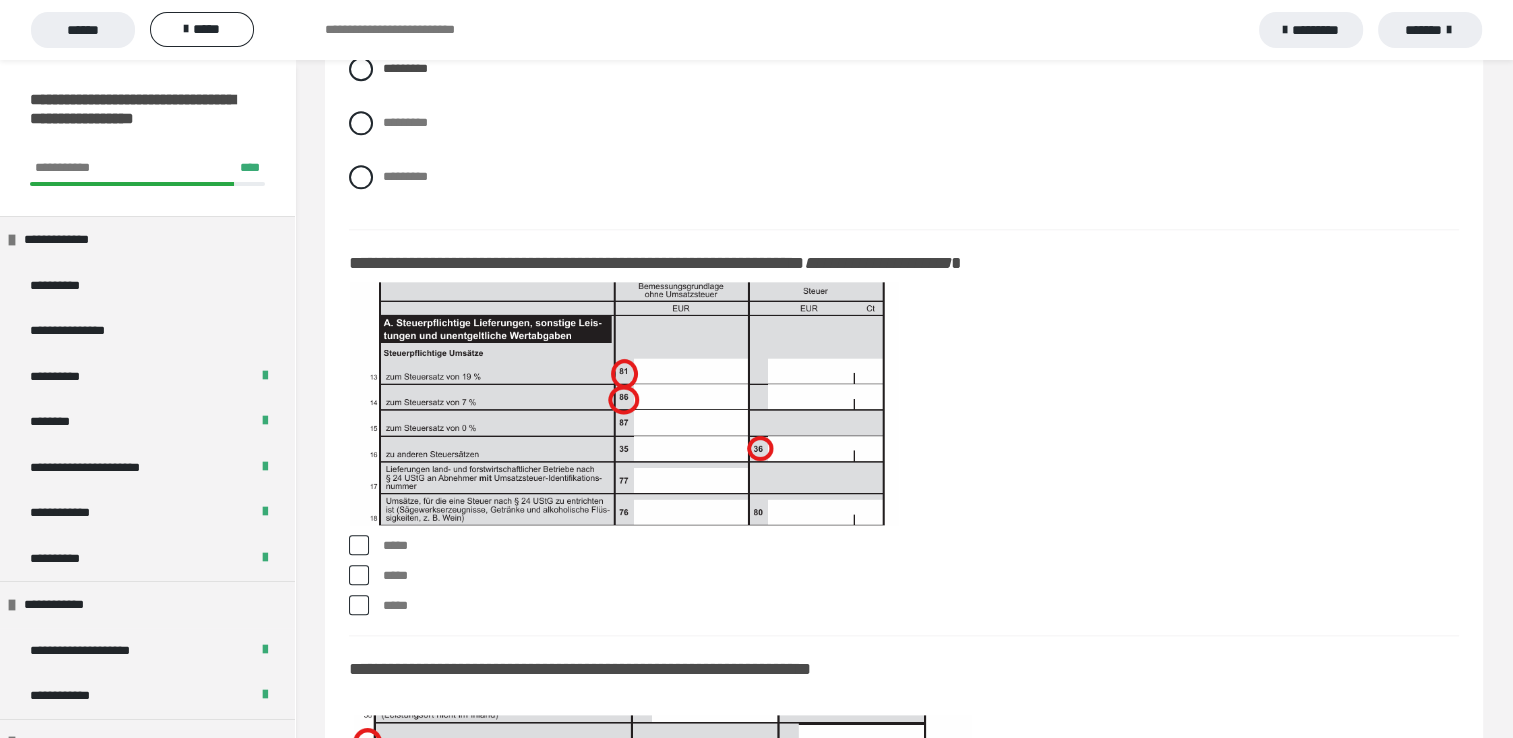 click at bounding box center [359, 545] 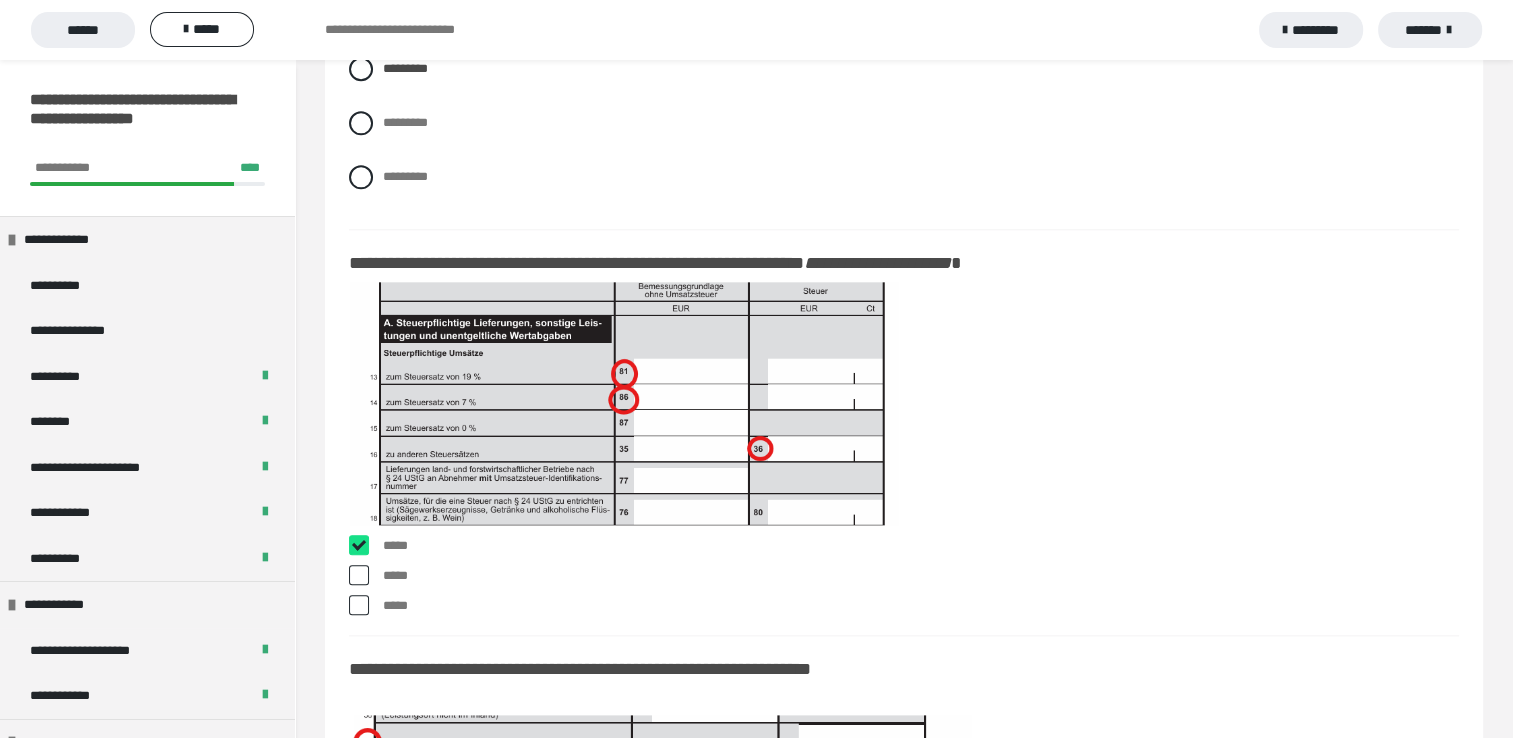 checkbox on "****" 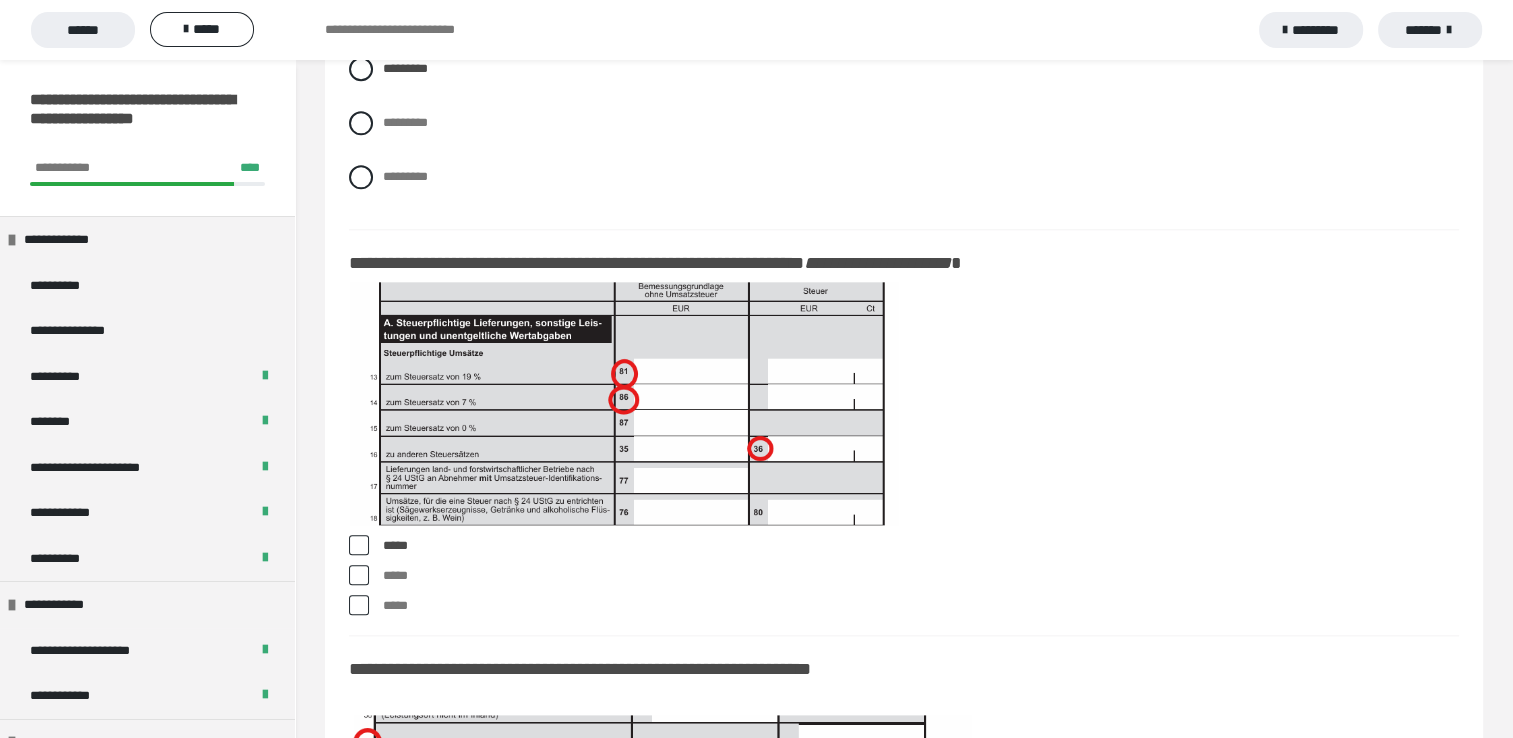 click at bounding box center (359, 575) 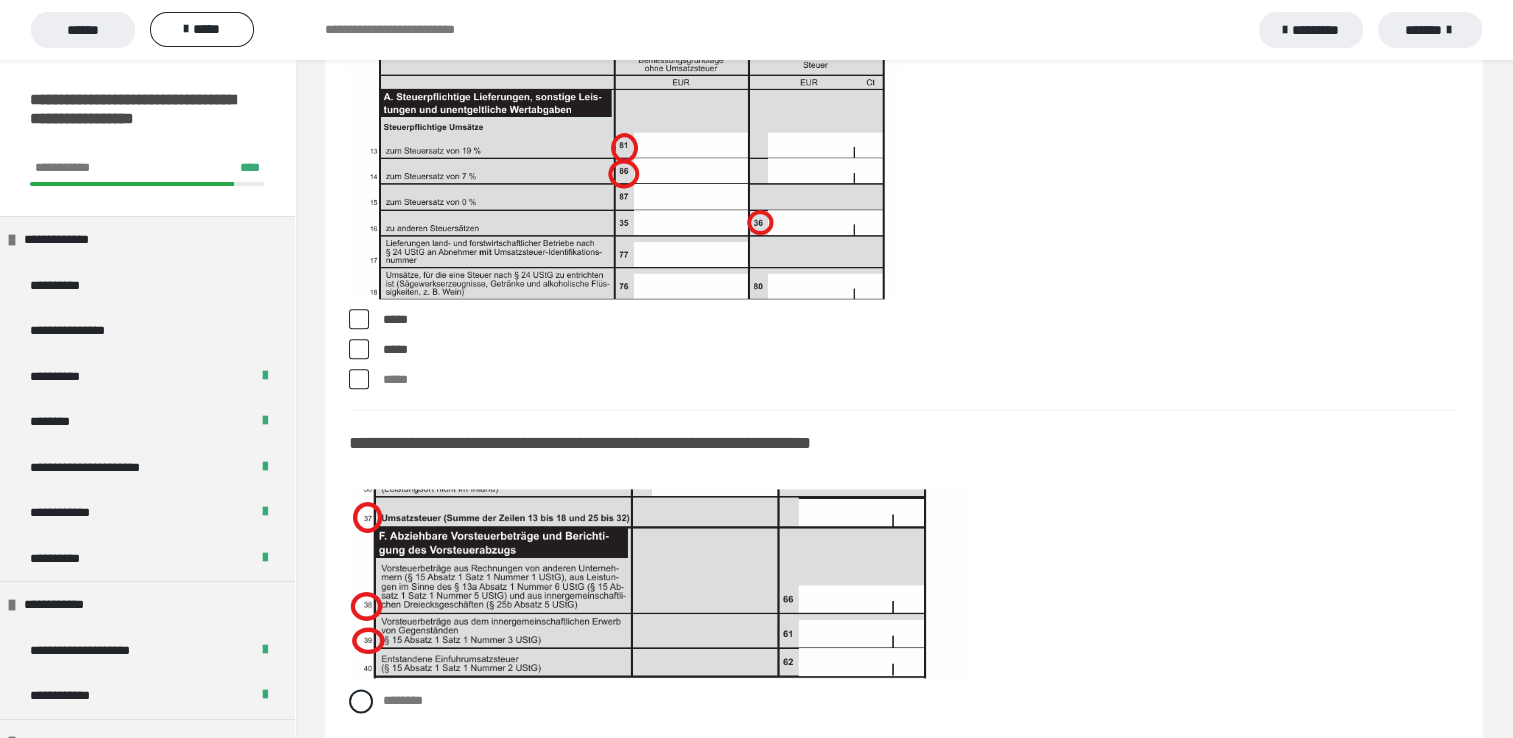 scroll, scrollTop: 17620, scrollLeft: 0, axis: vertical 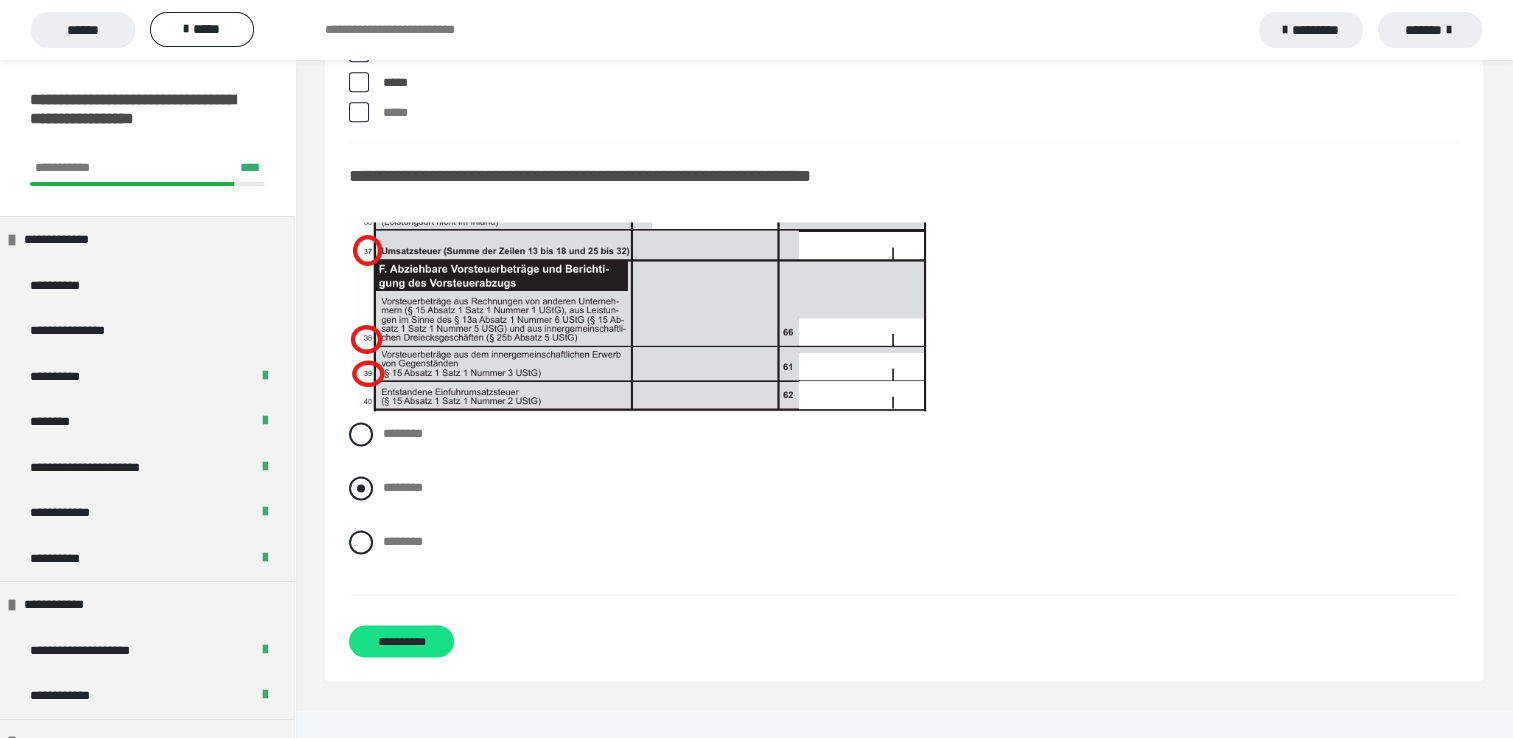 click on "********" at bounding box center (403, 487) 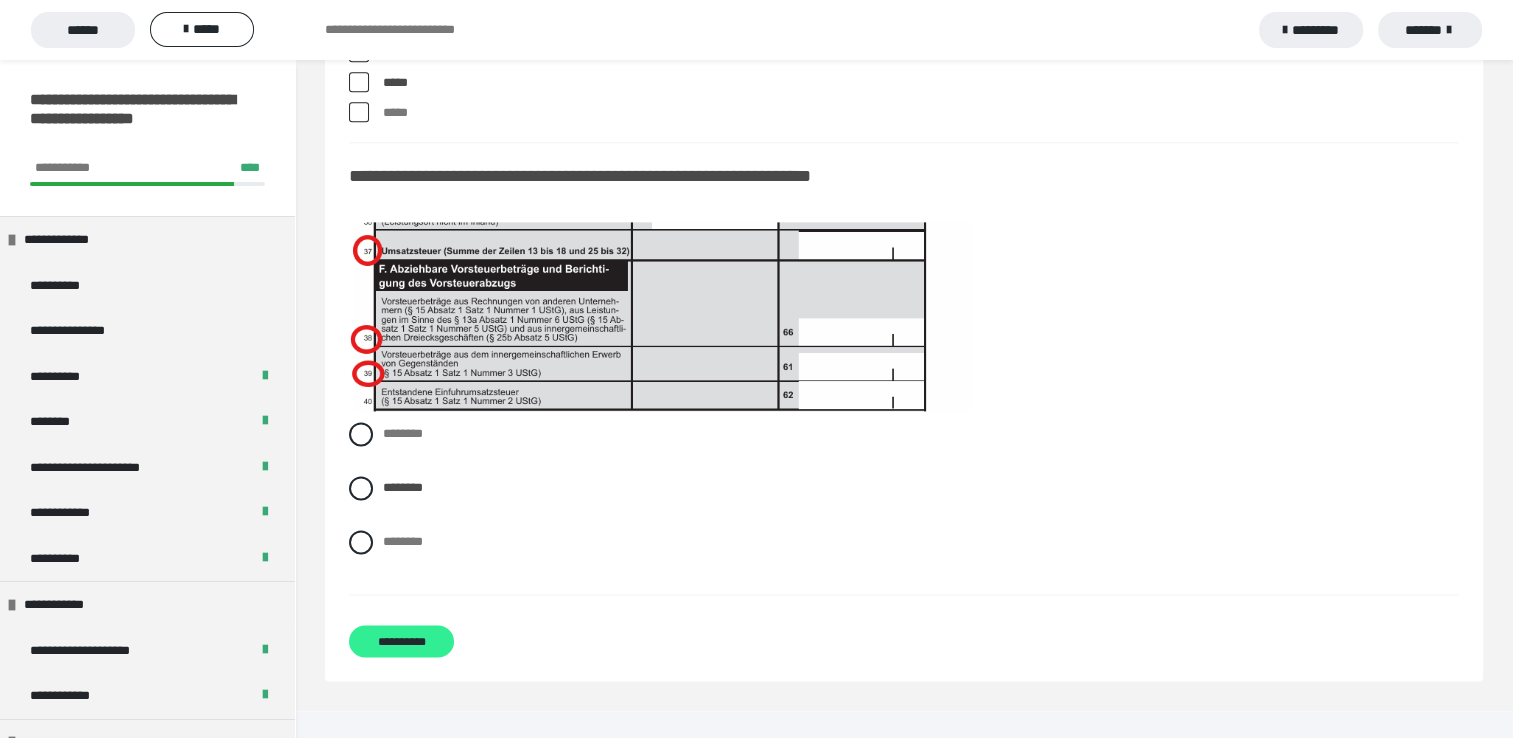click on "**********" at bounding box center (401, 641) 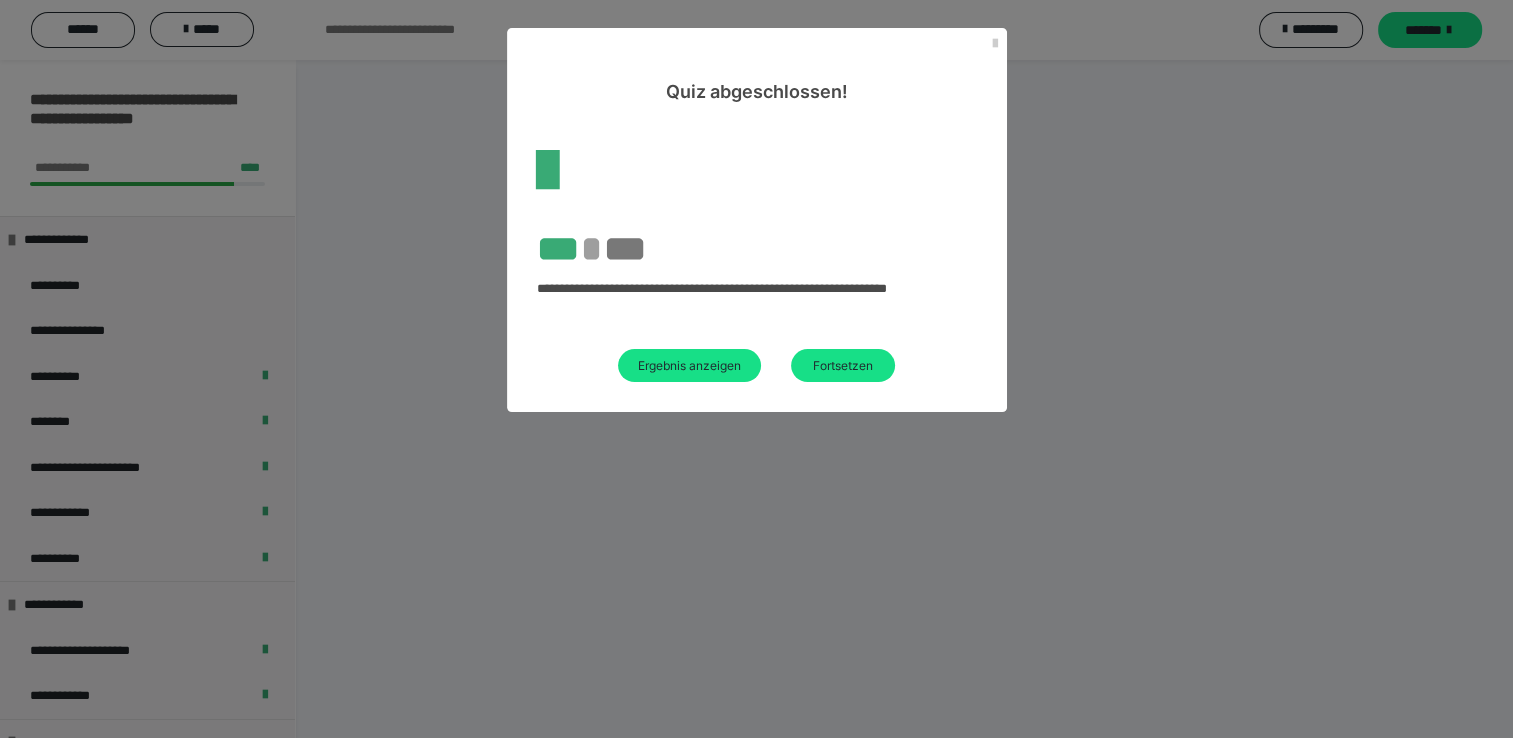 scroll, scrollTop: 60, scrollLeft: 0, axis: vertical 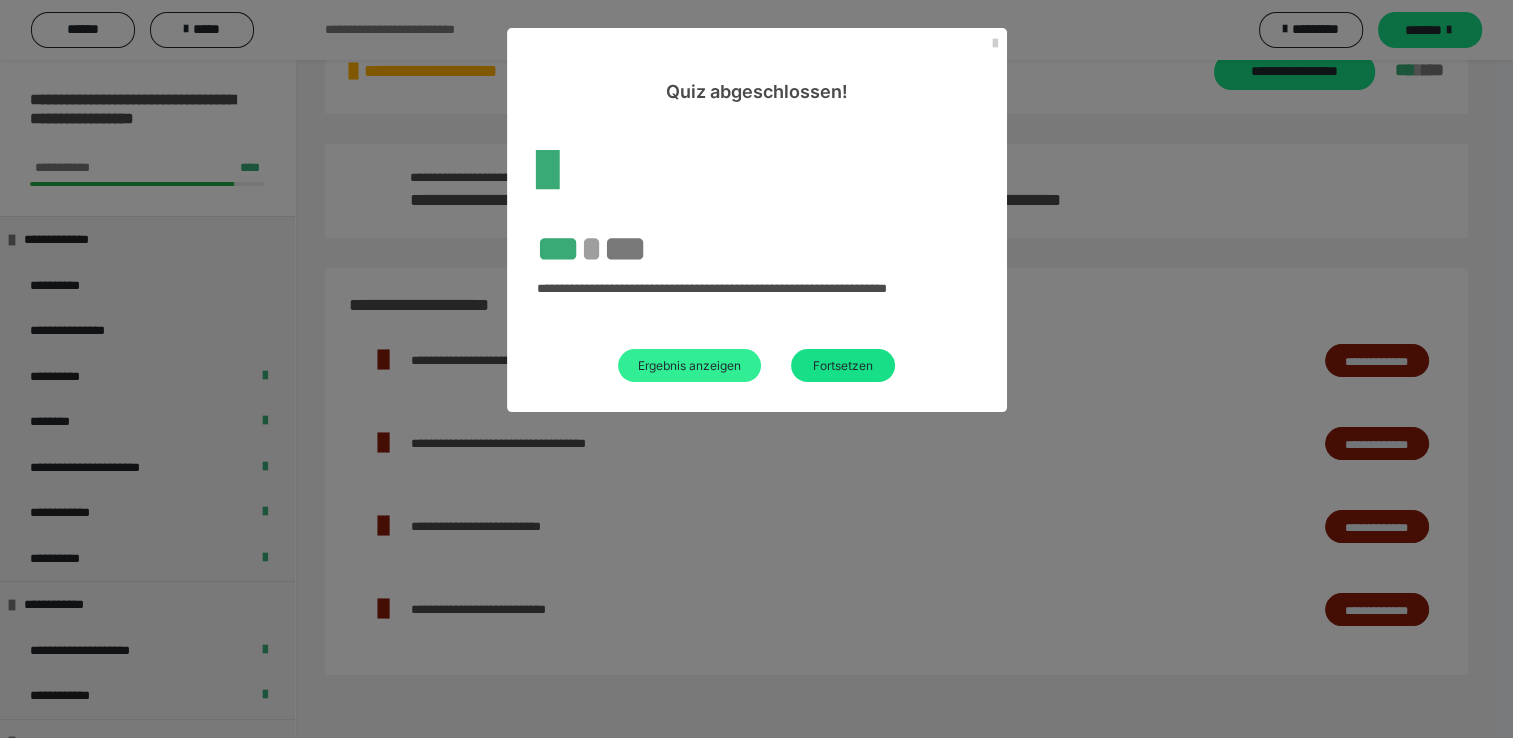 click on "Ergebnis anzeigen" at bounding box center (689, 365) 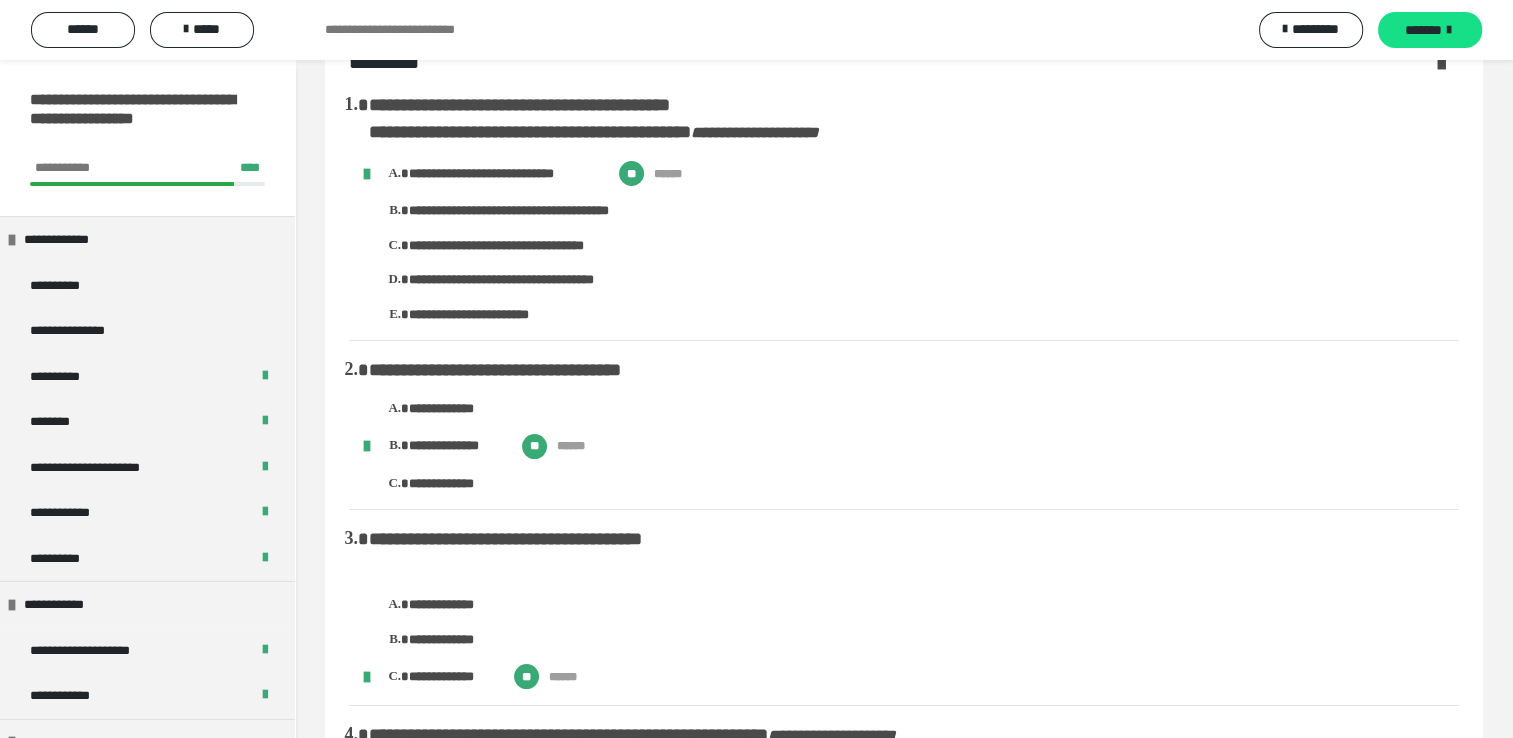 scroll, scrollTop: 100, scrollLeft: 0, axis: vertical 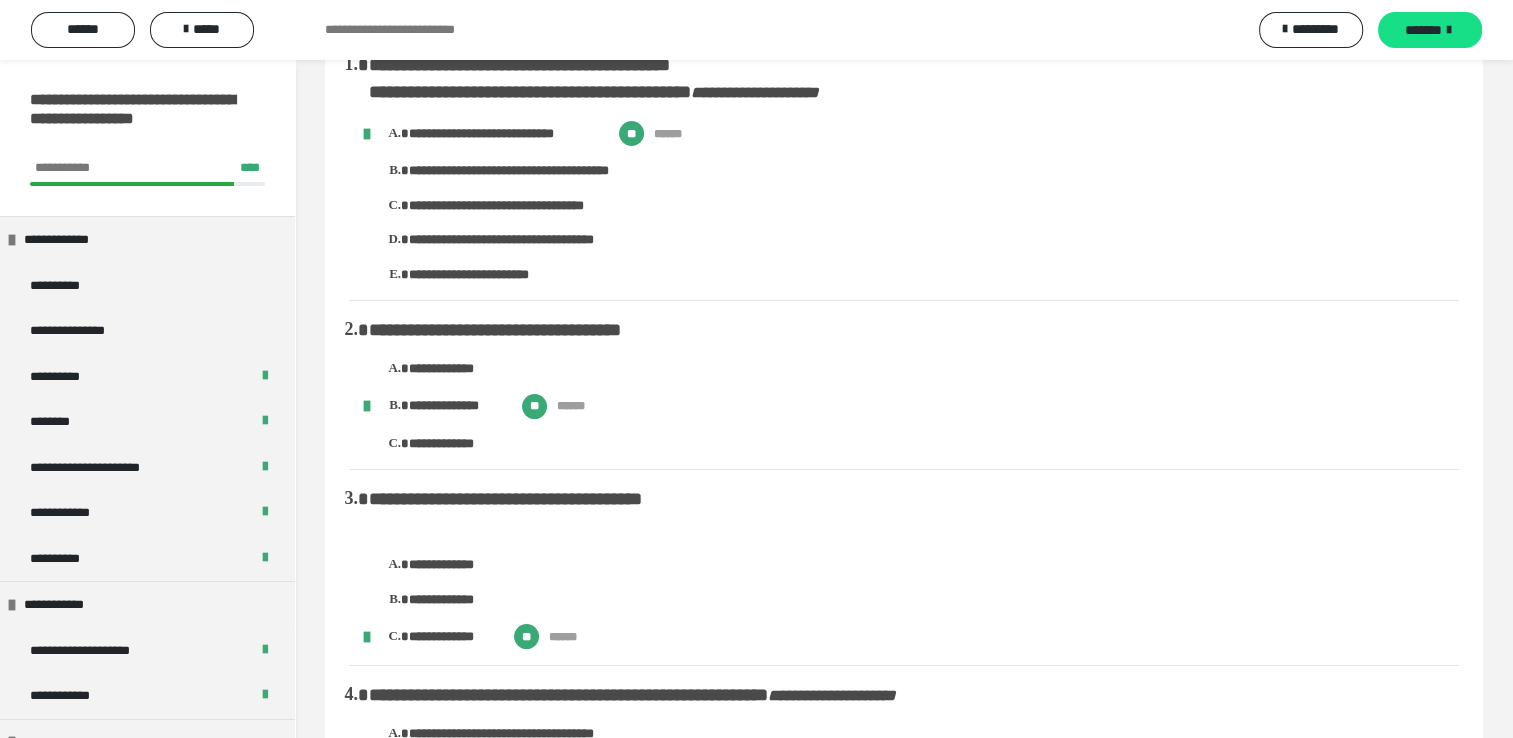 click on "**********" at bounding box center (934, 369) 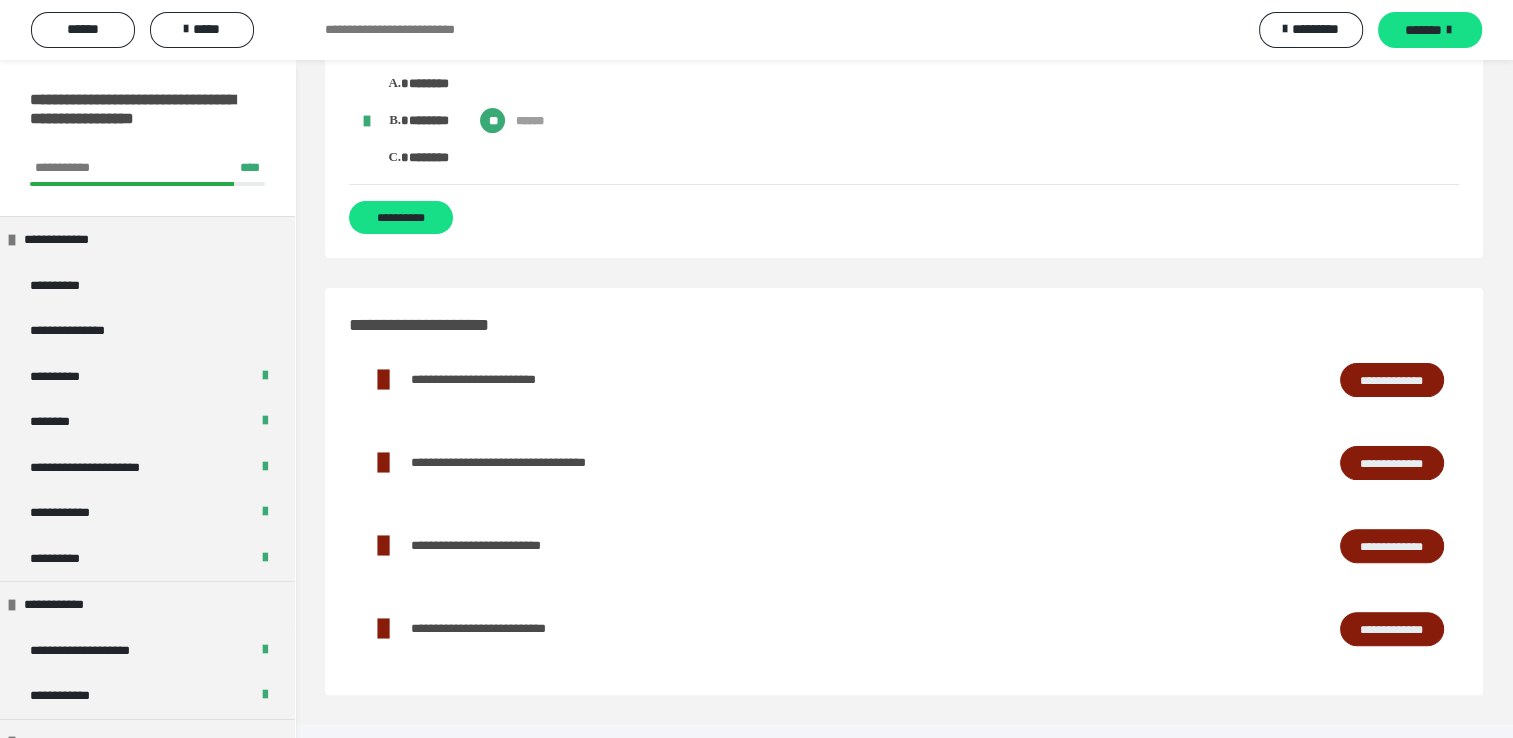scroll, scrollTop: 15642, scrollLeft: 0, axis: vertical 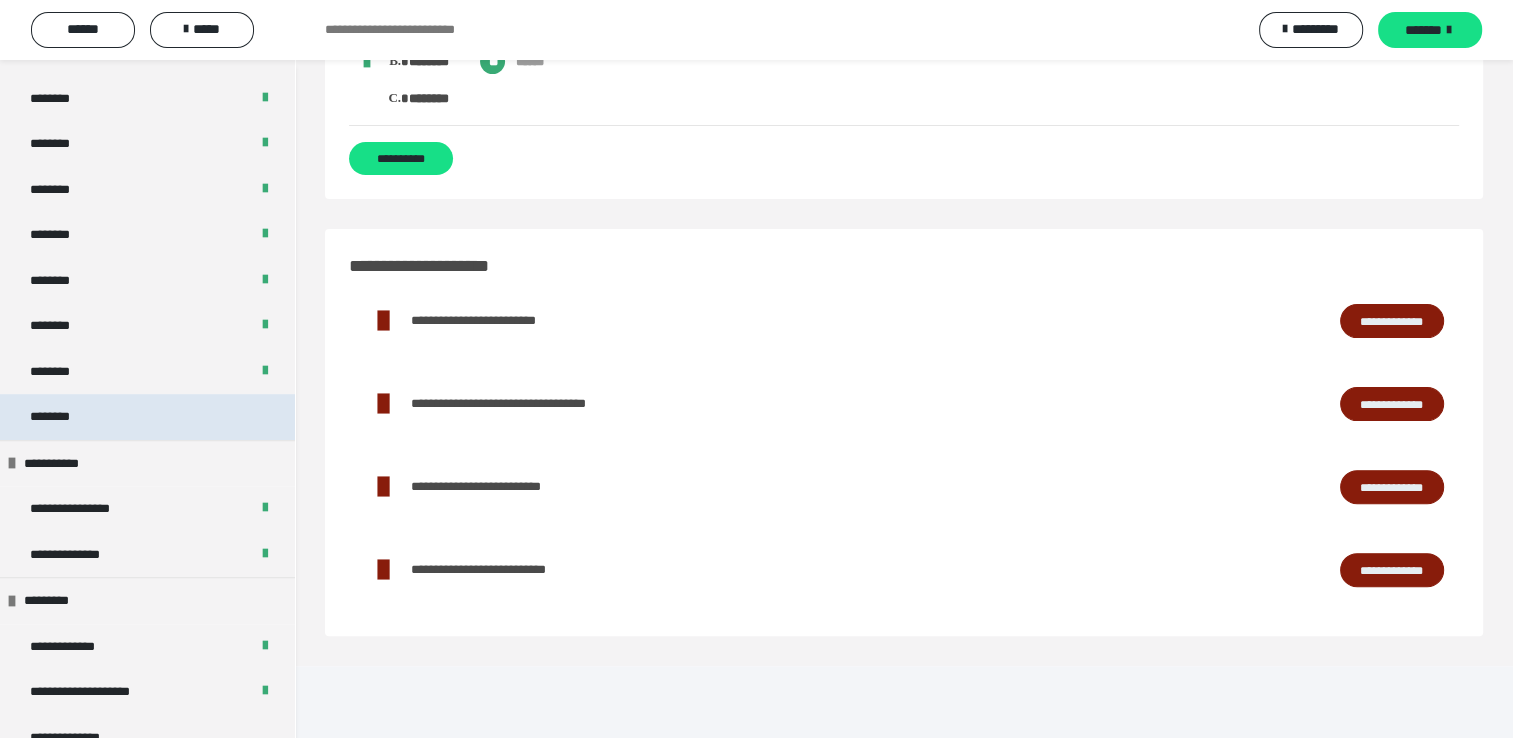 click on "********" at bounding box center [147, 417] 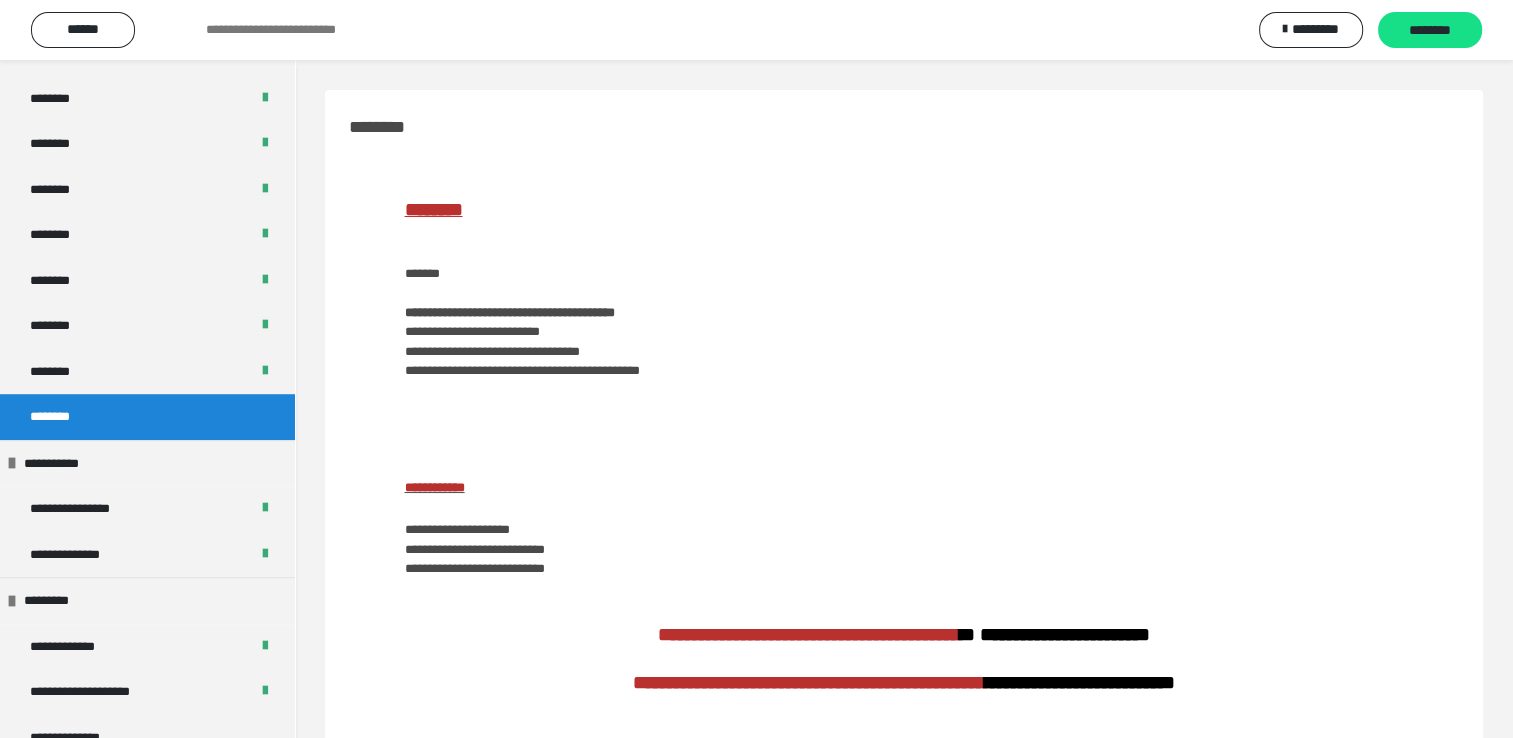 click on "**********" at bounding box center (903, 446) 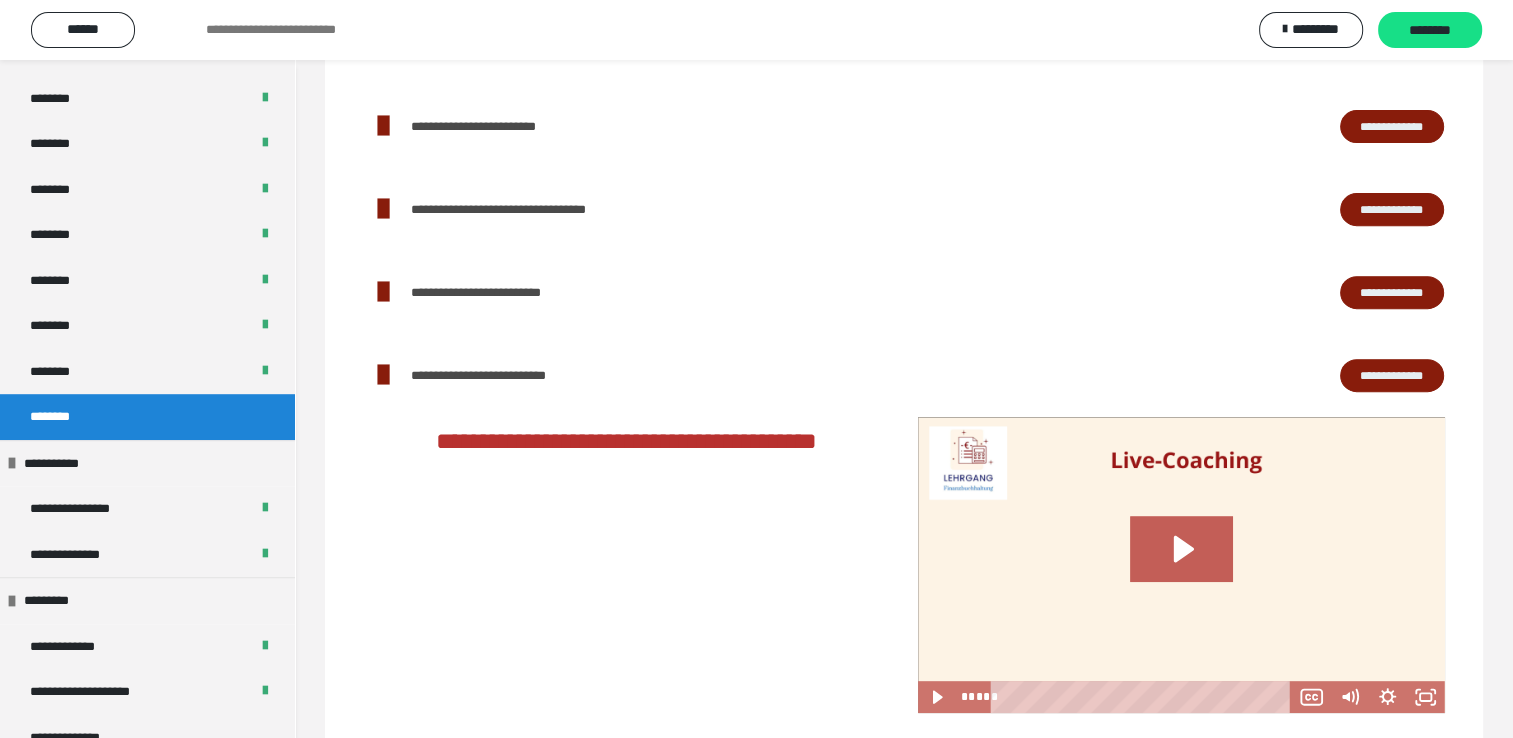 scroll, scrollTop: 800, scrollLeft: 0, axis: vertical 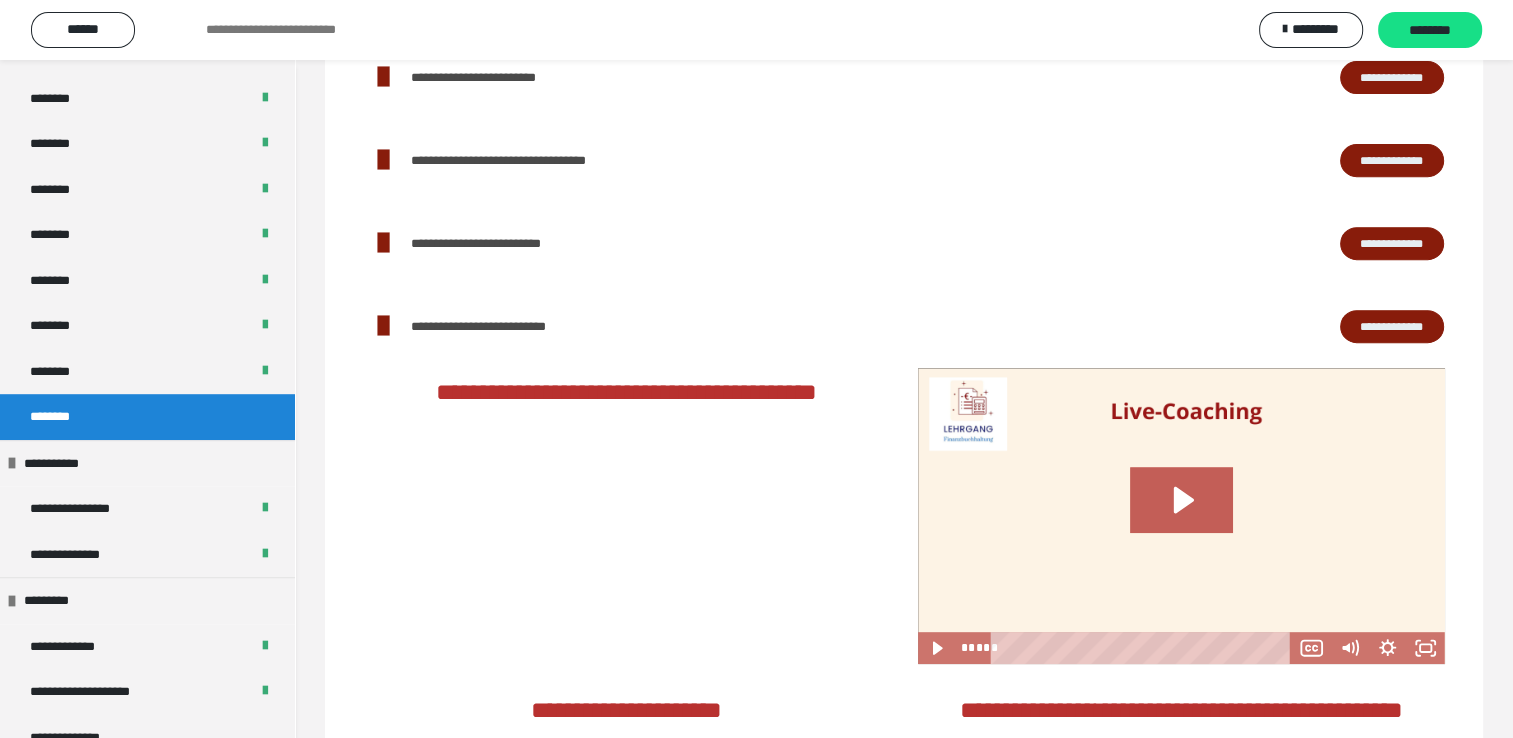click on "**********" at bounding box center (1392, 78) 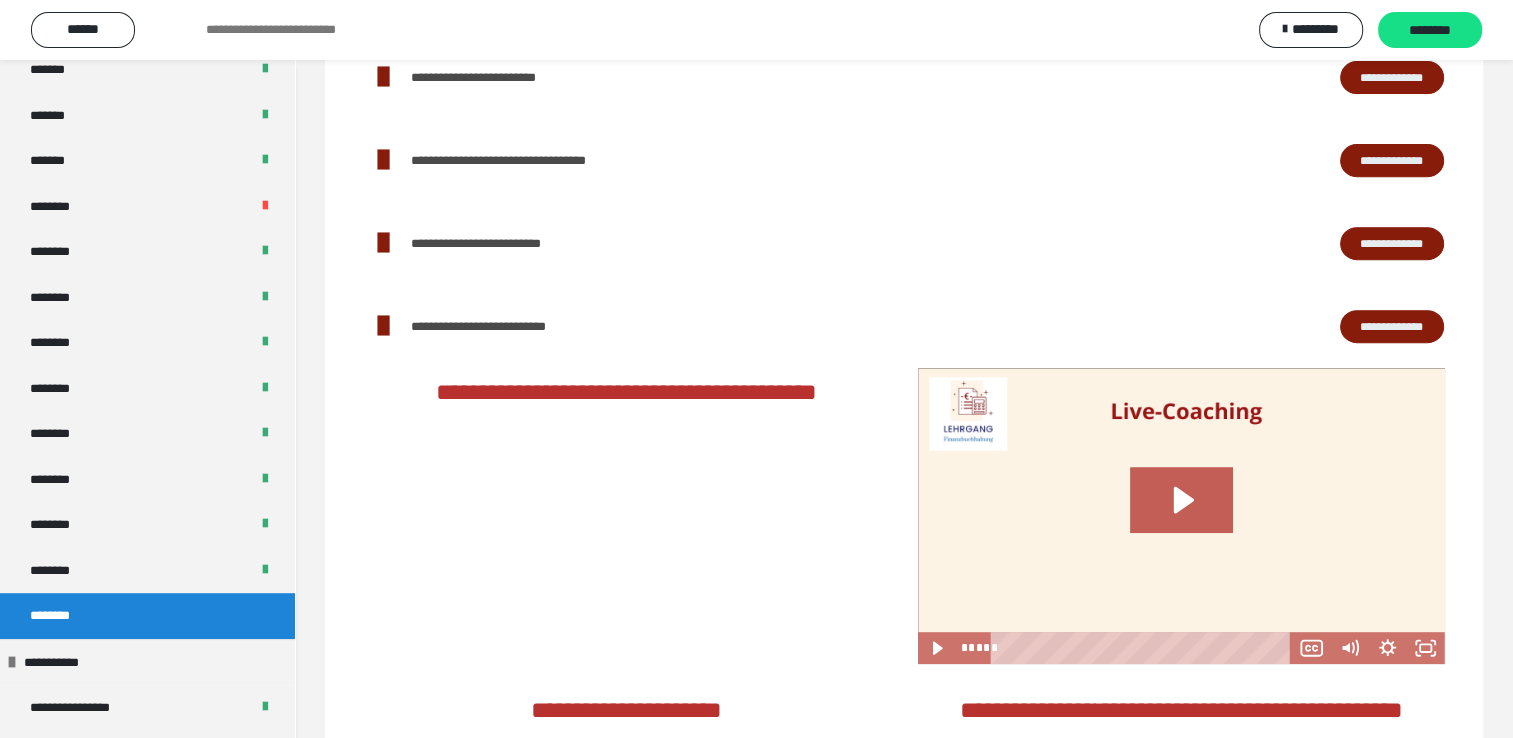 scroll, scrollTop: 897, scrollLeft: 0, axis: vertical 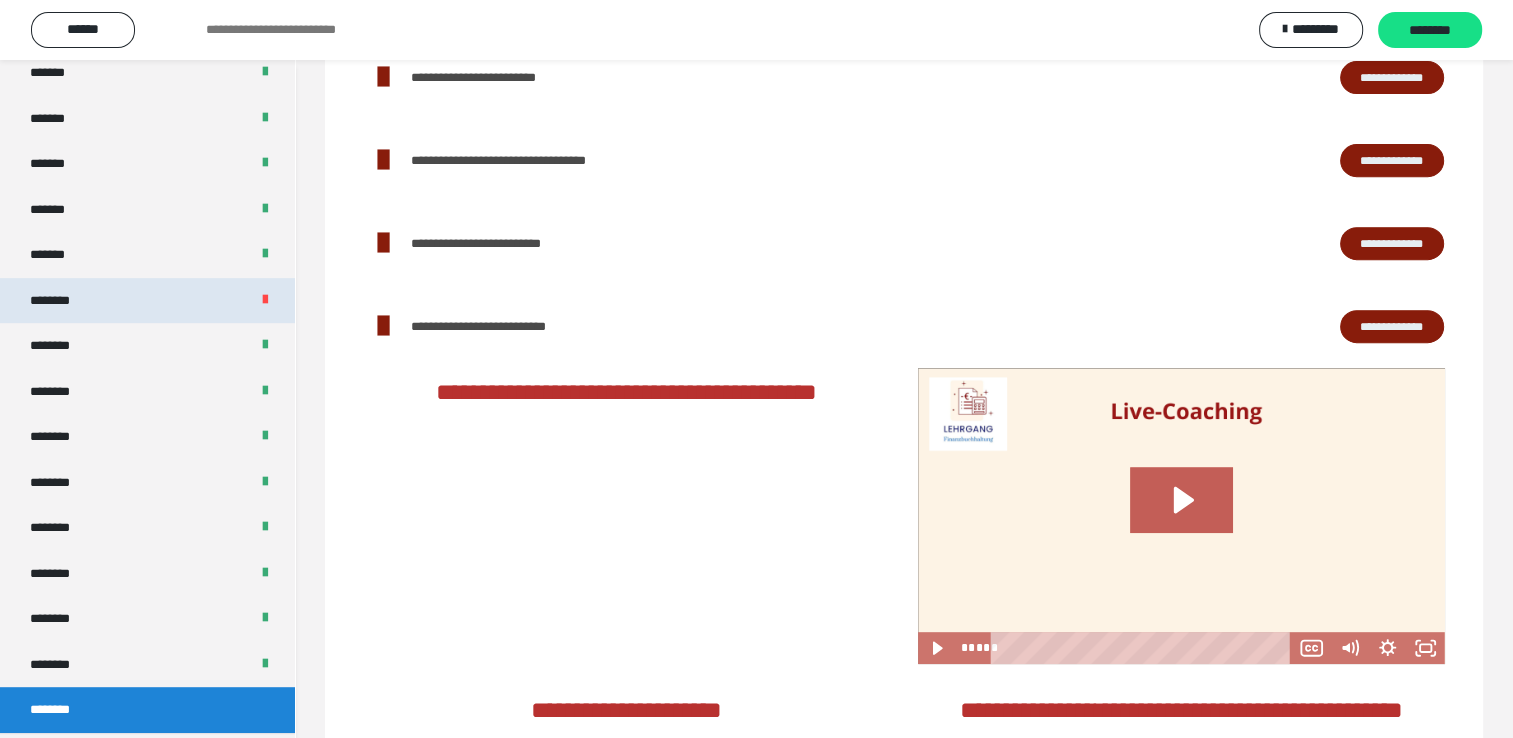 click on "********" at bounding box center (147, 301) 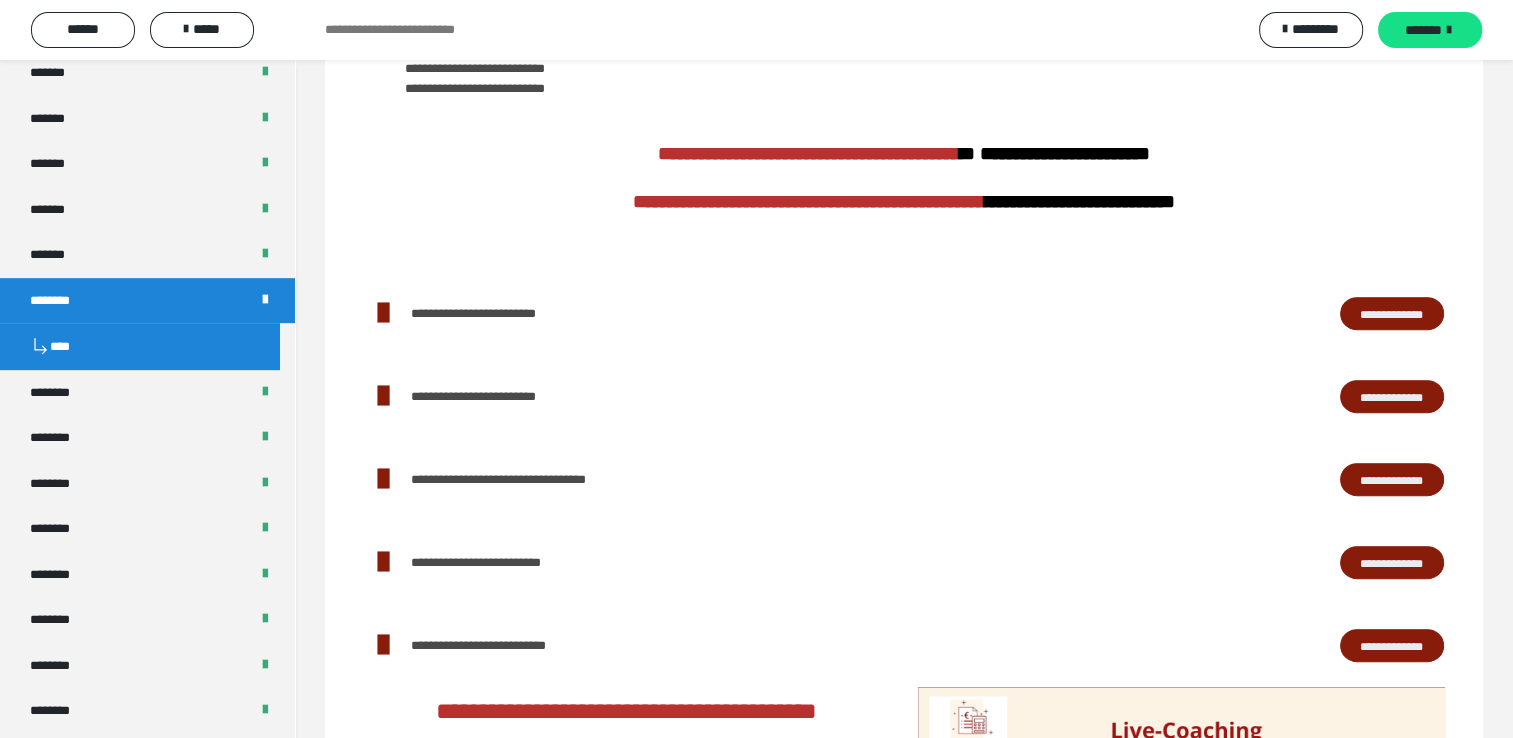 scroll, scrollTop: 1119, scrollLeft: 0, axis: vertical 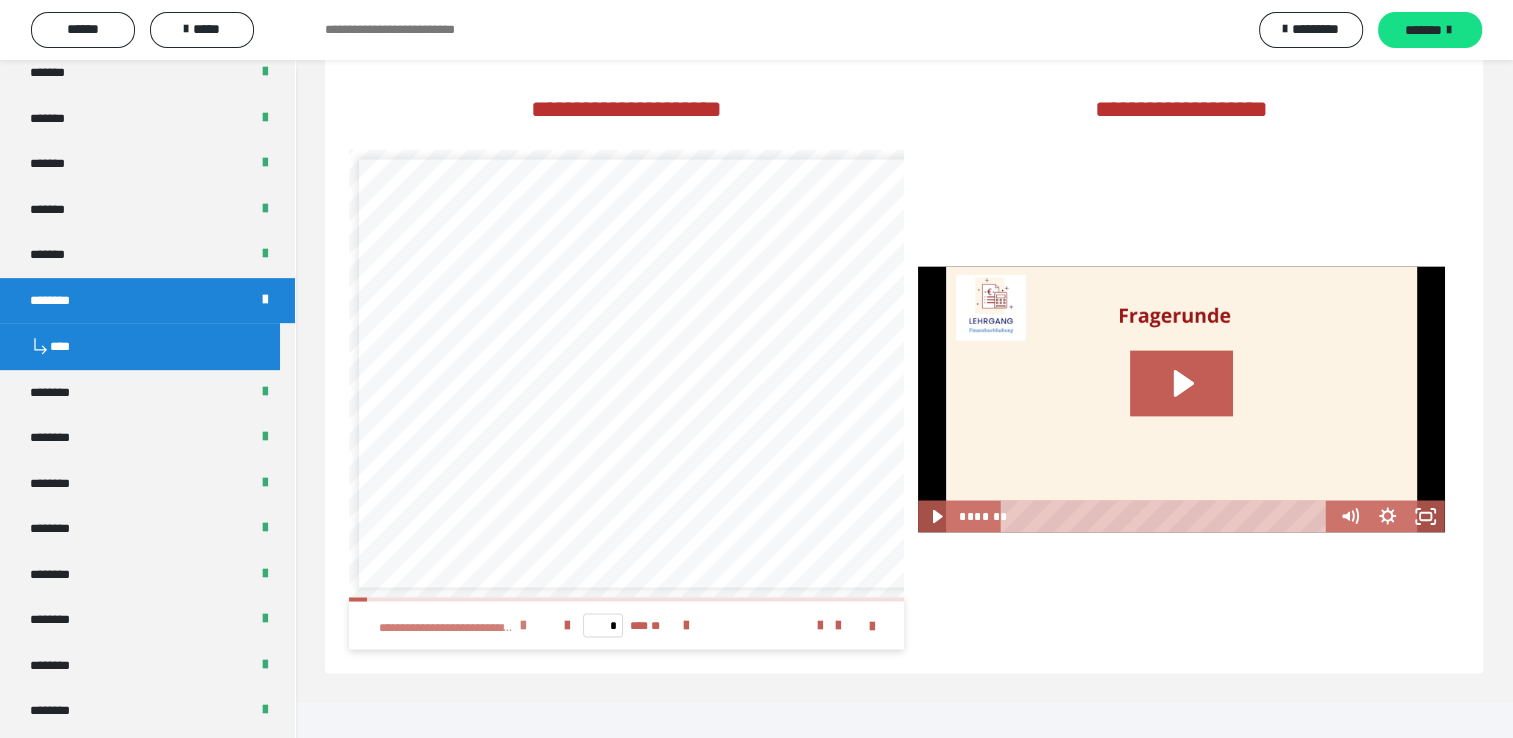 click at bounding box center (523, 625) 